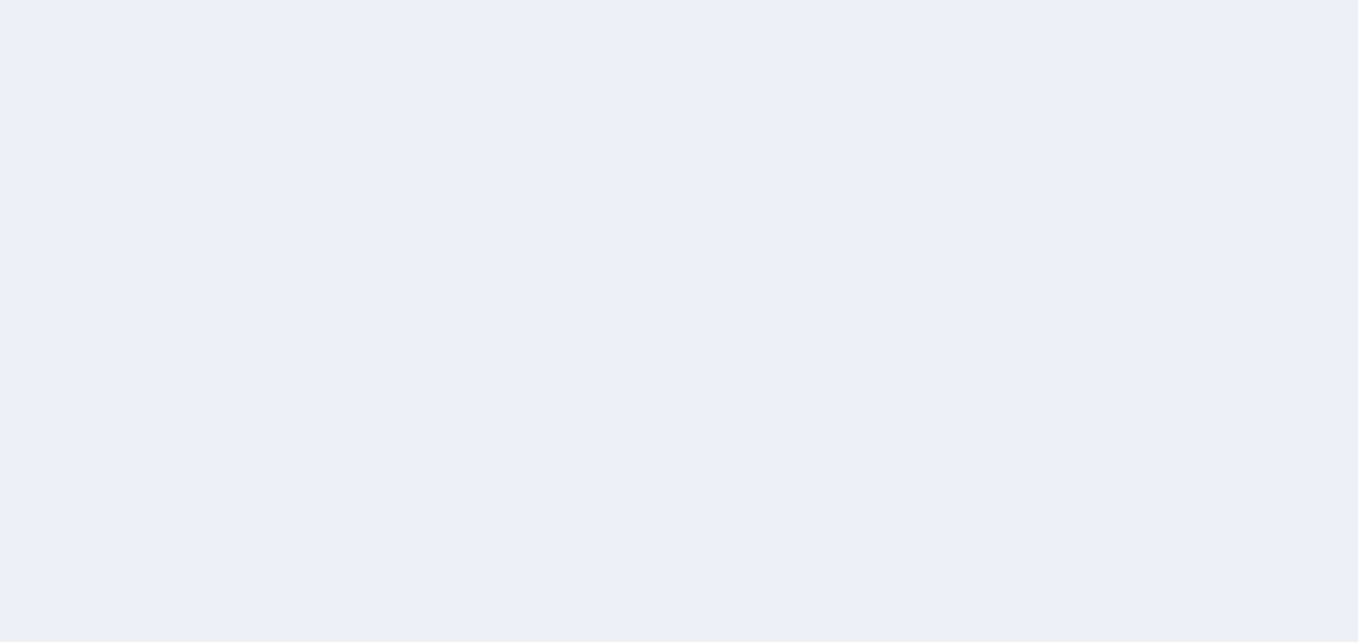 scroll, scrollTop: 0, scrollLeft: 0, axis: both 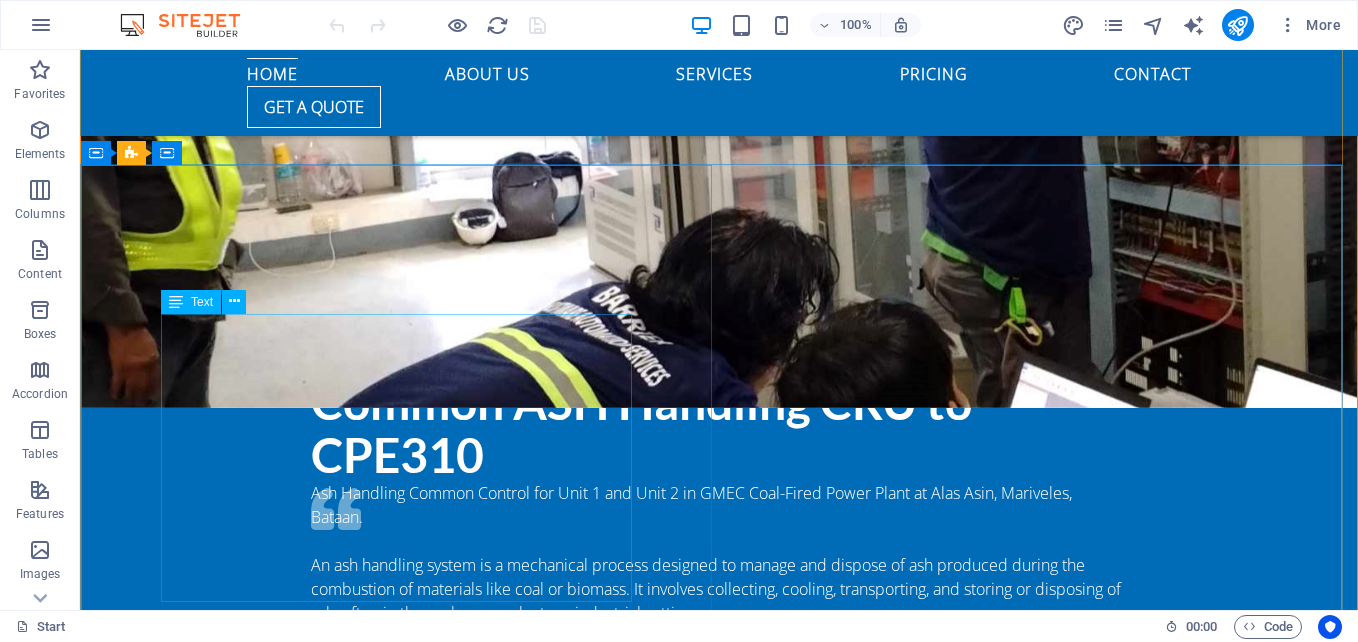 click at bounding box center [176, 302] 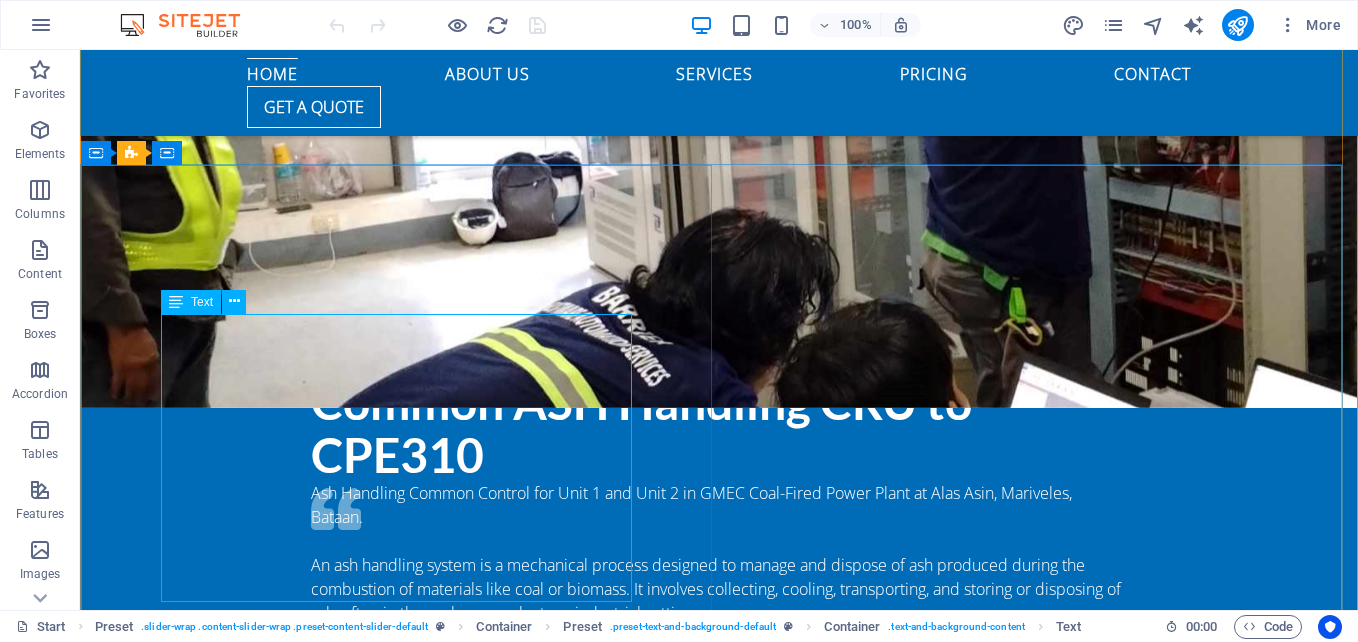 click on "New Coal Crusher Panel Powered by Emerson PACSystems Control Remote Control Unit The coal crusher plant is specifically designed to reduce the size of mined coal through a series of crushing and screening processes. This preparation is crucial for efficient combustion in power plants and other industrial applications. The process employs various types of crushers, conveyors, and screening equipment to achieve optimal results. Date: [DATE] New Coal Crusher Panel" at bounding box center [719, 924] 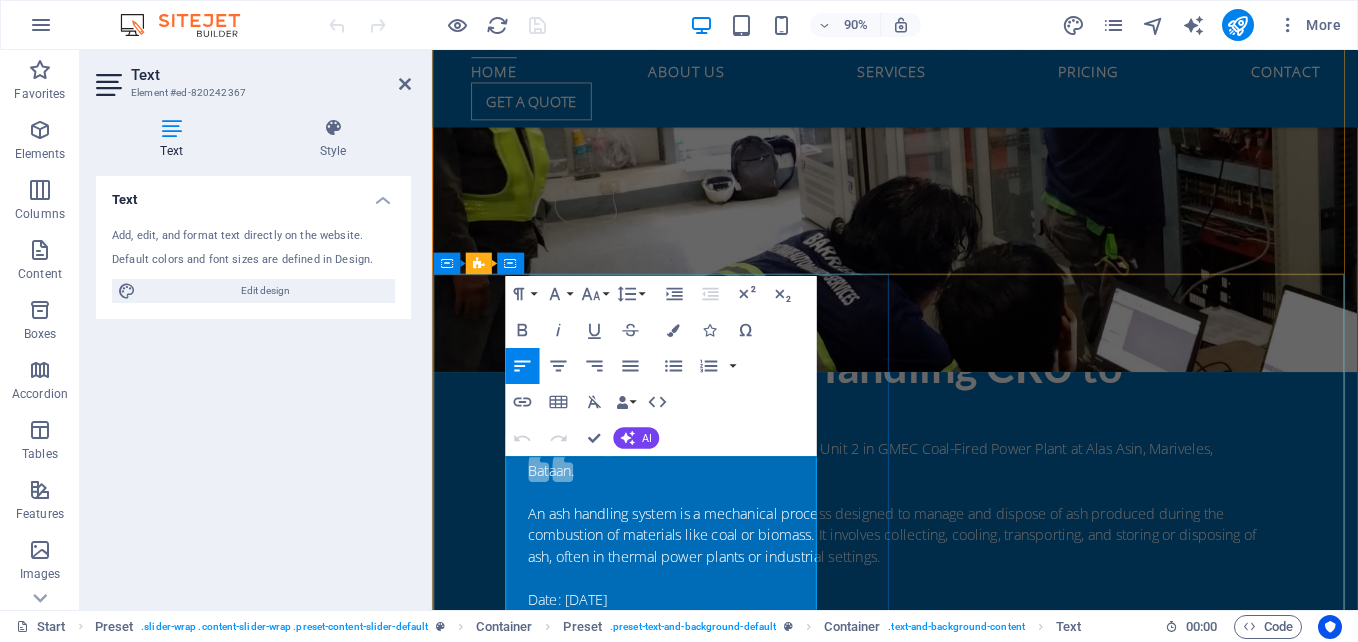 click on "New Coal Crusher Panel Powered by Emerson PACSystems Control Remote Control Unit The coal crusher plant is specifically designed to reduce the size of mined coal through a series of crushing and screening processes. This preparation is crucial for efficient combustion in power plants and other industrial applications. The process employs various types of crushers, conveyors, and screening equipment to achieve optimal results. Date: [DATE] New Coal Crusher Panel" at bounding box center [947, 924] 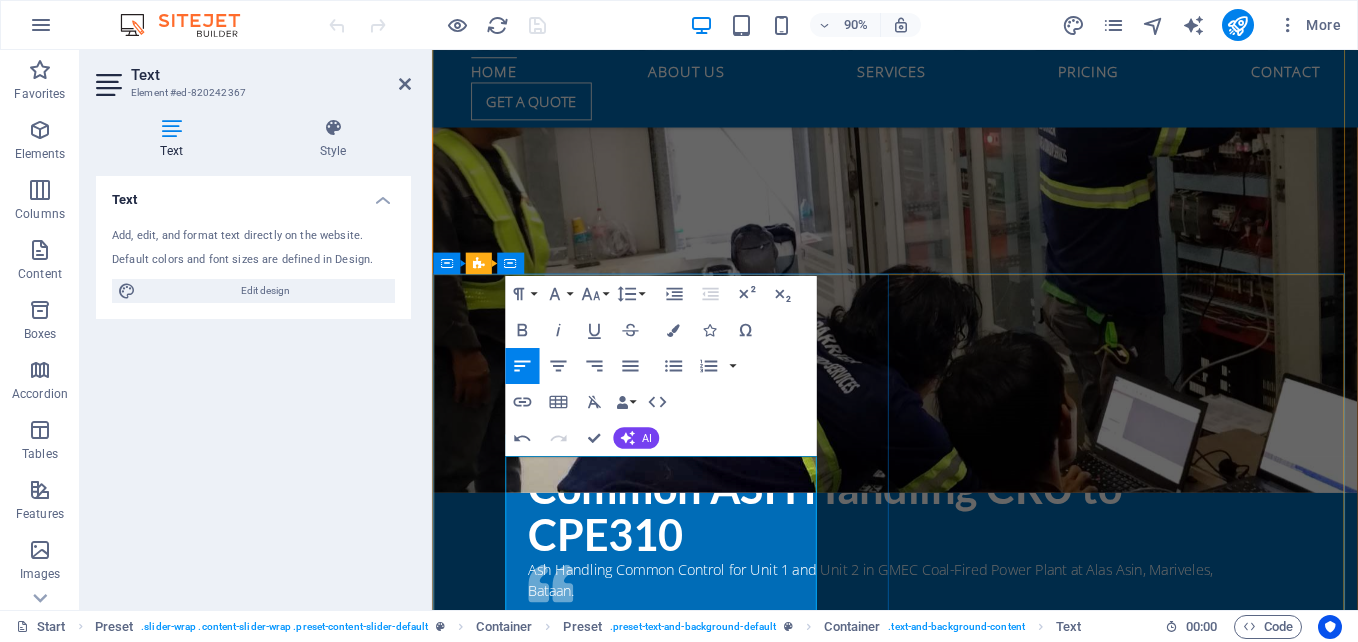 click on "New Coal Crusher Panel Powered by Emerson PACSystems Control Remote Unit The coal crusher plant is specifically designed to reduce the size of mined coal through a series of crushing and screening processes. This preparation is crucial for efficient combustion in power plants and other industrial applications. The process employs various types of crushers, conveyors, and screening equipment to achieve optimal results. Date: [DATE] New Coal Crusher Panel" at bounding box center (947, 1058) 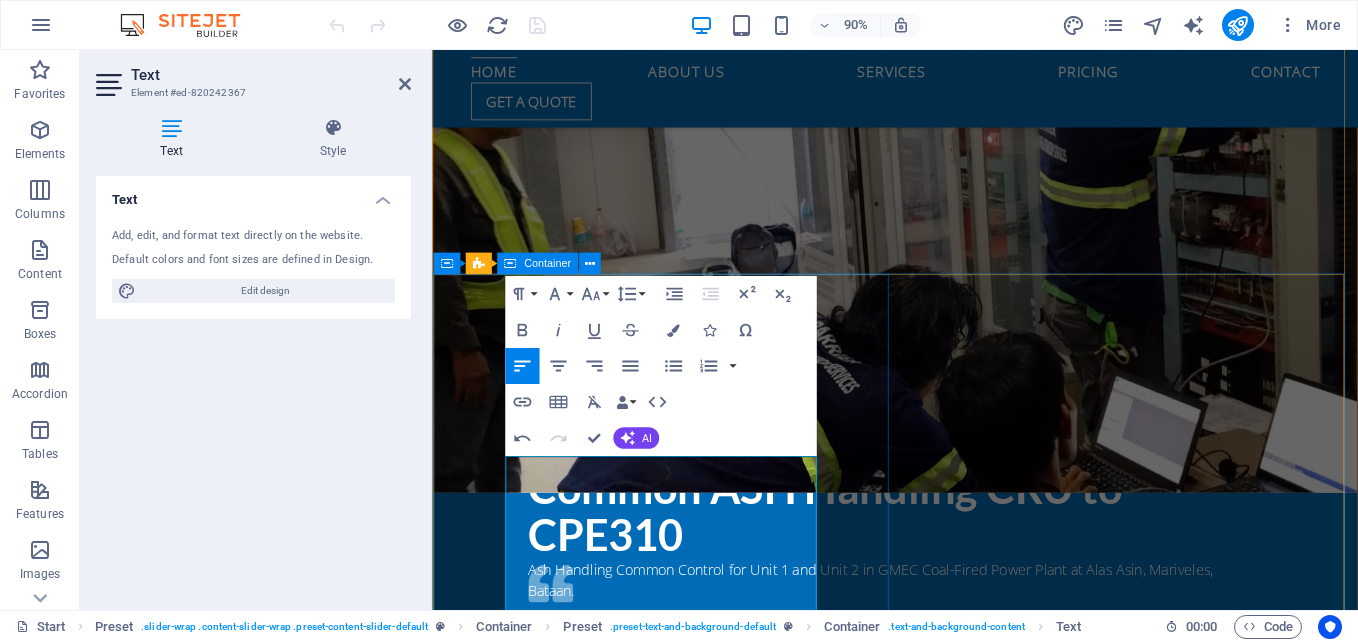 click on "Coal Crusher Panel  New Coal Crusher Panel Powered by Emerson PACSystems Control Remote Unit. The coal crusher plant is specifically designed to reduce the size of mined coal through a series of crushing and screening processes. This preparation is crucial for efficient combustion in power plants and other industrial applications. The process employs various types of crushers, conveyors, and screening equipment to achieve optimal results. Date: [DATE] New Coal Crusher Panel" at bounding box center [946, 1079] 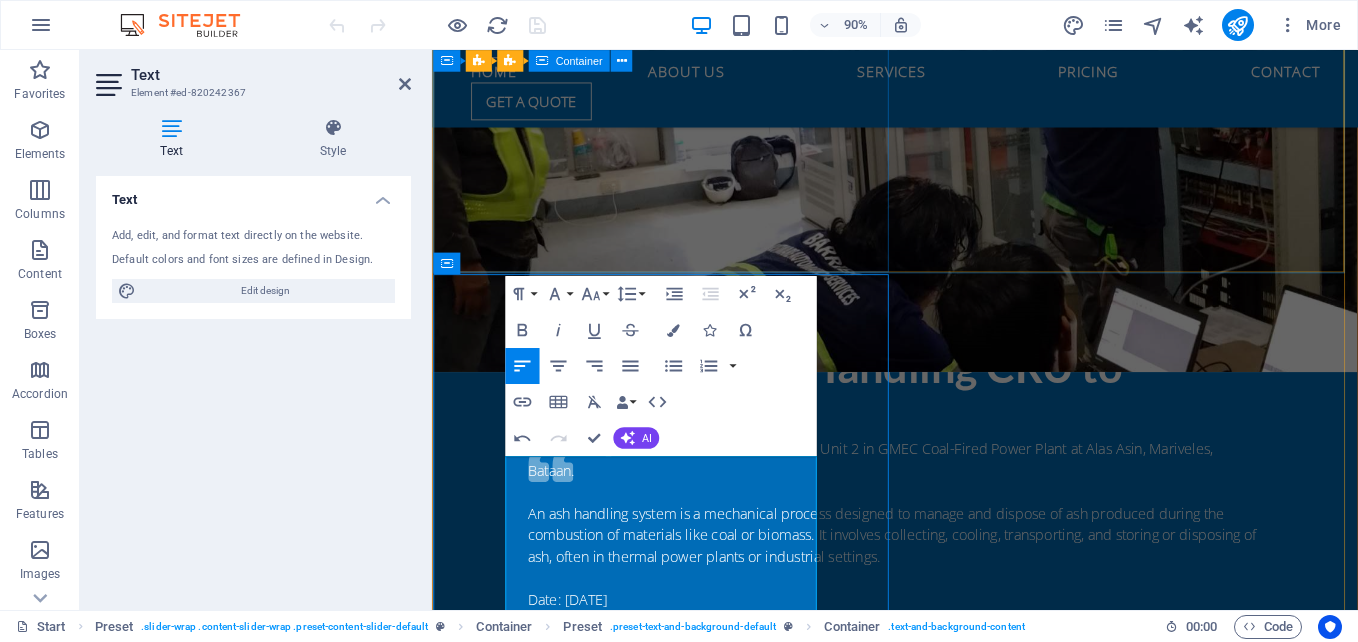 scroll, scrollTop: 1144, scrollLeft: 0, axis: vertical 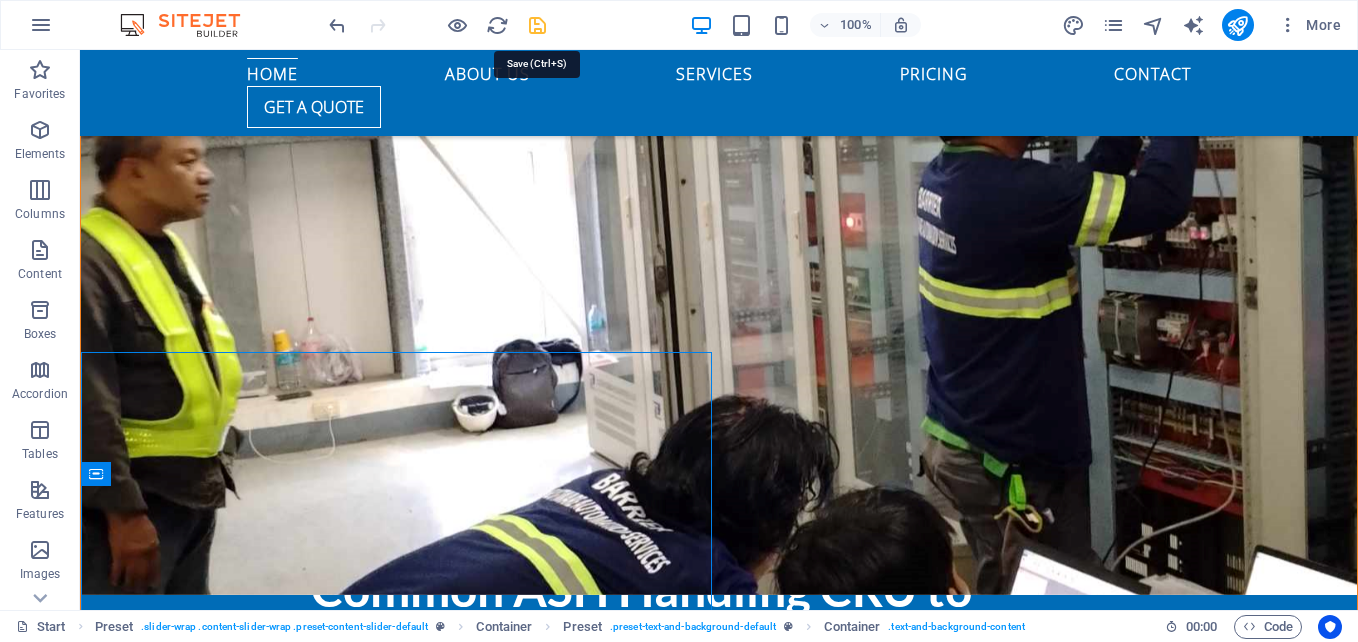 click at bounding box center (537, 25) 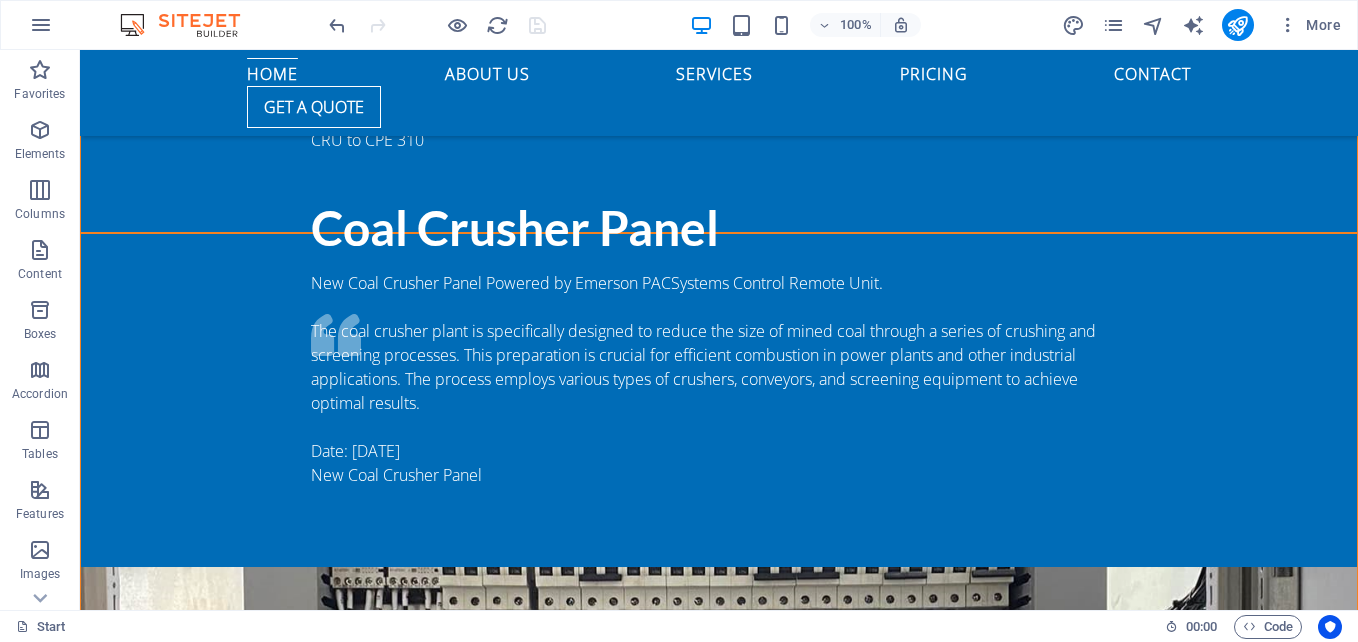 scroll, scrollTop: 2044, scrollLeft: 0, axis: vertical 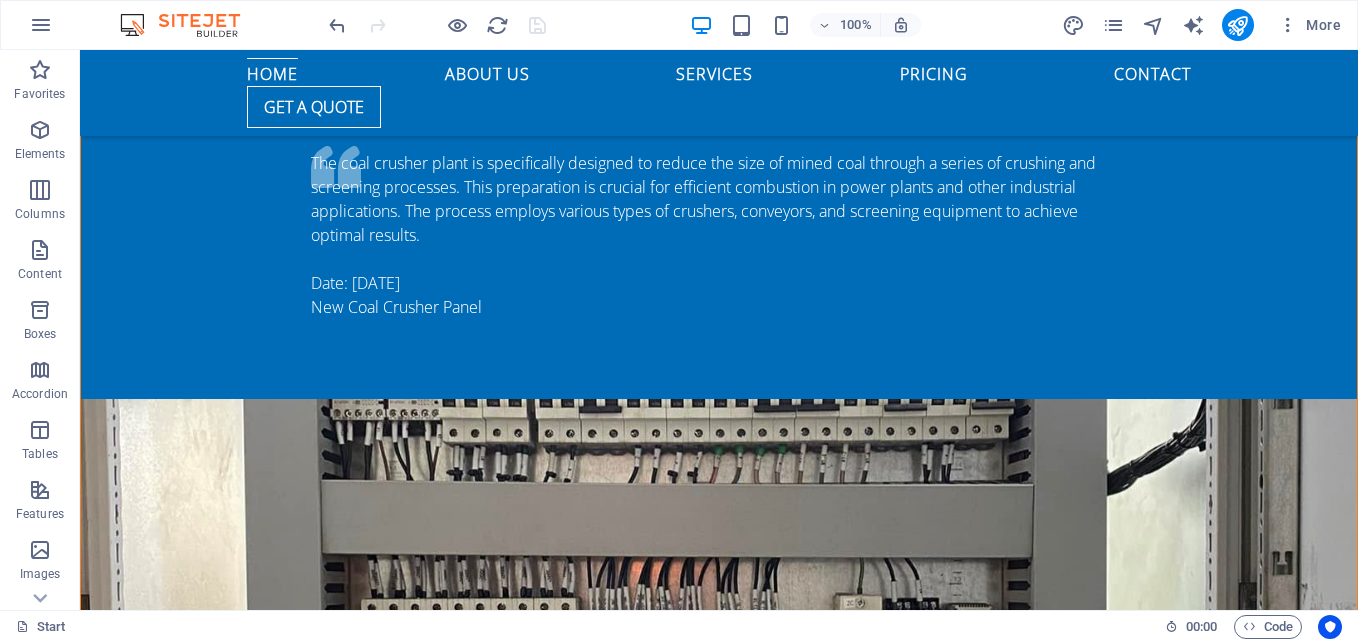click at bounding box center [719, 1843] 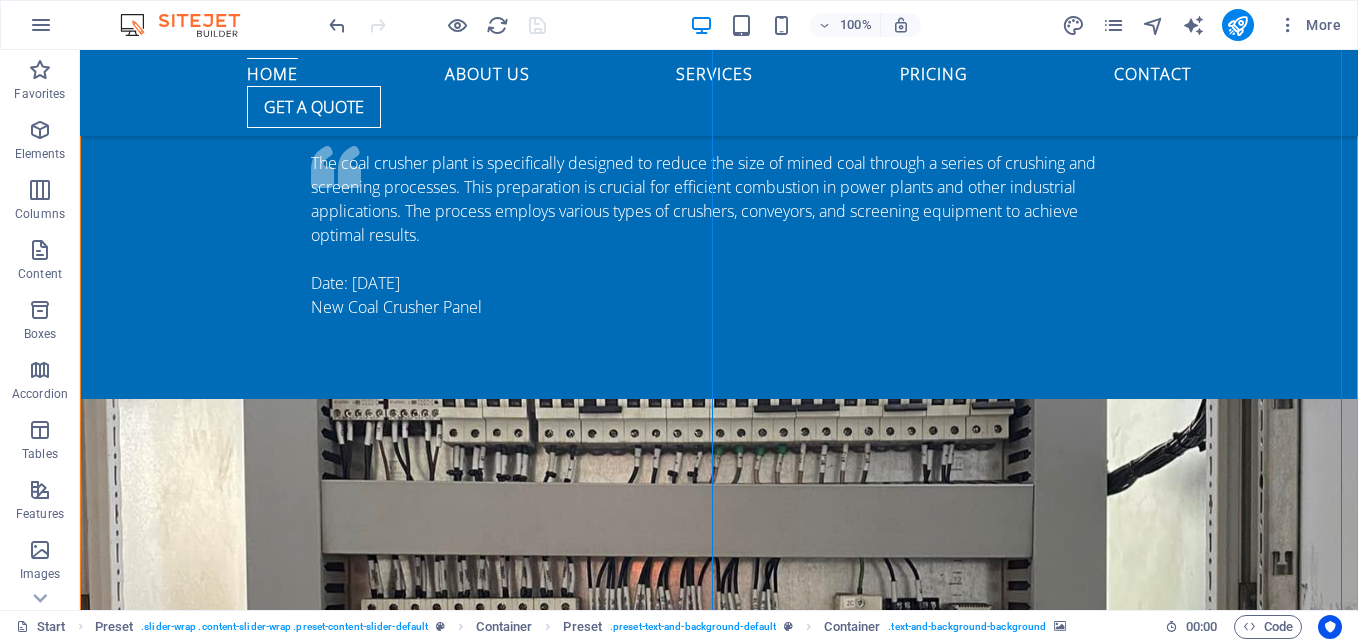 click at bounding box center [719, 1843] 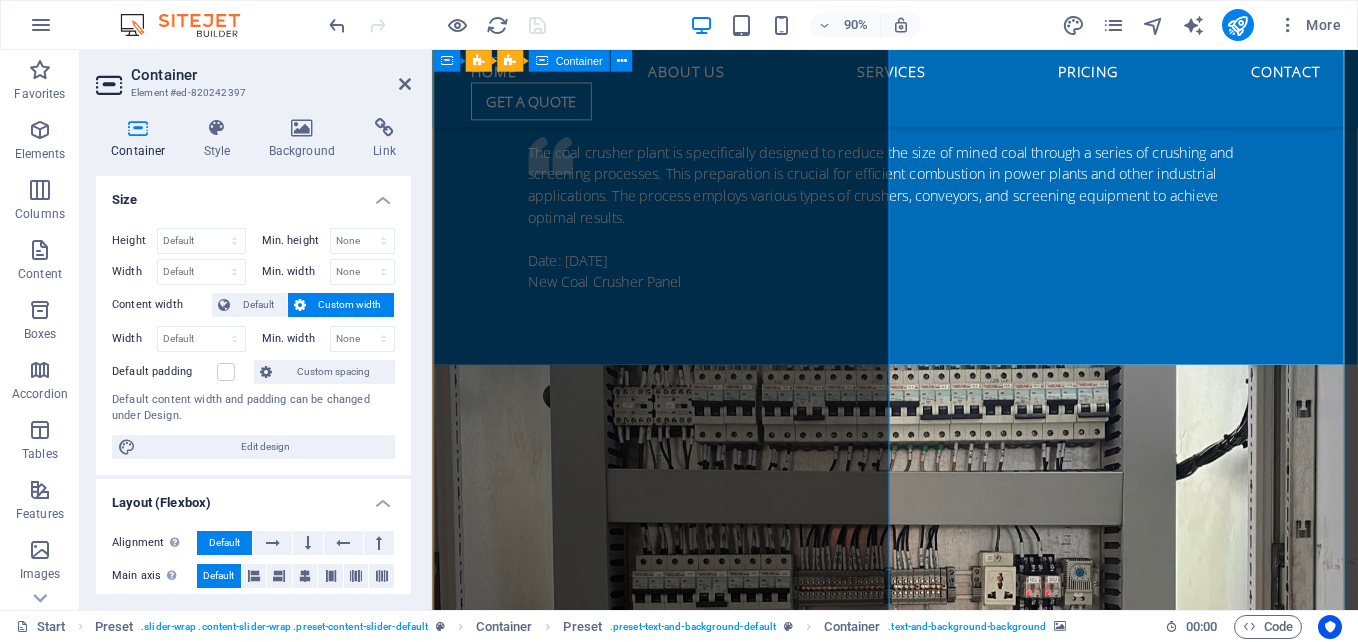 scroll, scrollTop: 2279, scrollLeft: 0, axis: vertical 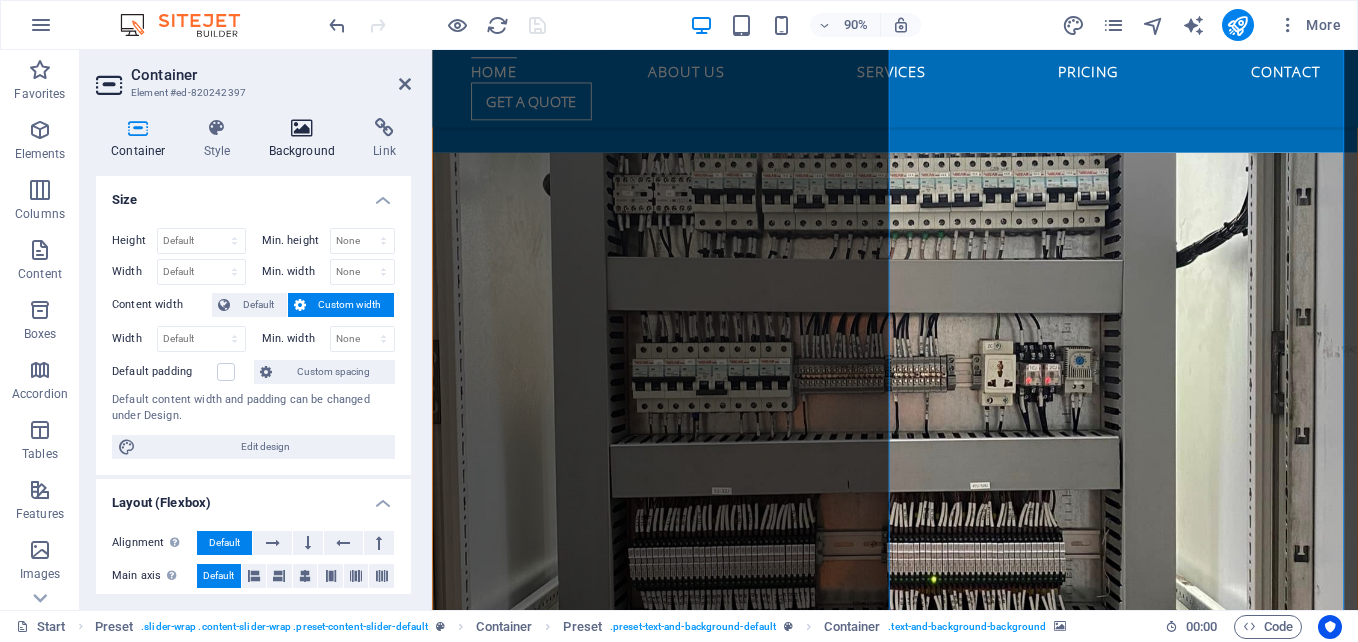 click at bounding box center [302, 128] 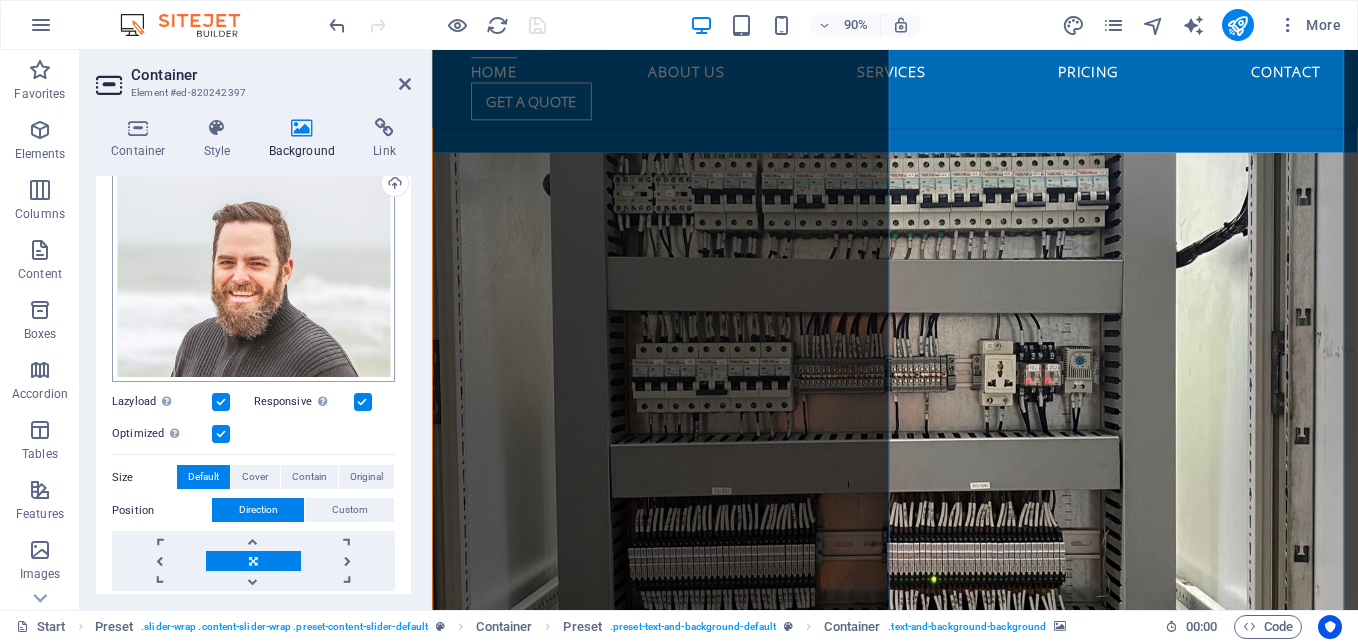 scroll, scrollTop: 100, scrollLeft: 0, axis: vertical 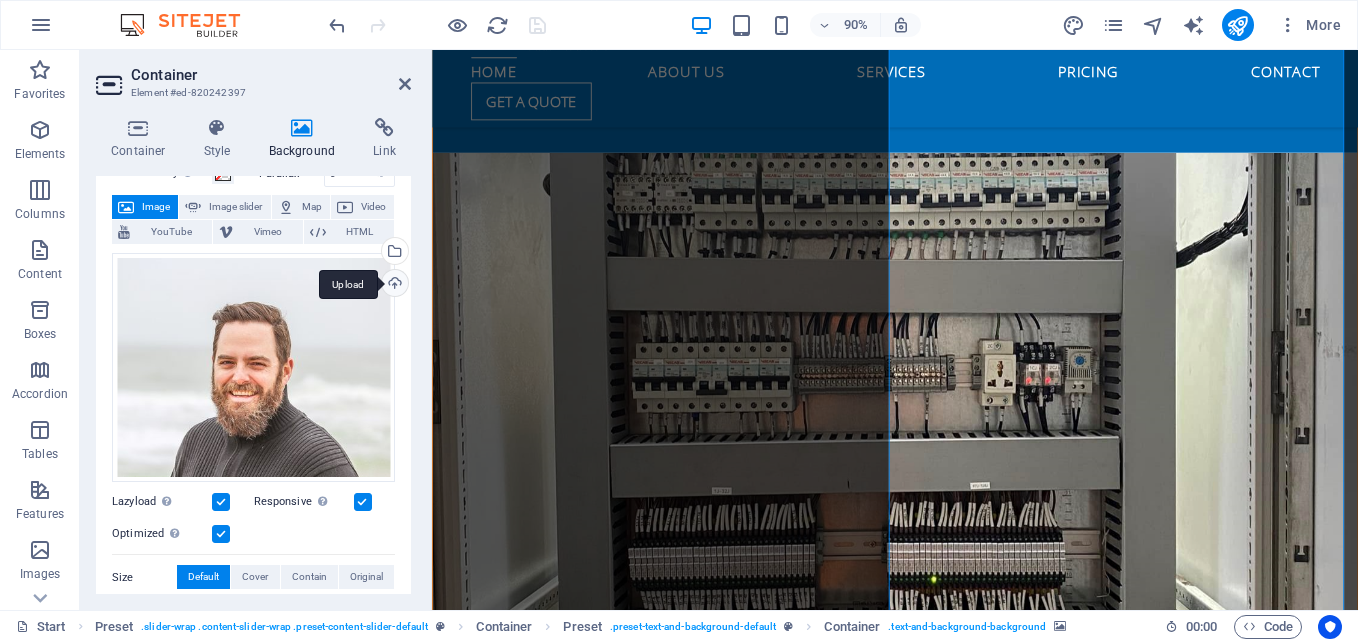 click on "Upload" at bounding box center [393, 285] 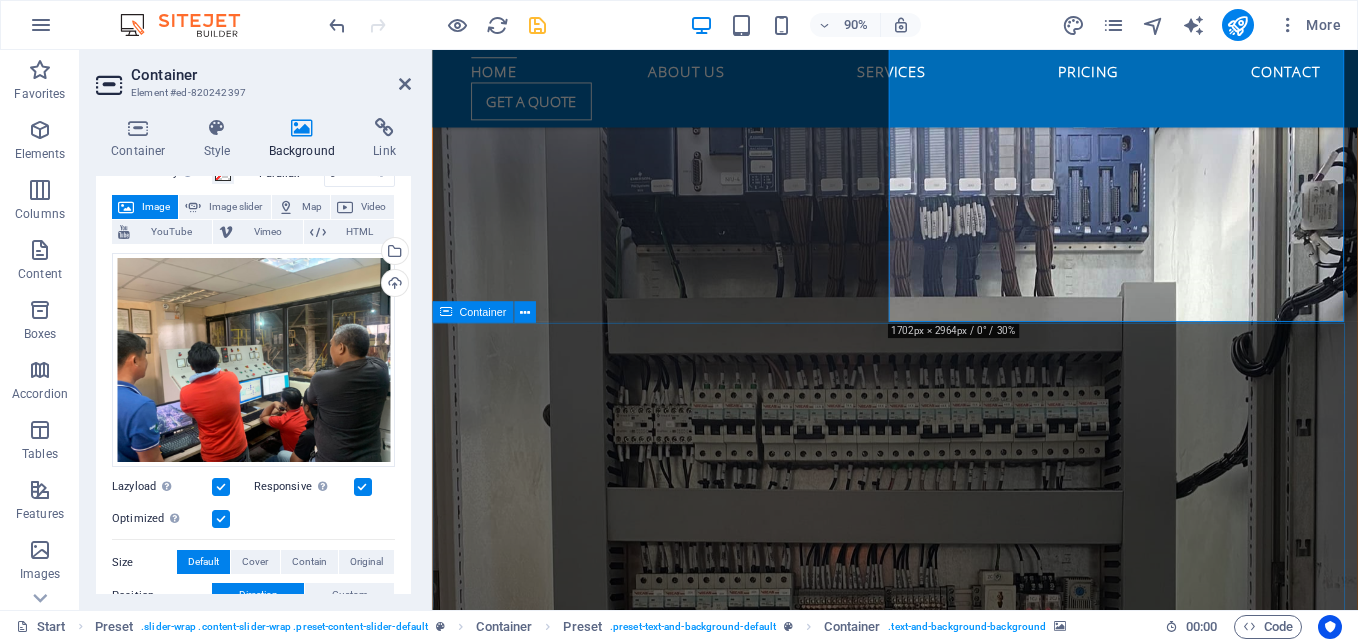 scroll, scrollTop: 2279, scrollLeft: 0, axis: vertical 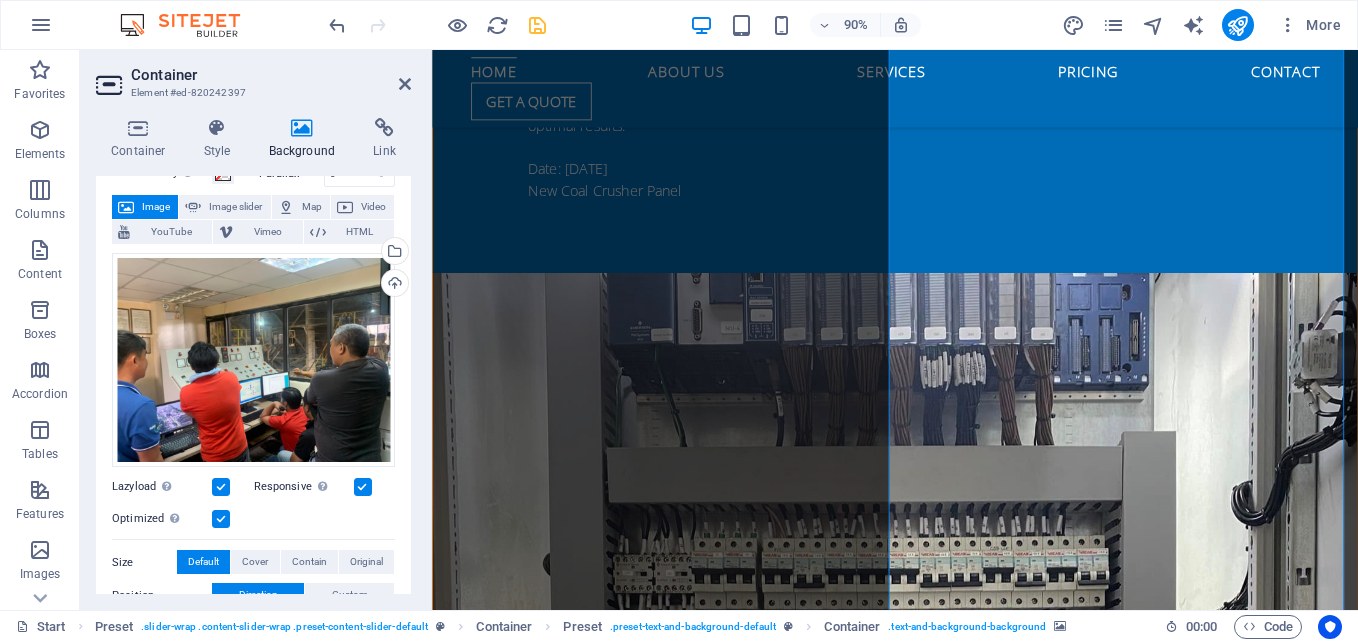 click at bounding box center [221, 519] 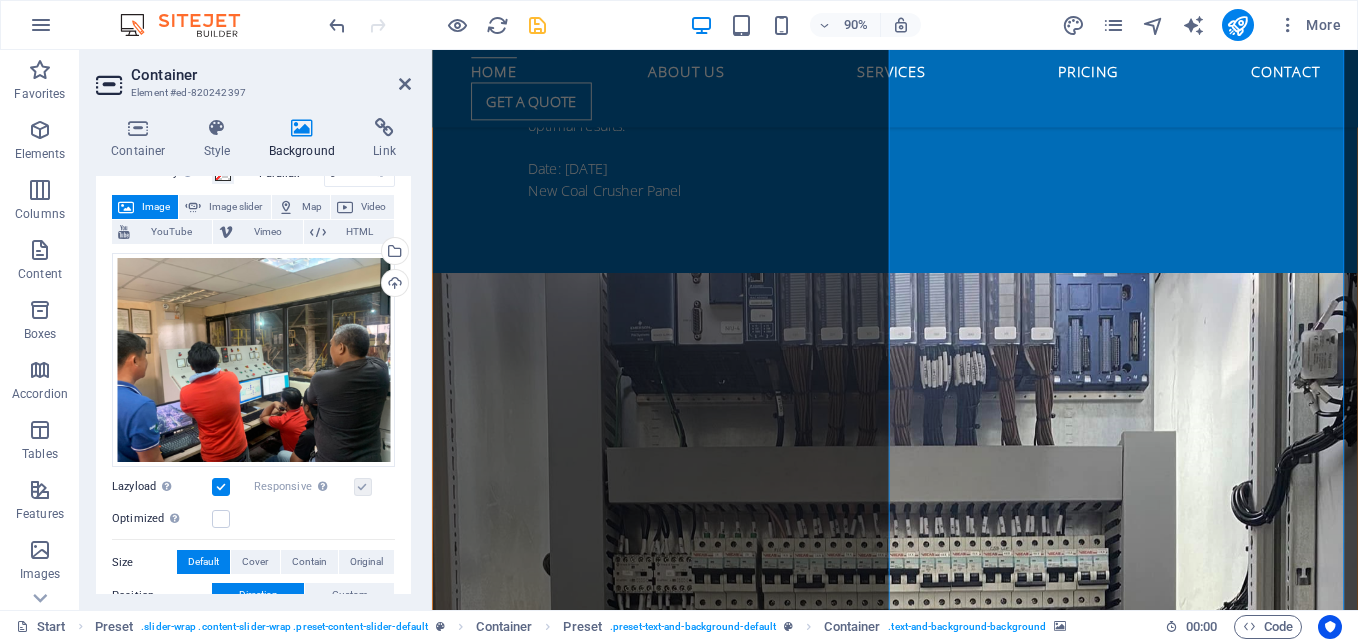 click at bounding box center (363, 487) 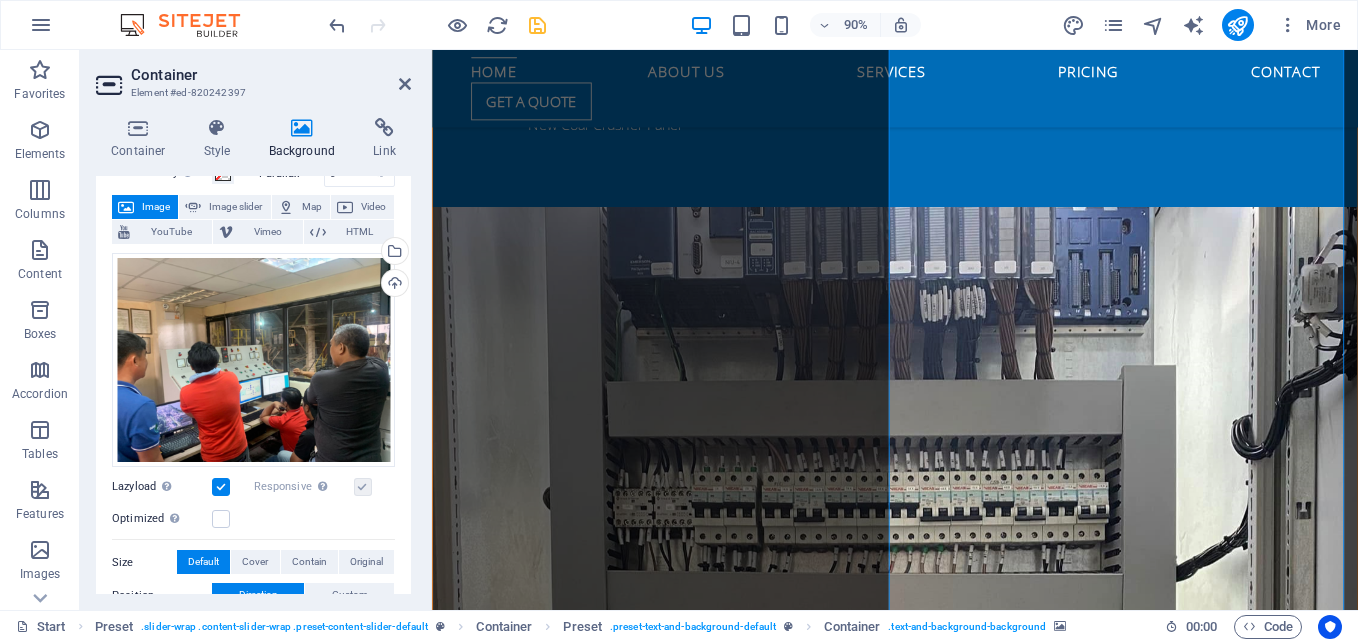 scroll, scrollTop: 2279, scrollLeft: 0, axis: vertical 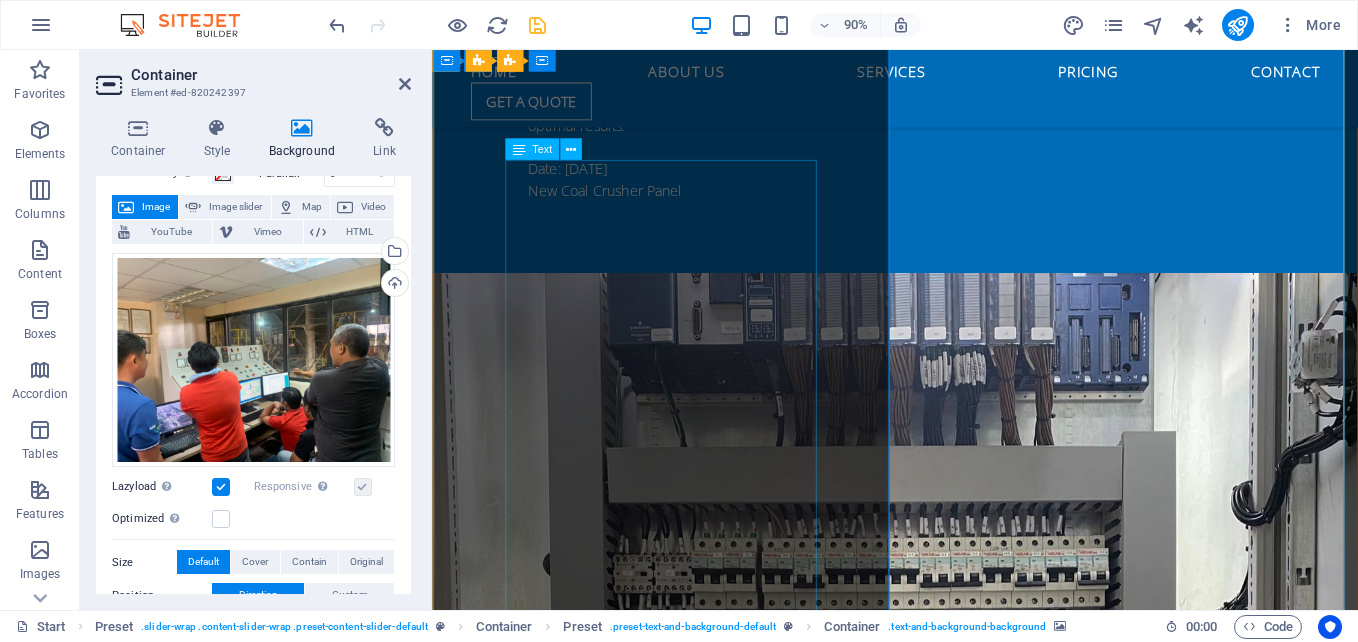 click on "Lorem ipsum dolor sit amet, consetetur sadipscing elitr, sed diam nonumy eirmod tempor invidunt ut labore et dolore magna aliquyam erat, sed diam voluptua. At vero eos et accusam et justo duo dolores et ea rebum. Stet clita kasd gubergren, no sea takimata sanctus est Lorem ipsum dolor sit amet. Lorem ipsum dolor sit amet, consetetur sadipscing elitr, sed diam nonumy eirmod tempor invidunt ut labore et dolore magna aliquyam erat, sed diam voluptua. At vero eos et accusam et justo duo dolores et ea rebum. Stet clita kasd gubergren, no sea takimata sanctus est Lorem ipsum dolor sit amet. At vero eos et accusam et justo duo dolores et ea rebum. Duis autem vel eum iriure dolor in hendrerit in vulputate velit esse molestie consequat, vel illum dolore eu feugiat nulla facilisis at vero eros et accumsan et iusto odio dignissim qui blandit praesent luptatum zzril delenit augue duis dolore te feugait nulla facilisi.  [FIRST] [LAST] CEO, Company3" at bounding box center (947, 1253) 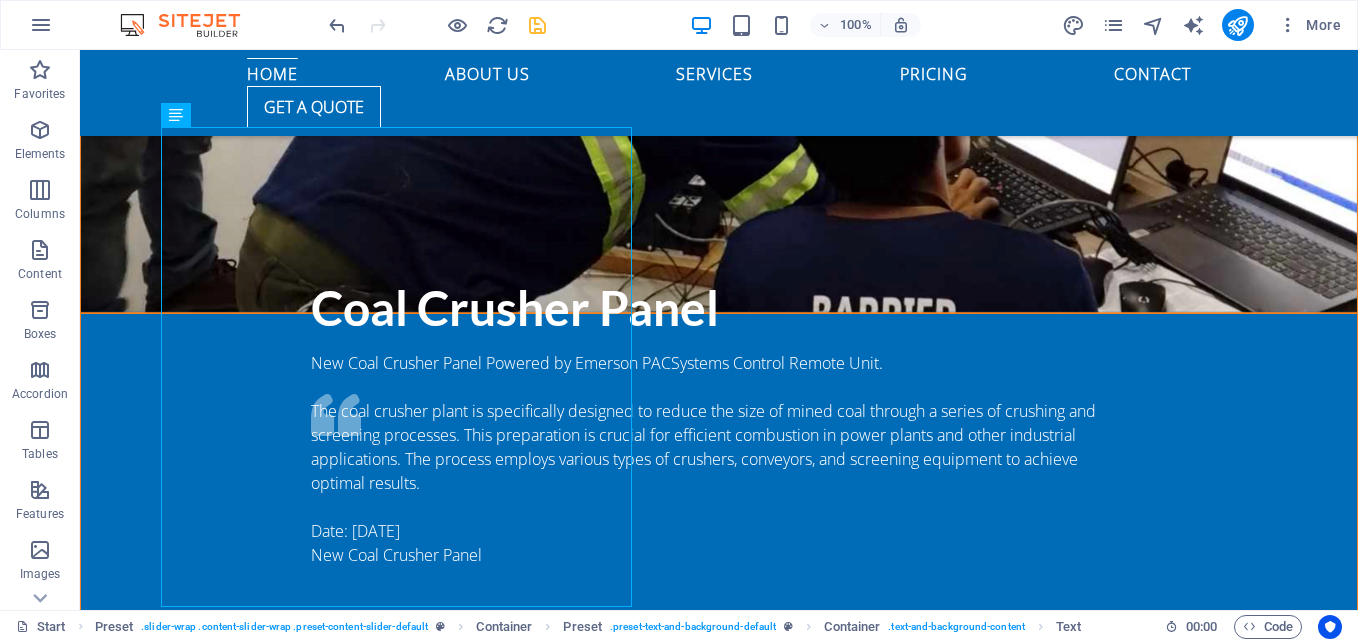 scroll, scrollTop: 1744, scrollLeft: 0, axis: vertical 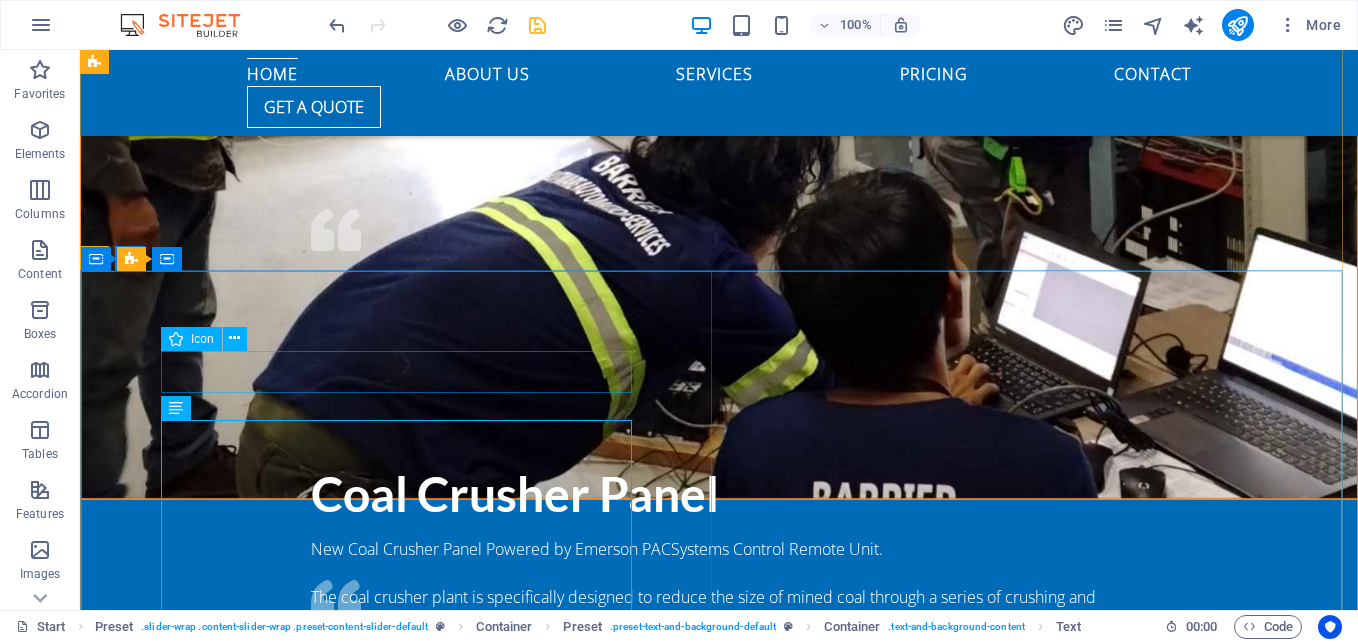 click at bounding box center (719, 1699) 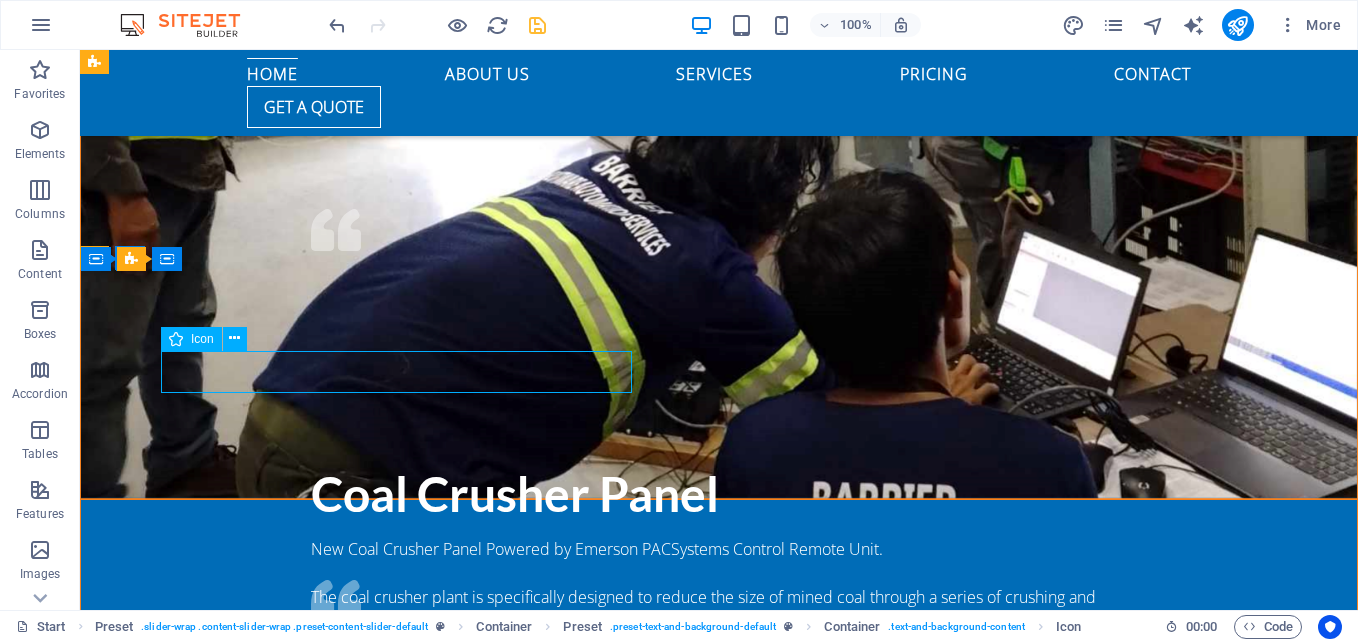 click at bounding box center [719, 1699] 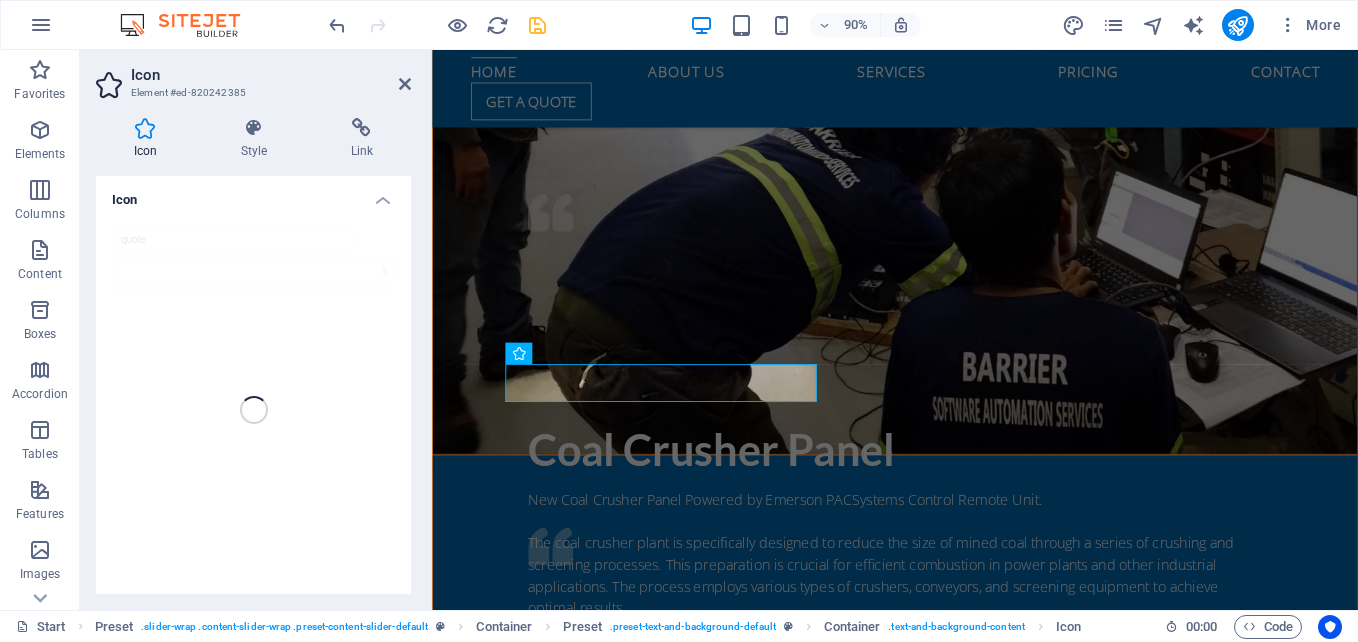 scroll, scrollTop: 1931, scrollLeft: 0, axis: vertical 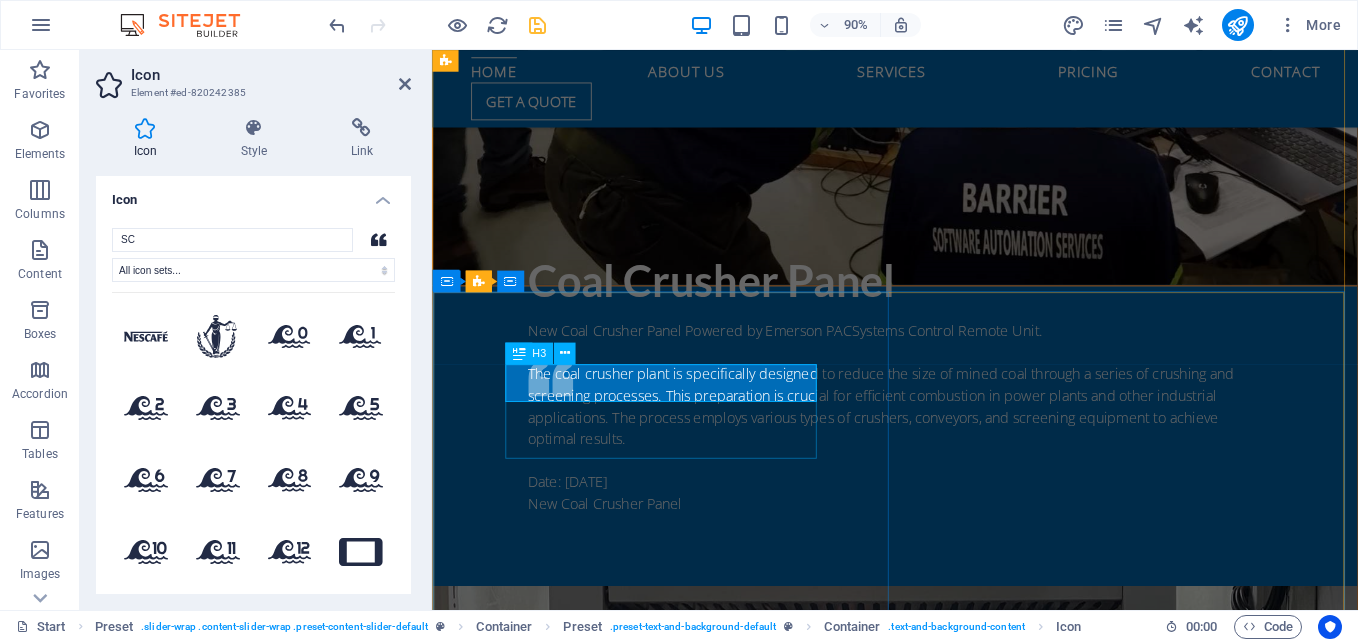 type on "S" 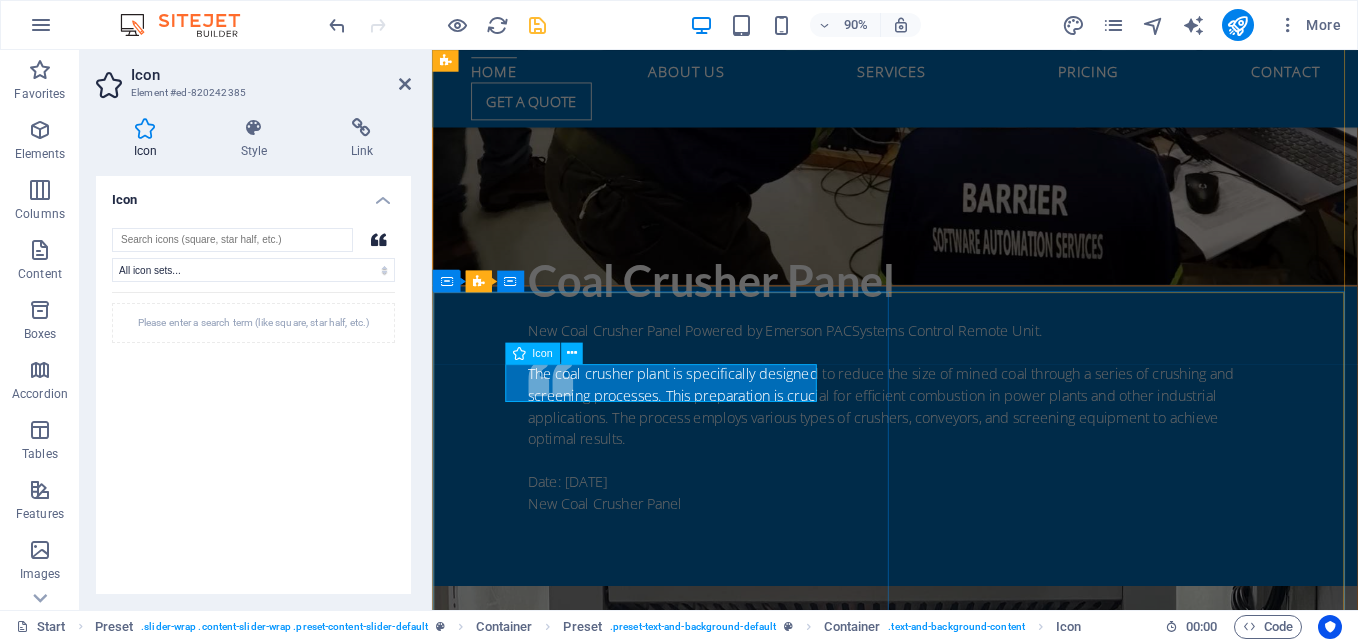 type 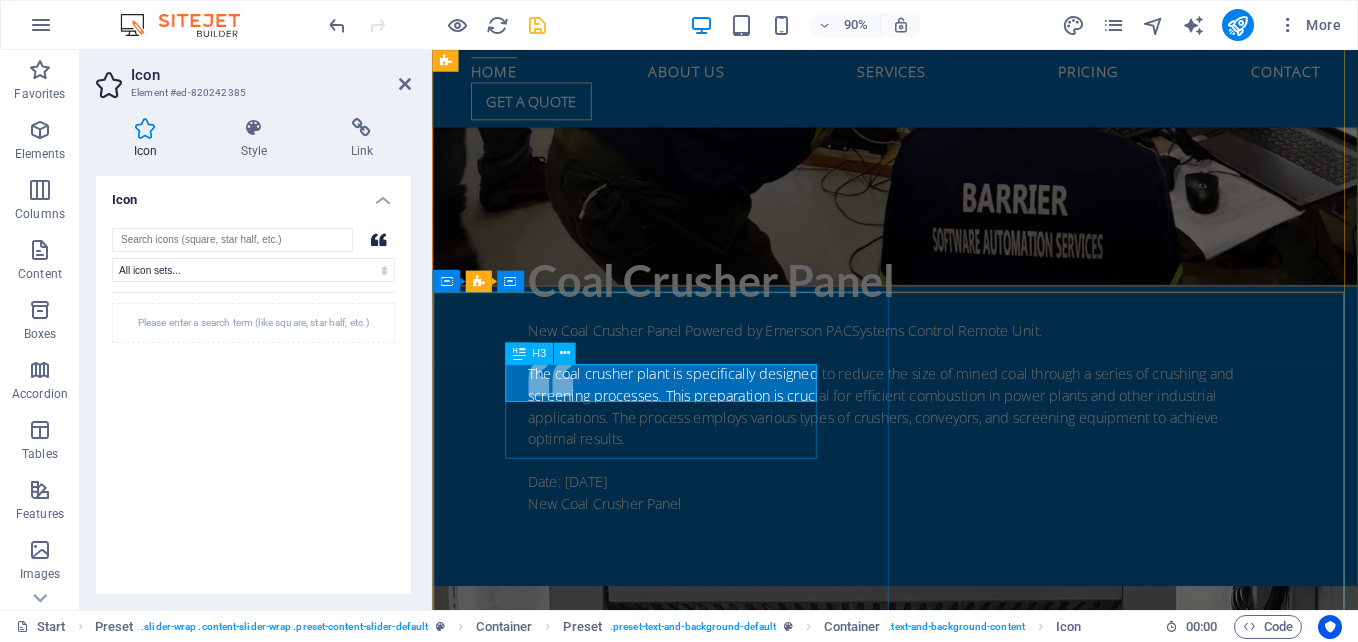 click on "Easy. Fast. Cheap." at bounding box center (947, 1402) 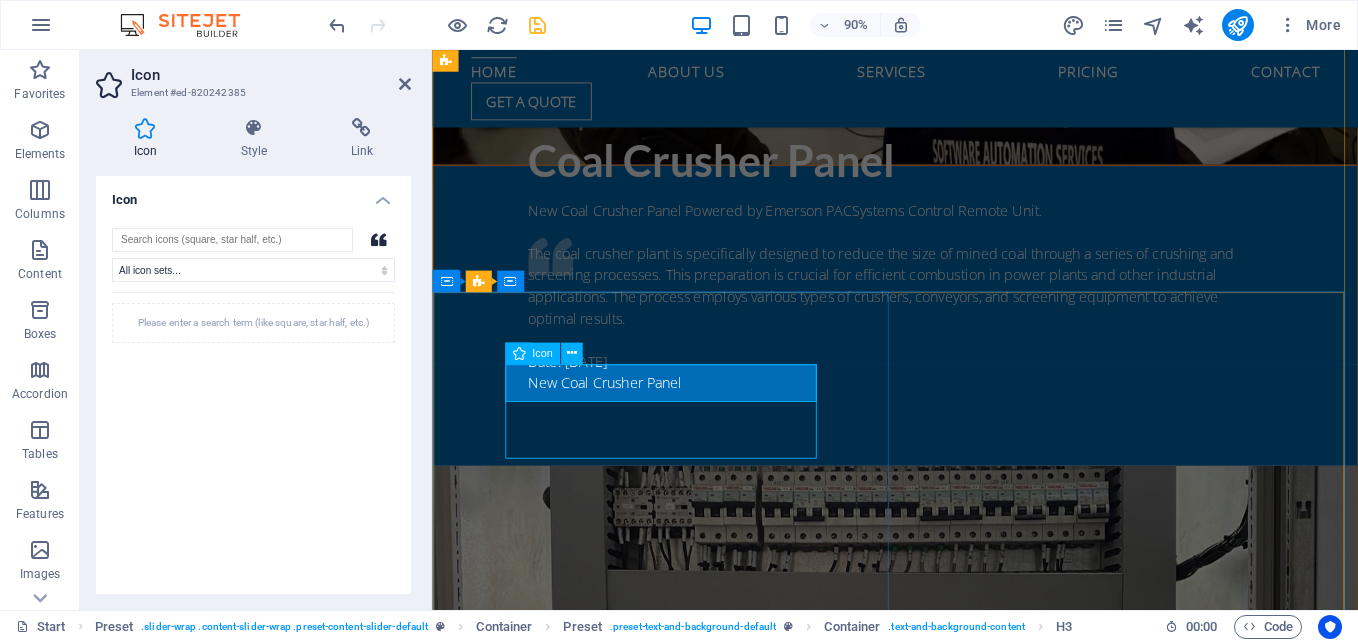 scroll, scrollTop: 1744, scrollLeft: 0, axis: vertical 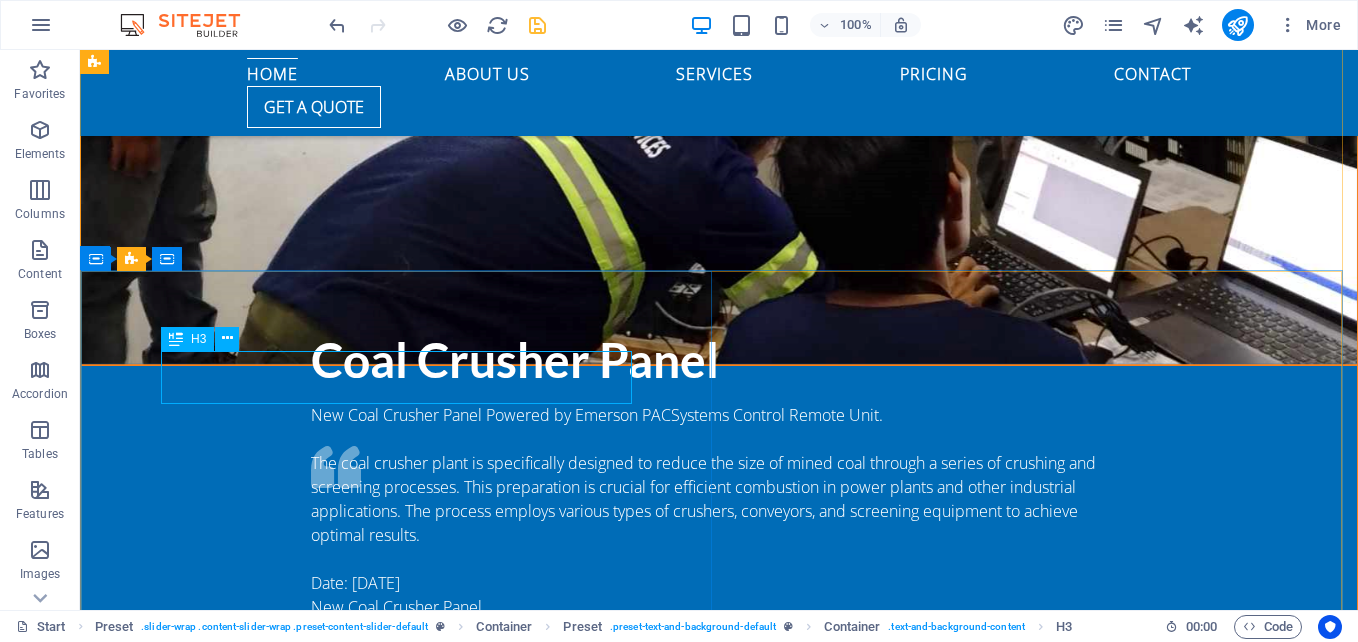 click on "Easy. Fast. Cheap." at bounding box center [719, 1354] 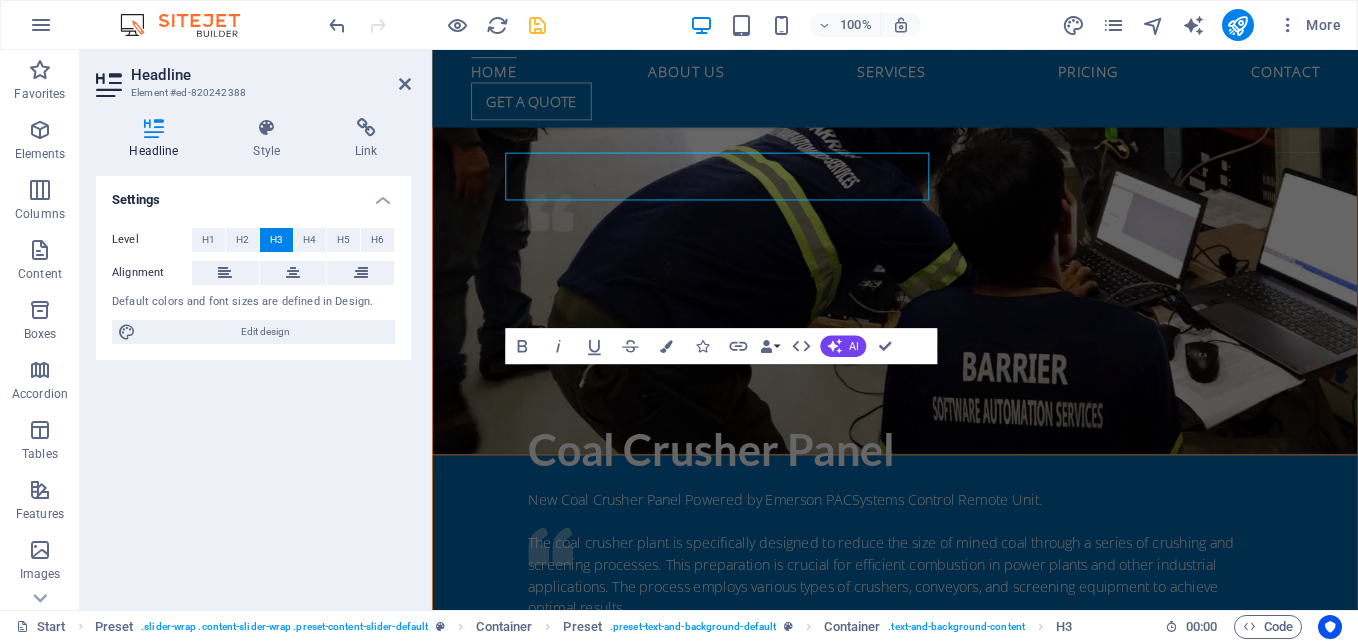 scroll, scrollTop: 1931, scrollLeft: 0, axis: vertical 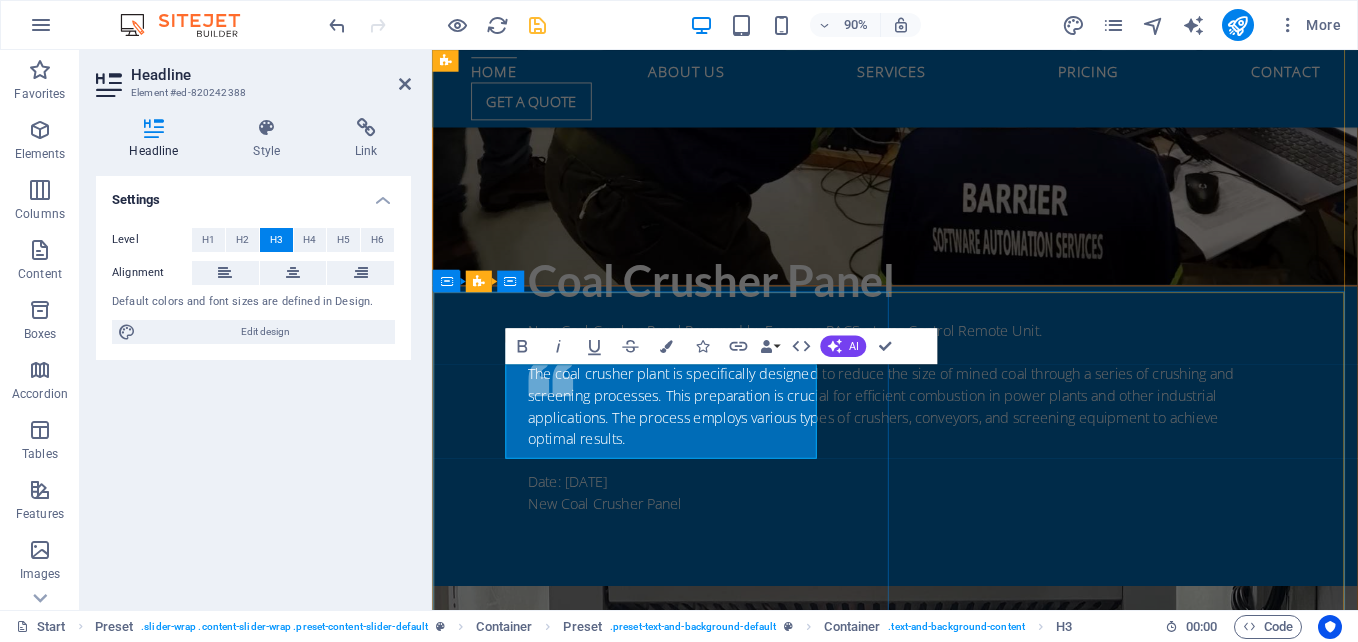 type 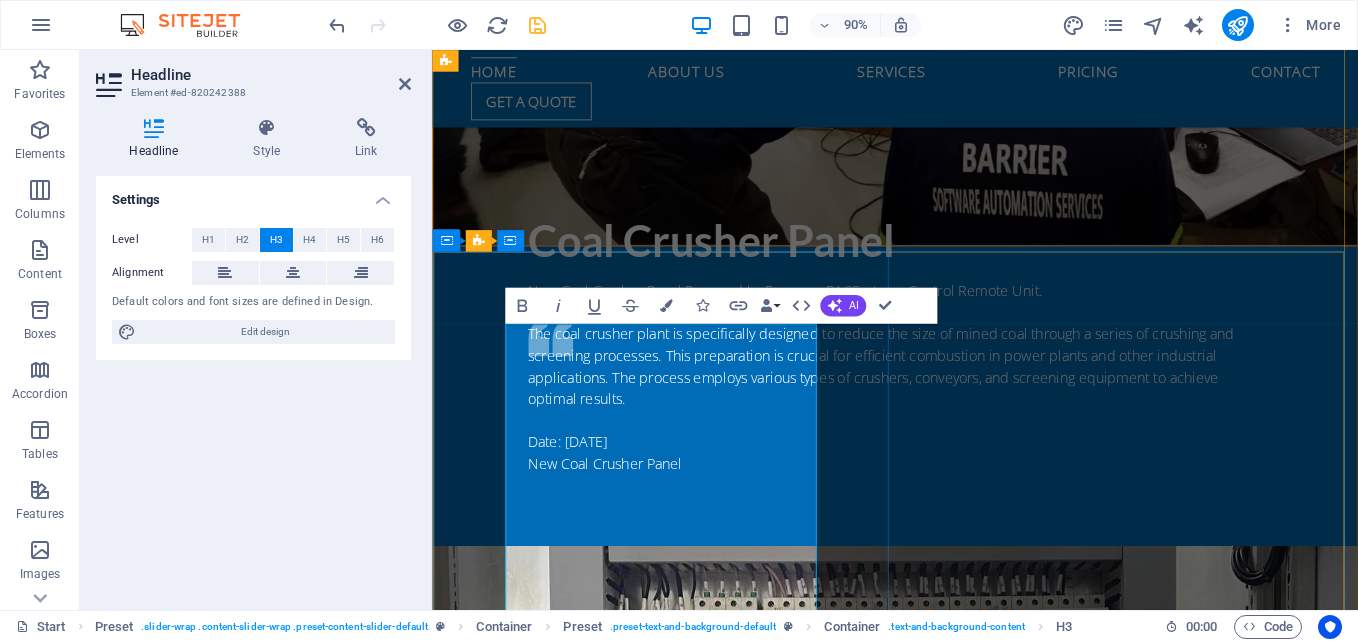 scroll, scrollTop: 2029, scrollLeft: 0, axis: vertical 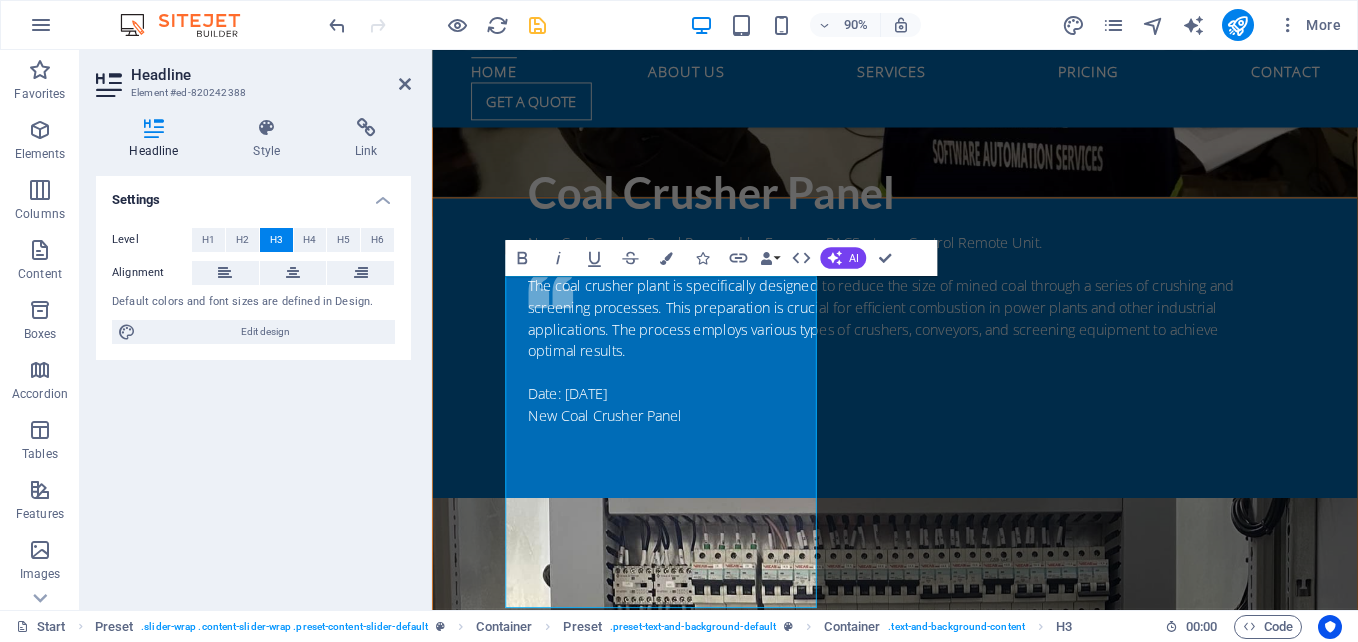 click at bounding box center (946, 2418) 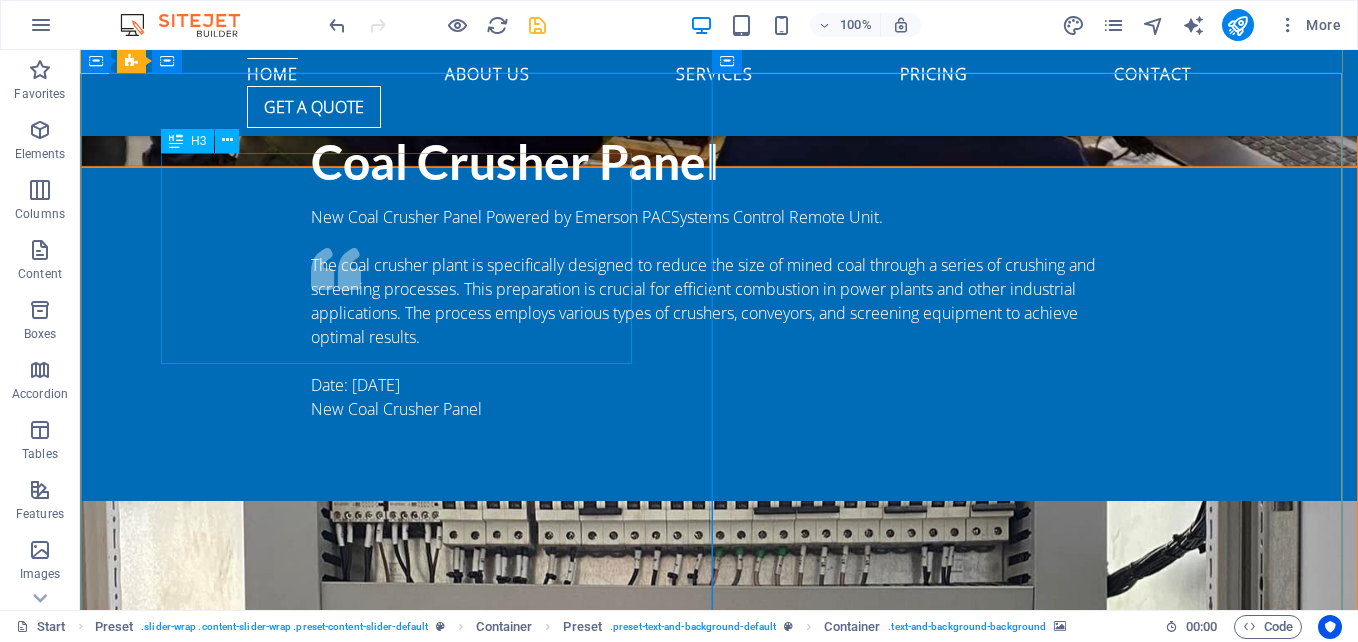 scroll, scrollTop: 2142, scrollLeft: 0, axis: vertical 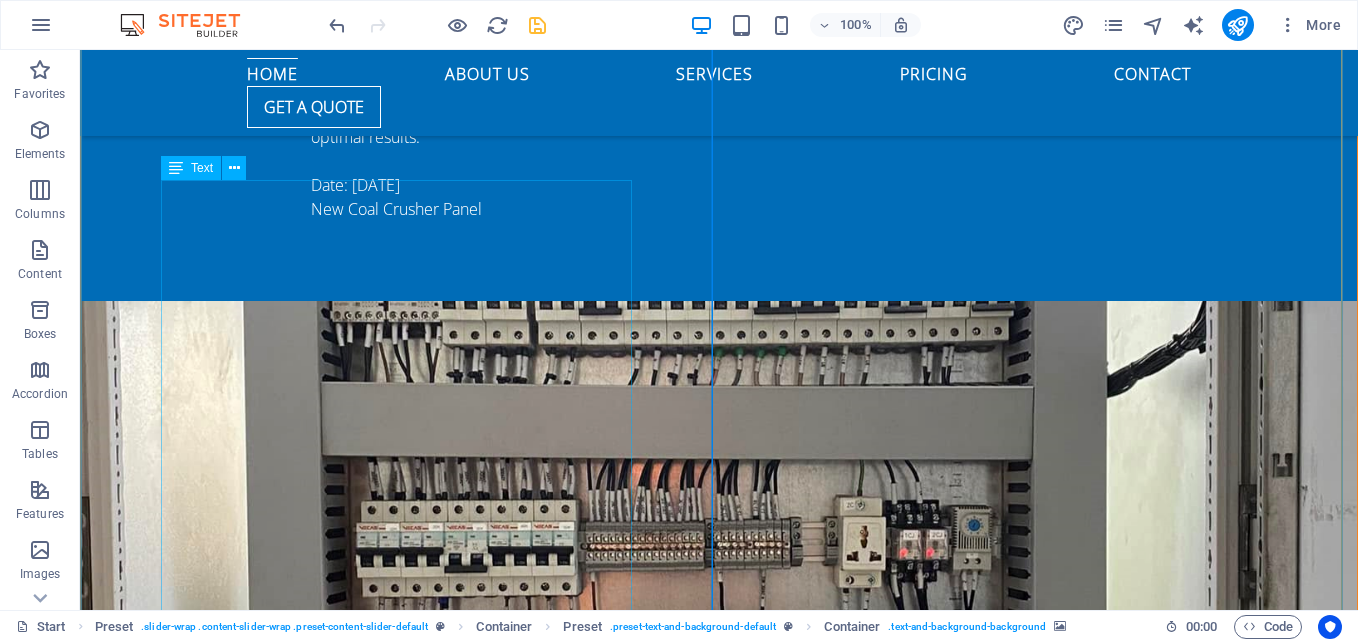 click on "Lorem ipsum dolor sit amet, consetetur sadipscing elitr, sed diam nonumy eirmod tempor invidunt ut labore et dolore magna aliquyam erat, sed diam voluptua. At vero eos et accusam et justo duo dolores et ea rebum. Stet clita kasd gubergren, no sea takimata sanctus est Lorem ipsum dolor sit amet. Lorem ipsum dolor sit amet, consetetur sadipscing elitr, sed diam nonumy eirmod tempor invidunt ut labore et dolore magna aliquyam erat, sed diam voluptua. At vero eos et accusam et justo duo dolores et ea rebum. Stet clita kasd gubergren, no sea takimata sanctus est Lorem ipsum dolor sit amet. At vero eos et accusam et justo duo dolores et ea rebum. Duis autem vel eum iriure dolor in hendrerit in vulputate velit esse molestie consequat, vel illum dolore eu feugiat nulla facilisis at vero eros et accumsan et iusto odio dignissim qui blandit praesent luptatum zzril delenit augue duis dolore te feugait nulla facilisi.  [FIRST] [LAST] CEO, Company3" at bounding box center (719, 1261) 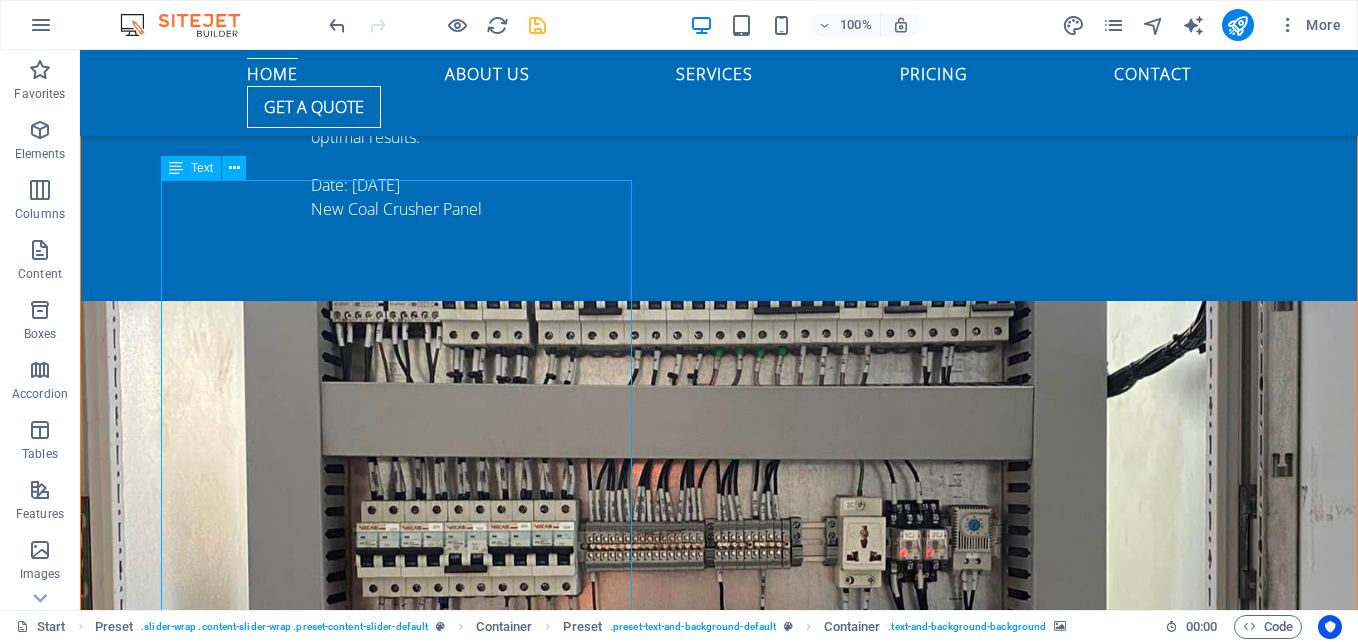 click on "Lorem ipsum dolor sit amet, consetetur sadipscing elitr, sed diam nonumy eirmod tempor invidunt ut labore et dolore magna aliquyam erat, sed diam voluptua. At vero eos et accusam et justo duo dolores et ea rebum. Stet clita kasd gubergren, no sea takimata sanctus est Lorem ipsum dolor sit amet. Lorem ipsum dolor sit amet, consetetur sadipscing elitr, sed diam nonumy eirmod tempor invidunt ut labore et dolore magna aliquyam erat, sed diam voluptua. At vero eos et accusam et justo duo dolores et ea rebum. Stet clita kasd gubergren, no sea takimata sanctus est Lorem ipsum dolor sit amet. At vero eos et accusam et justo duo dolores et ea rebum. Duis autem vel eum iriure dolor in hendrerit in vulputate velit esse molestie consequat, vel illum dolore eu feugiat nulla facilisis at vero eros et accumsan et iusto odio dignissim qui blandit praesent luptatum zzril delenit augue duis dolore te feugait nulla facilisi.  [FIRST] [LAST] CEO, Company3" at bounding box center (719, 1261) 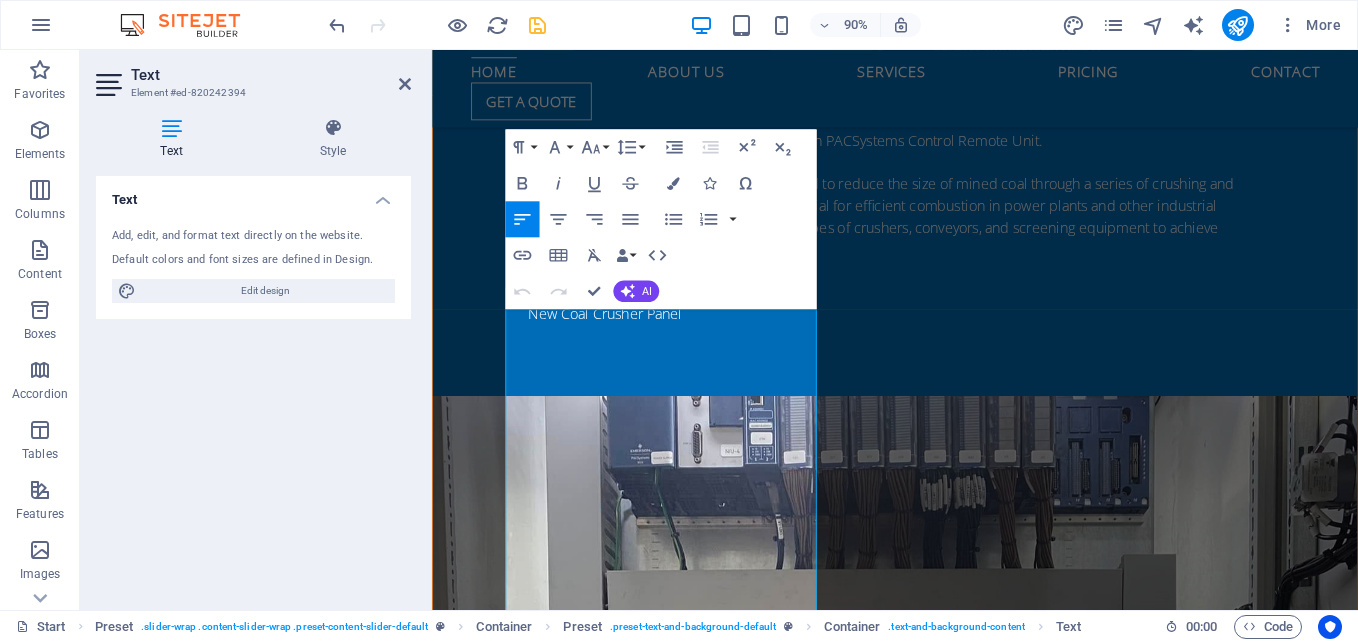 scroll, scrollTop: 2377, scrollLeft: 0, axis: vertical 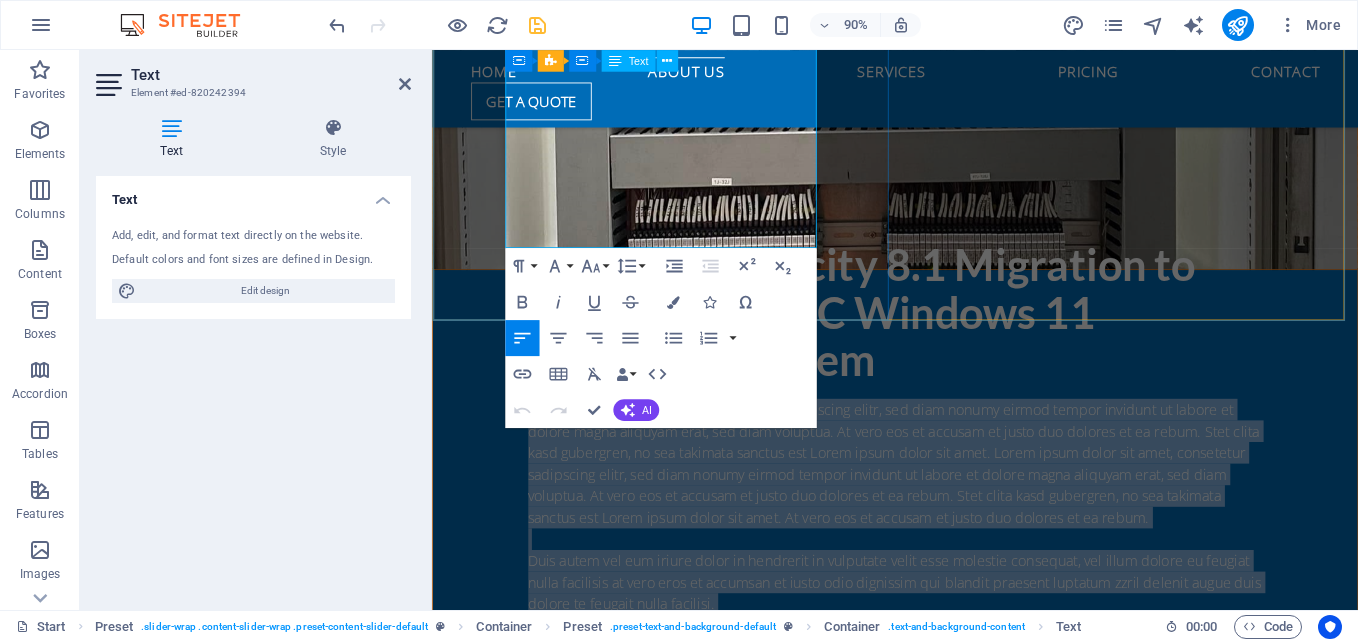 drag, startPoint x: 513, startPoint y: 355, endPoint x: 776, endPoint y: 196, distance: 307.32718 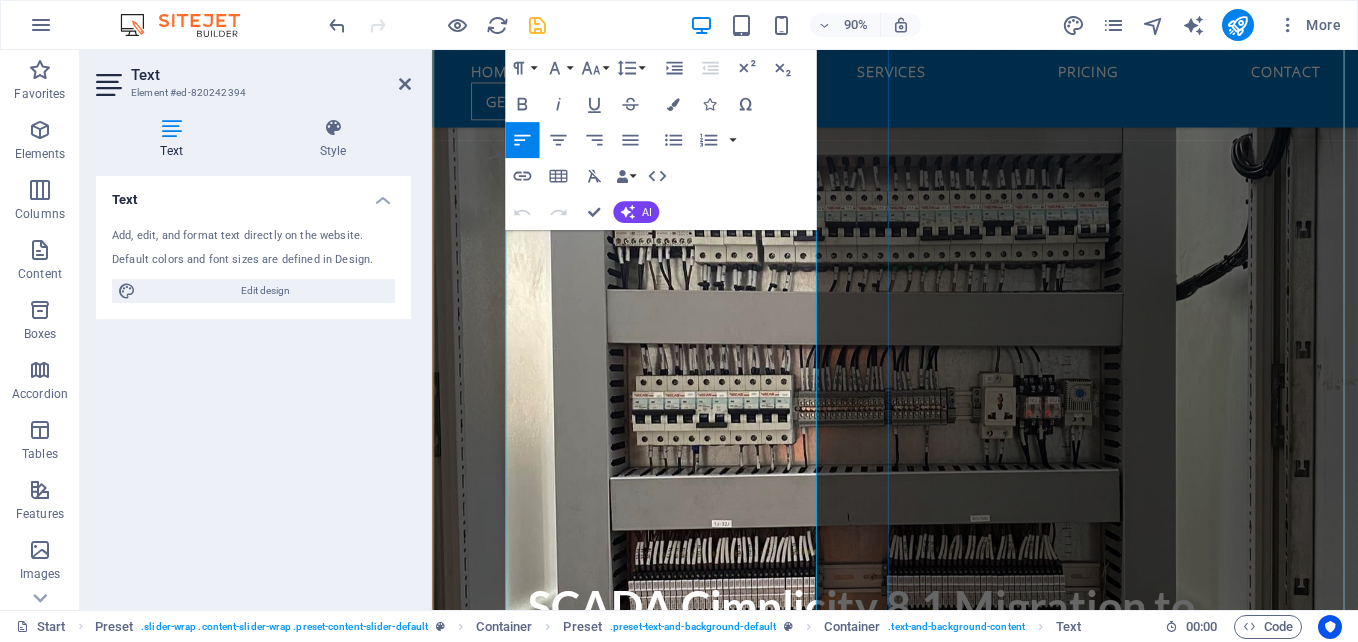 scroll, scrollTop: 2545, scrollLeft: 0, axis: vertical 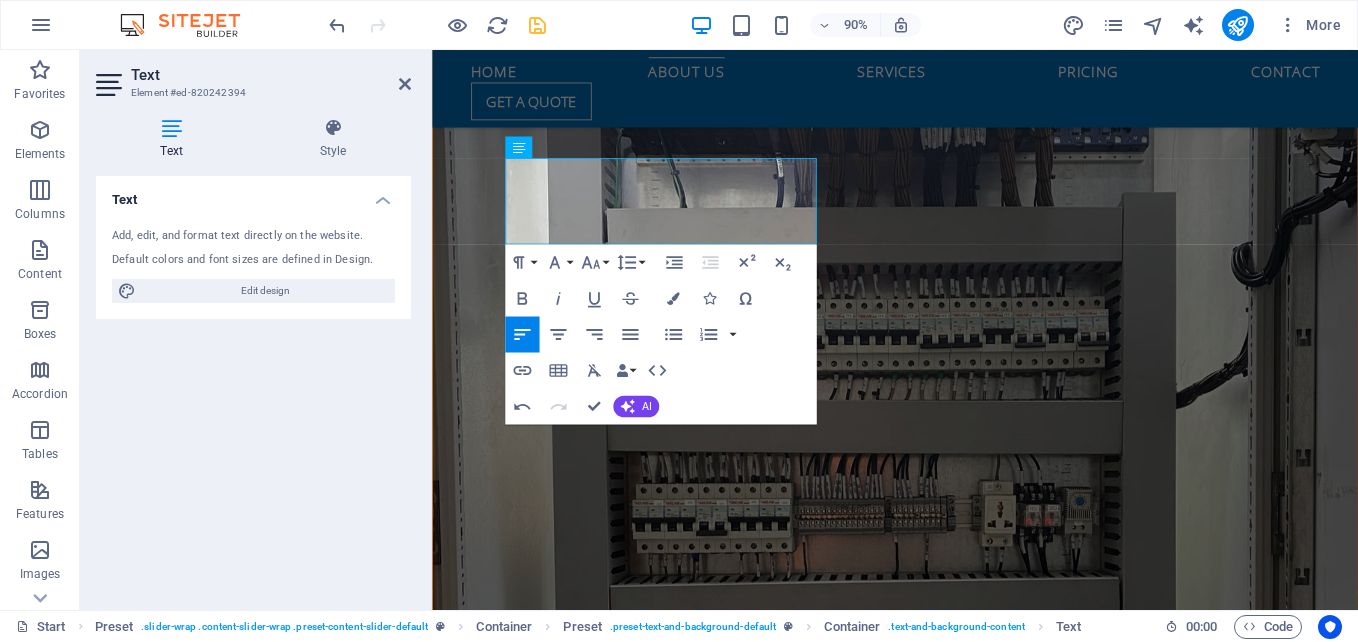 type 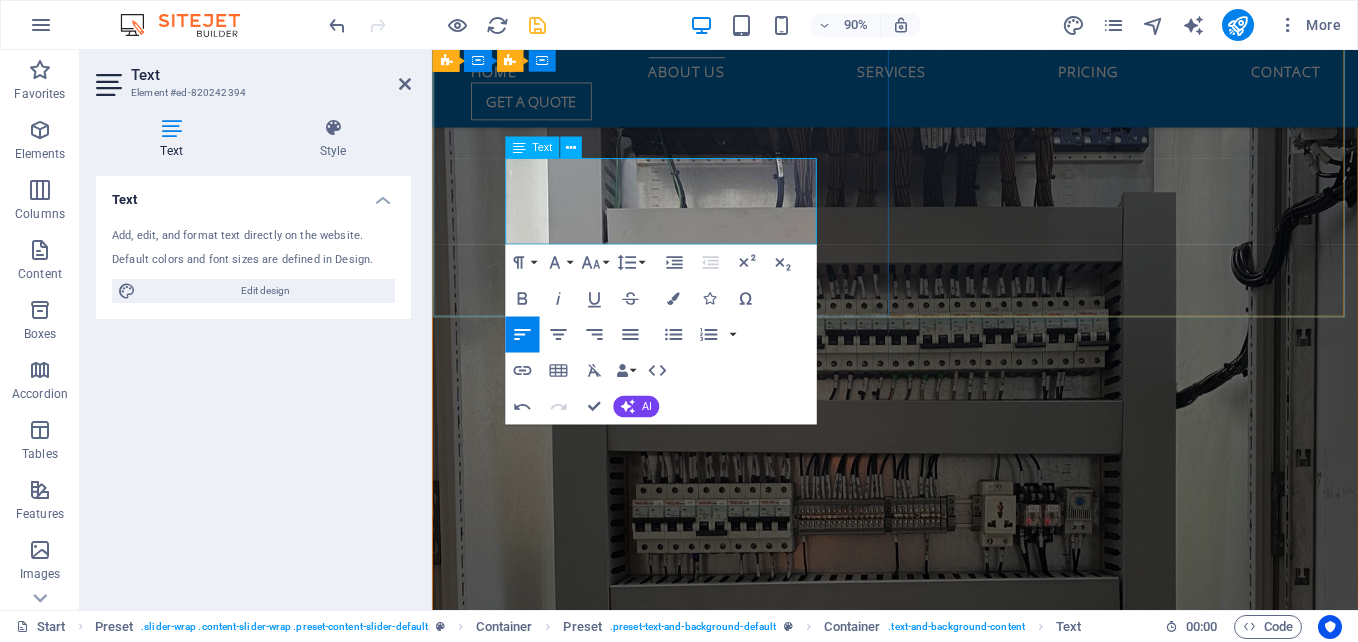 click at bounding box center [947, 973] 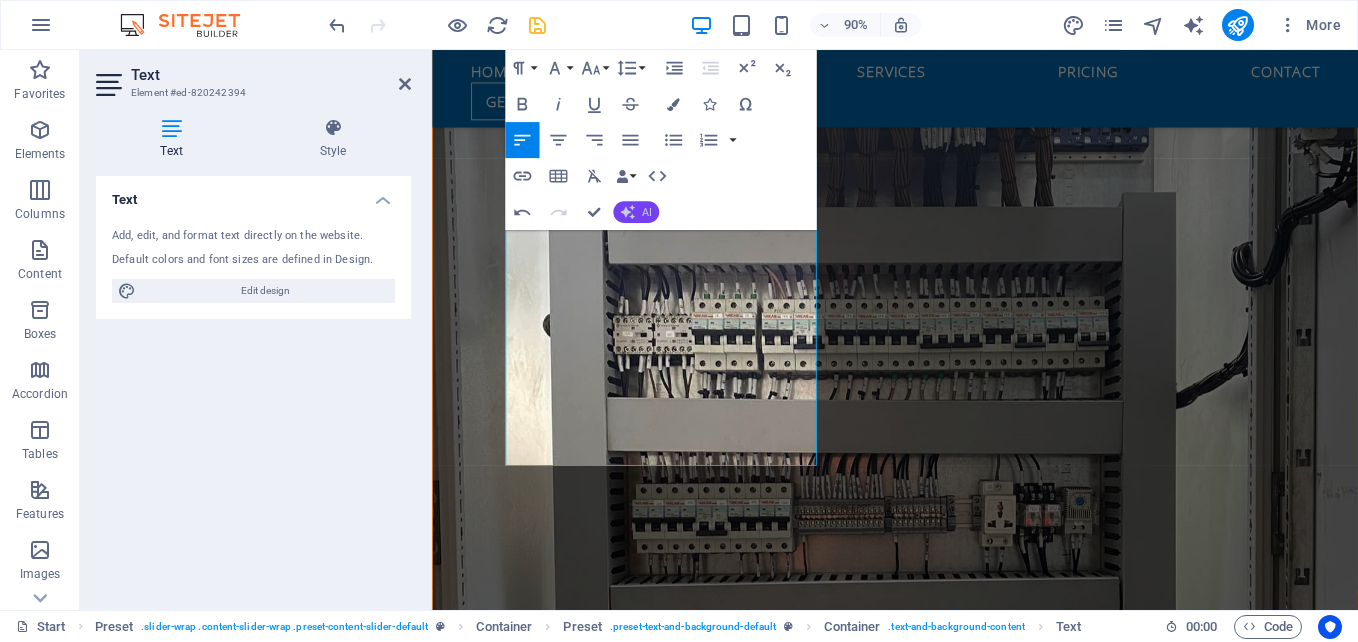 click on "AI" at bounding box center (636, 212) 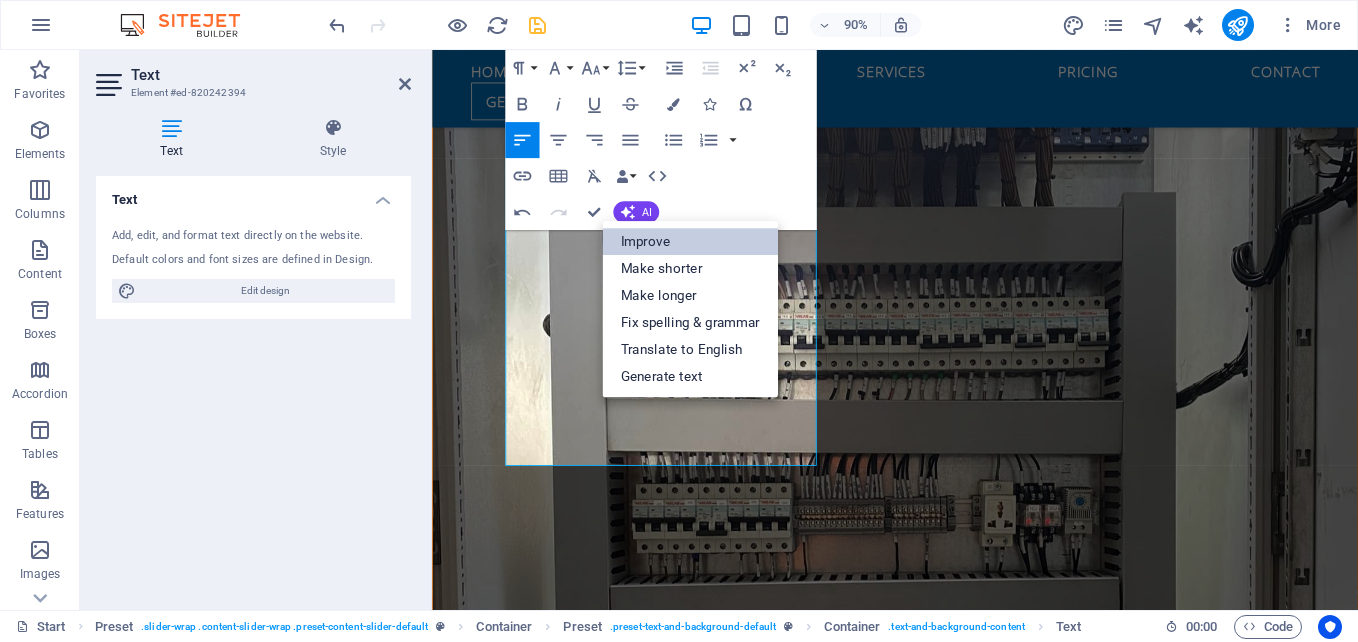 click on "Improve" at bounding box center [690, 241] 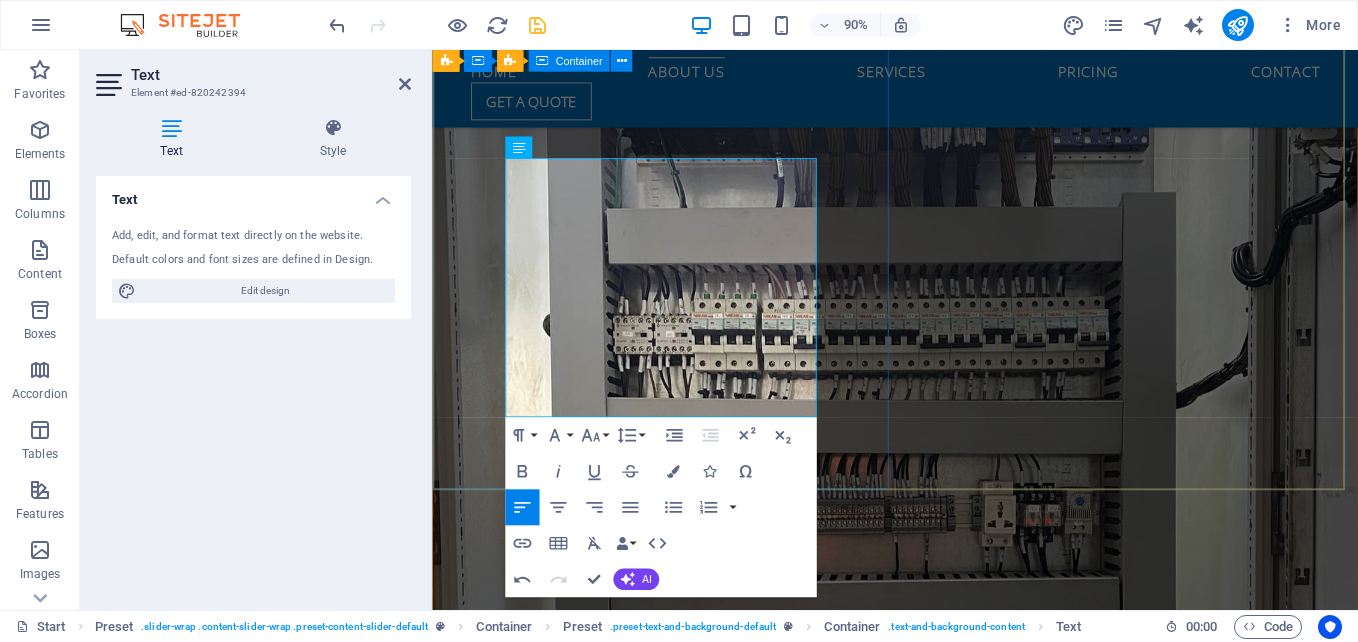 click on "SCADA Cimplicity 8.1 Migration to new Desktop PC Windows 11 Operating System SCADA migration entails the upgrading or replacement of outdated SCADA (Supervisory Control and Data Acquisition) systems with advanced, modern platforms. This process necessitates meticulous planning, data migration, and, in some cases, hardware and software enhancements. It is a vital endeavor for organizations that depend on SCADA to monitor and manage essential infrastructure.  [FIRST] [LAST]   CEO, Company3" at bounding box center (946, 989) 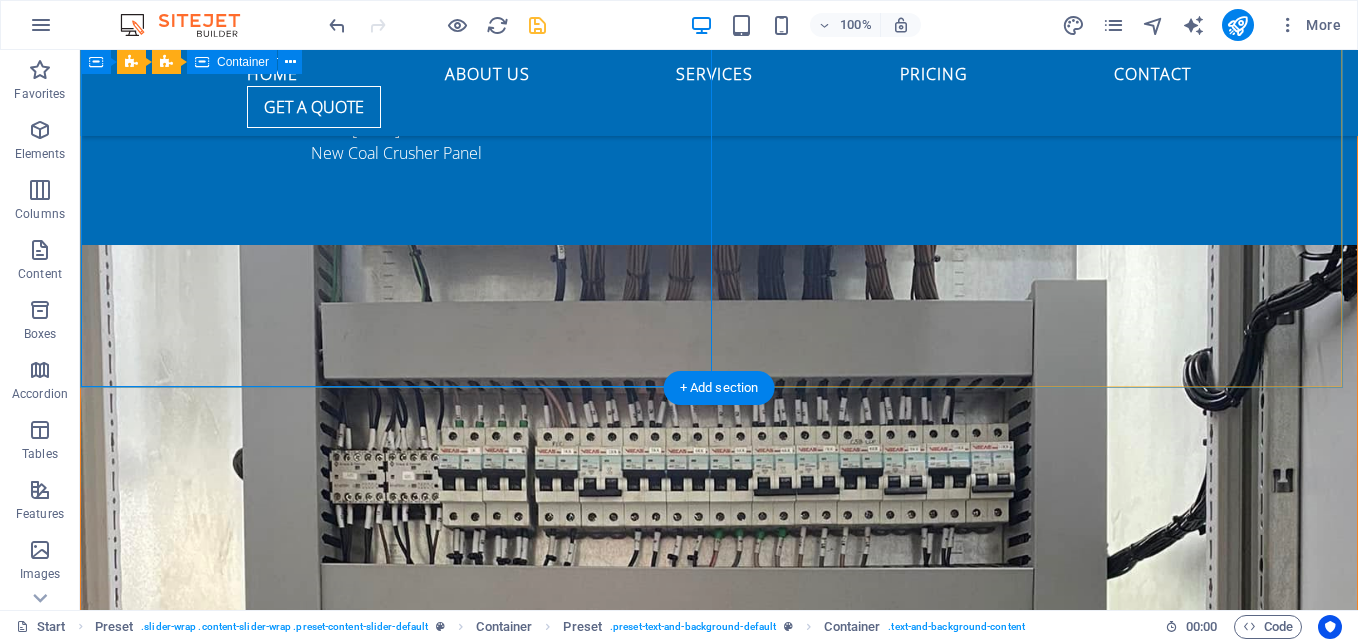 scroll, scrollTop: 2110, scrollLeft: 0, axis: vertical 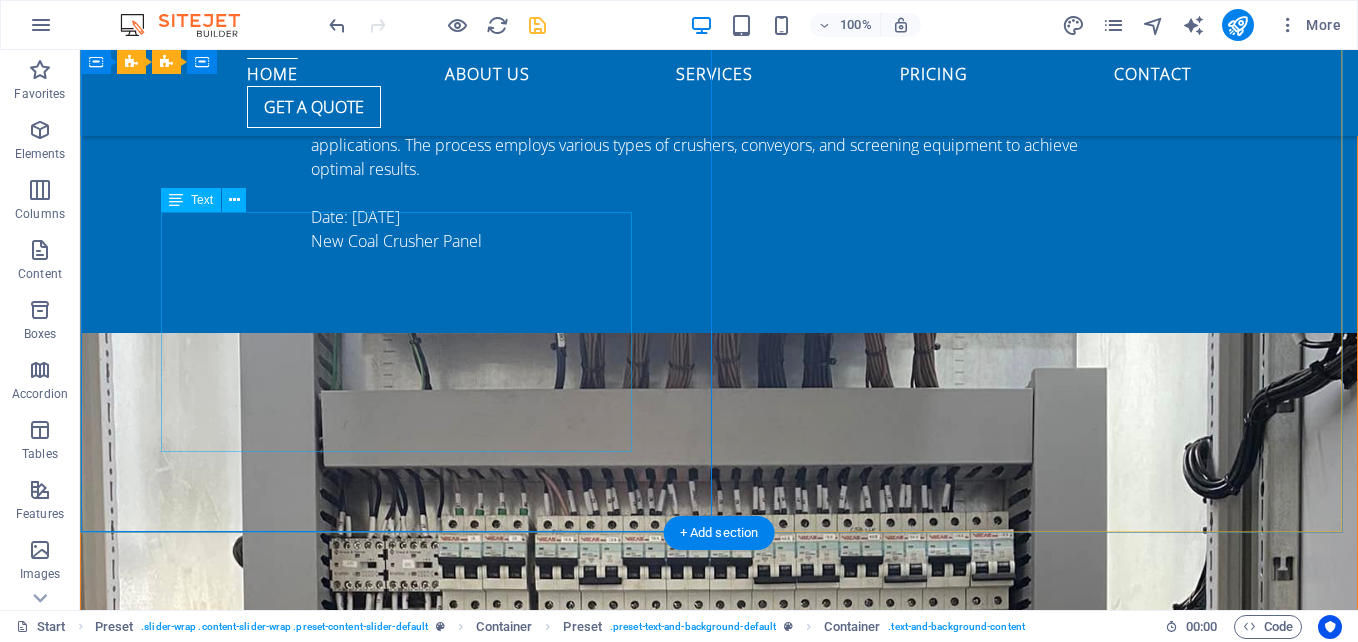 click on "SCADA migration entails the upgrading or replacement of outdated SCADA (Supervisory Control and Data Acquisition) systems with advanced, modern platforms. This process necessitates meticulous planning, data migration, and, in some cases, hardware and software enhancements. It is a vital endeavor for organizations that depend on SCADA to monitor and manage essential infrastructure.  [FIRST] [LAST]   CEO, Company3" at bounding box center (719, 1221) 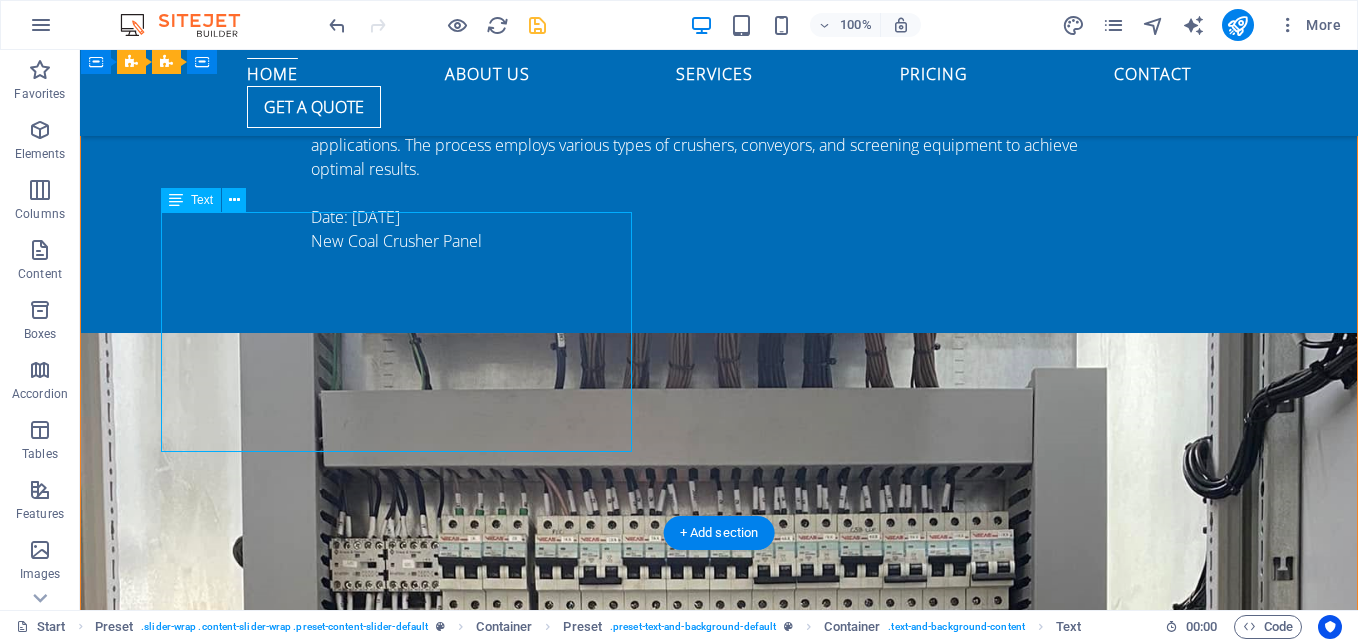 click on "SCADA migration entails the upgrading or replacement of outdated SCADA (Supervisory Control and Data Acquisition) systems with advanced, modern platforms. This process necessitates meticulous planning, data migration, and, in some cases, hardware and software enhancements. It is a vital endeavor for organizations that depend on SCADA to monitor and manage essential infrastructure.  [FIRST] [LAST]   CEO, Company3" at bounding box center (719, 1221) 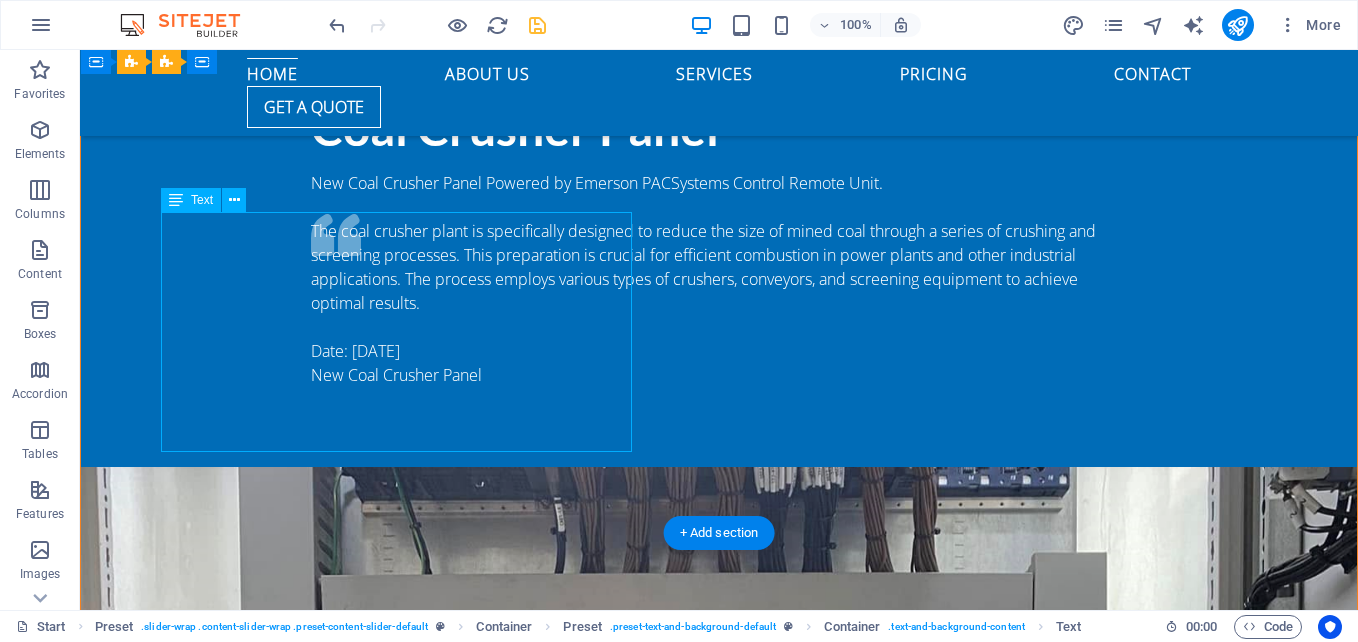 scroll, scrollTop: 2345, scrollLeft: 0, axis: vertical 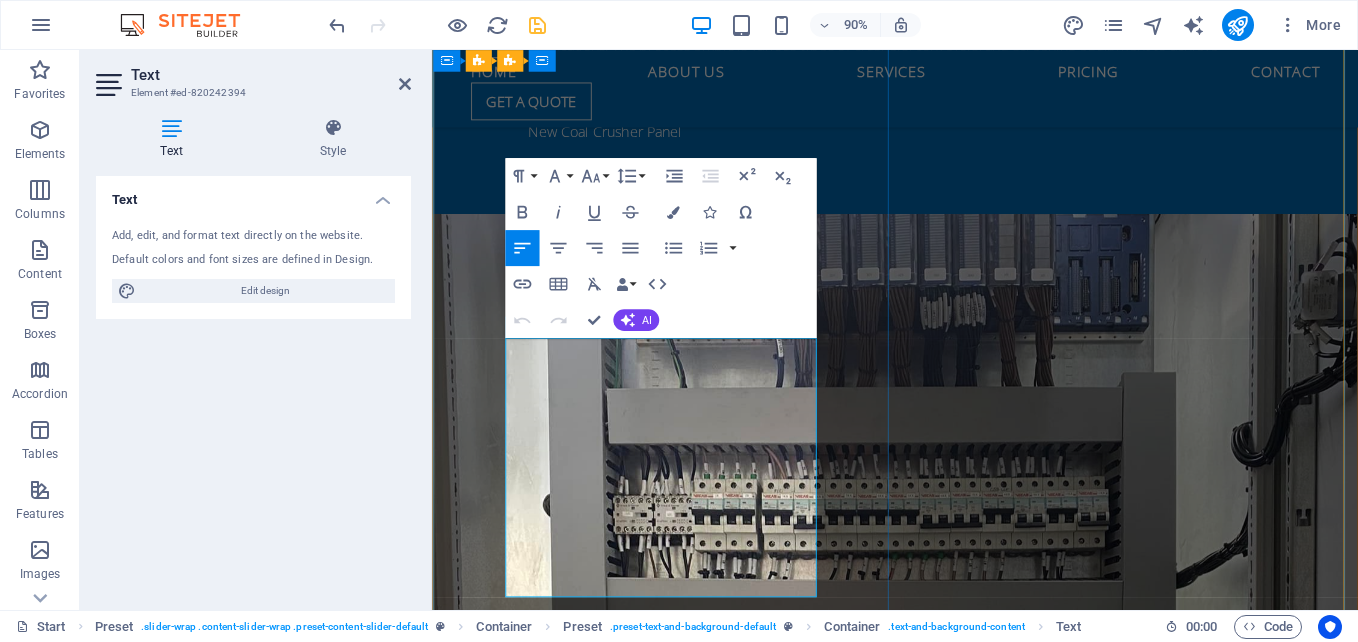 click on "SCADA migration entails the upgrading or replacement of outdated SCADA (Supervisory Control and Data Acquisition) systems with advanced, modern platforms. This process necessitates meticulous planning, data migration, and, in some cases, hardware and software enhancements. It is a vital endeavor for organizations that depend on SCADA to monitor and manage essential infrastructure.  [FIRST] [LAST]   CEO, Company3" at bounding box center (947, 1221) 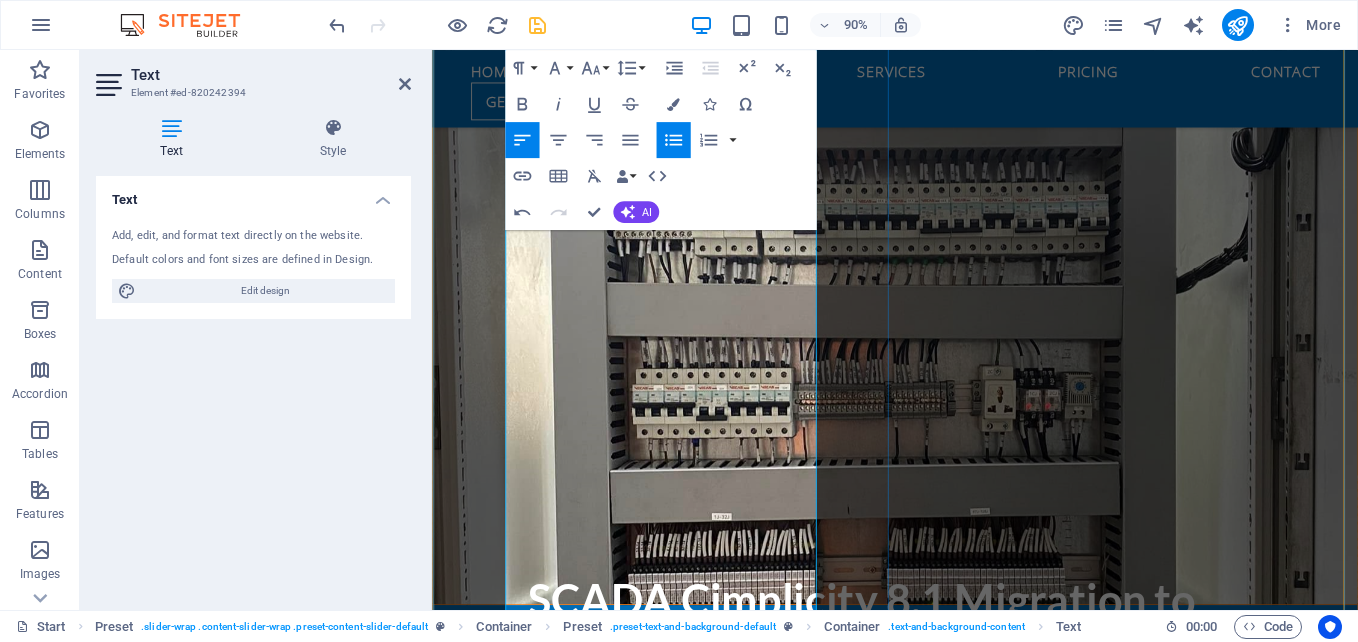 scroll, scrollTop: 2645, scrollLeft: 0, axis: vertical 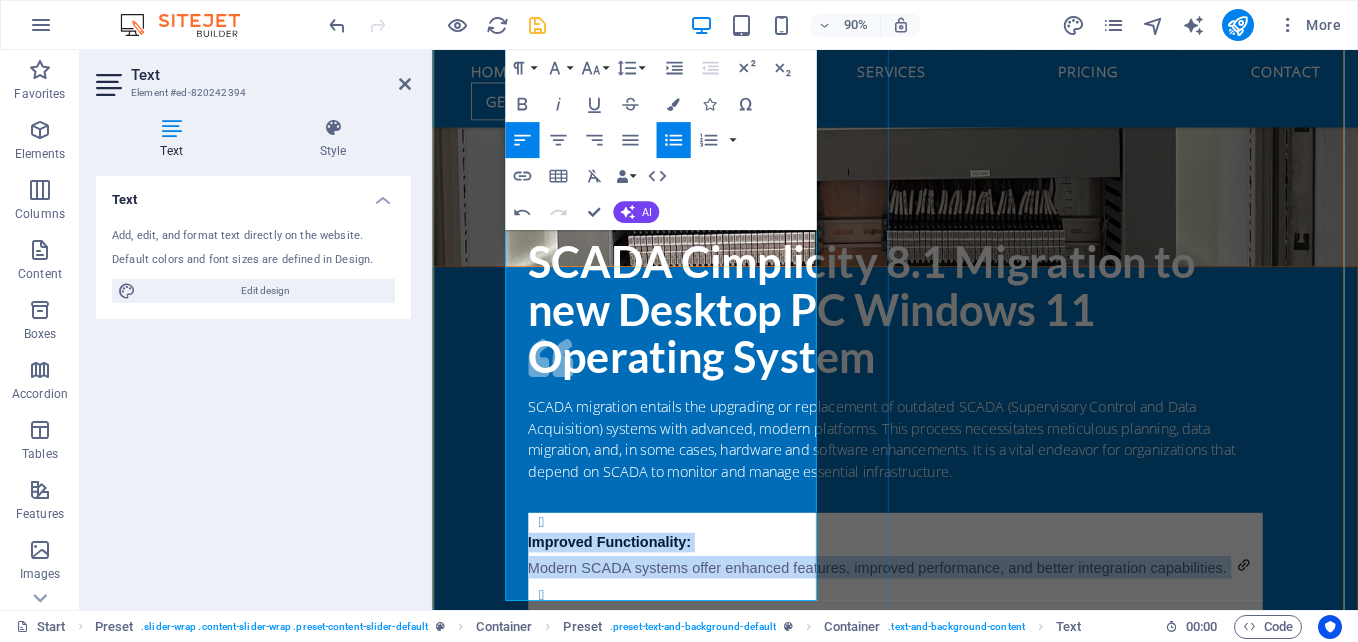 drag, startPoint x: 514, startPoint y: 327, endPoint x: 843, endPoint y: 538, distance: 390.8478 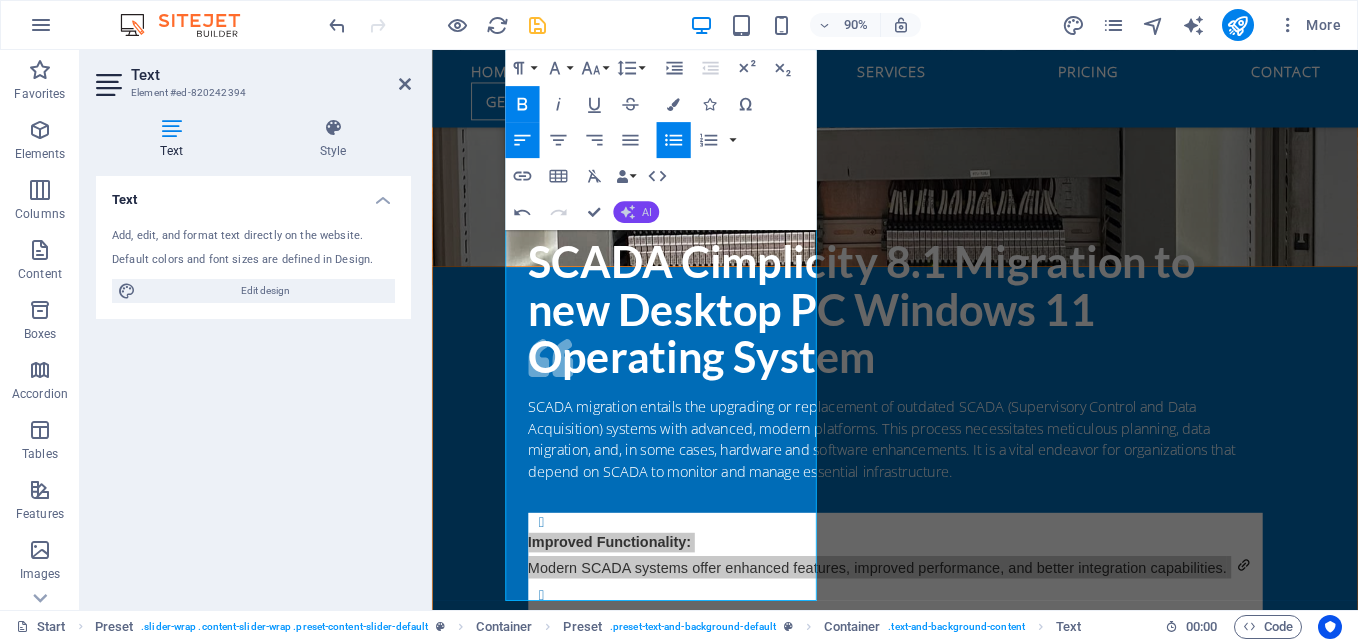 click on "AI" at bounding box center [636, 212] 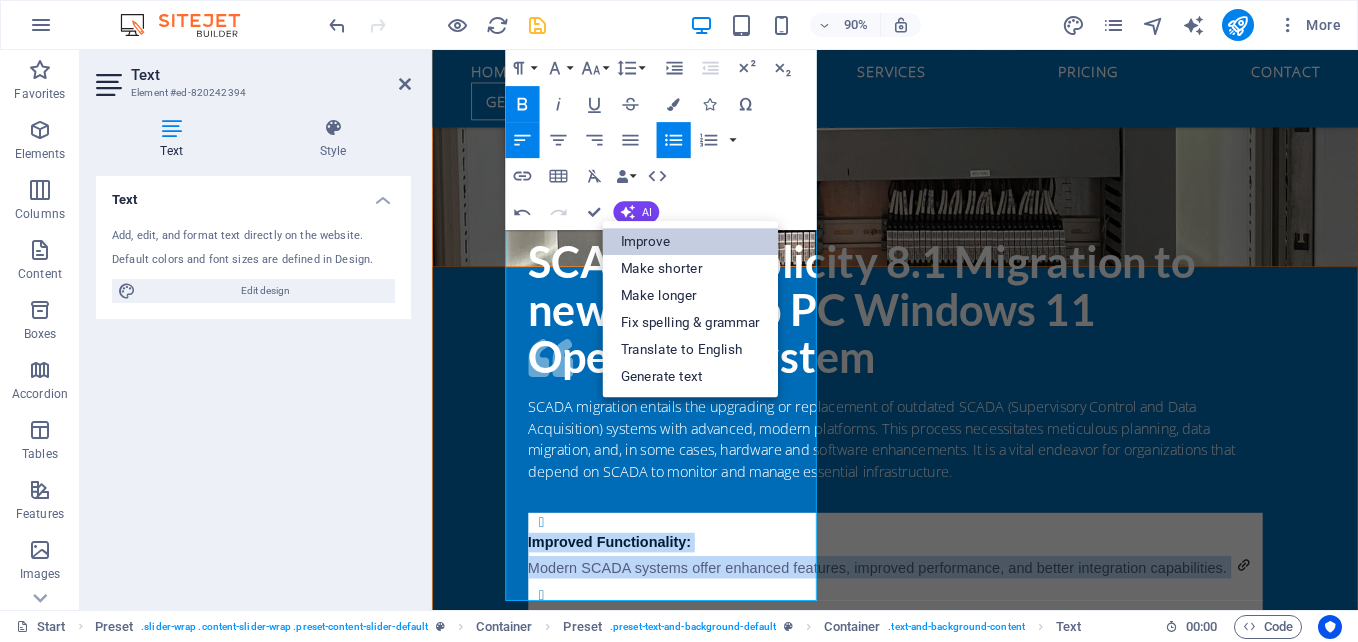 click on "Improve" at bounding box center (690, 241) 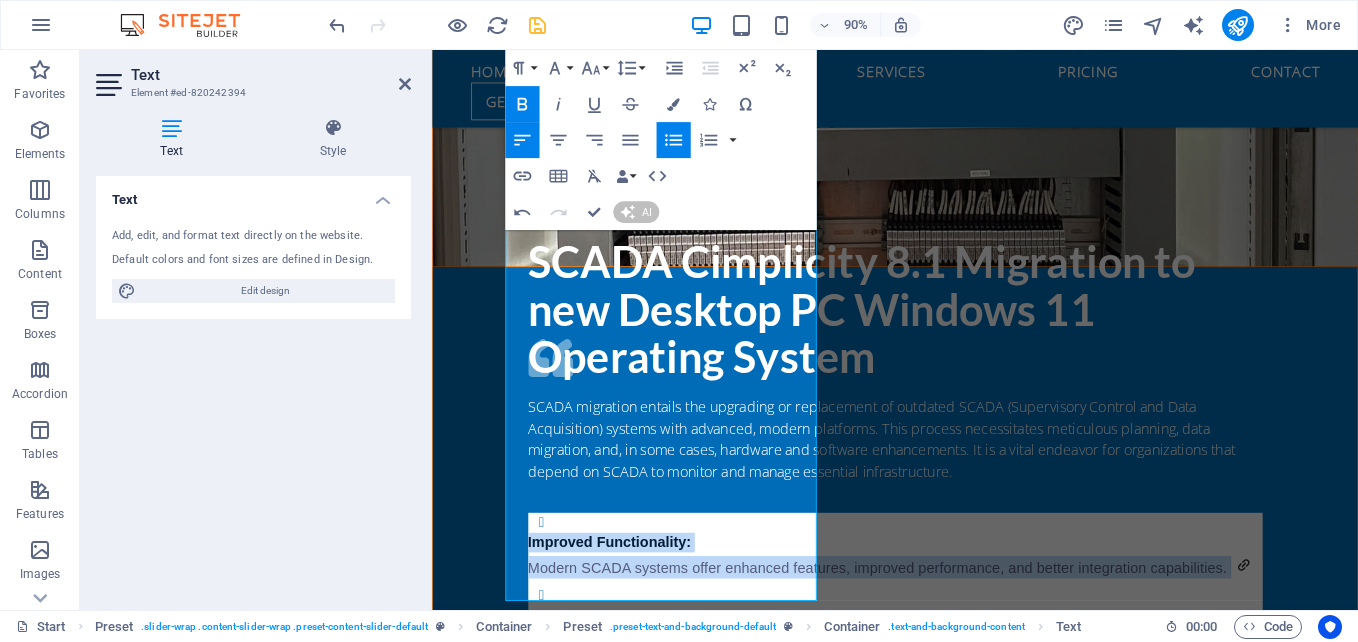 type 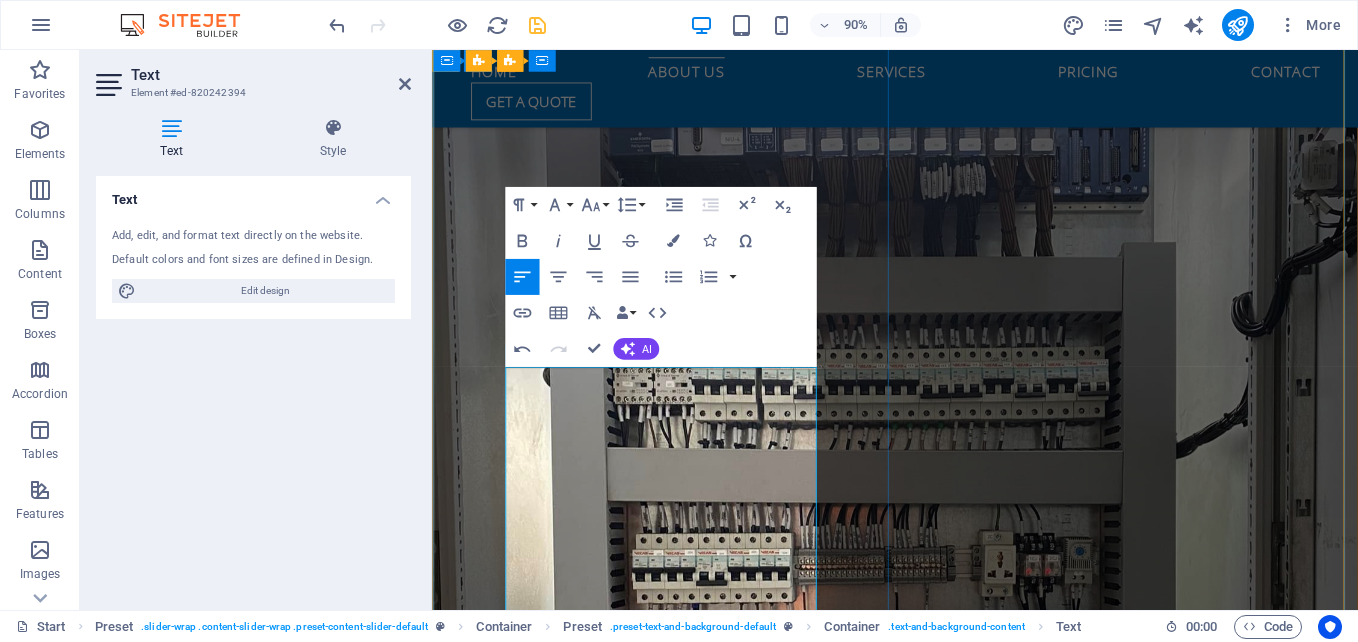 scroll, scrollTop: 2548, scrollLeft: 0, axis: vertical 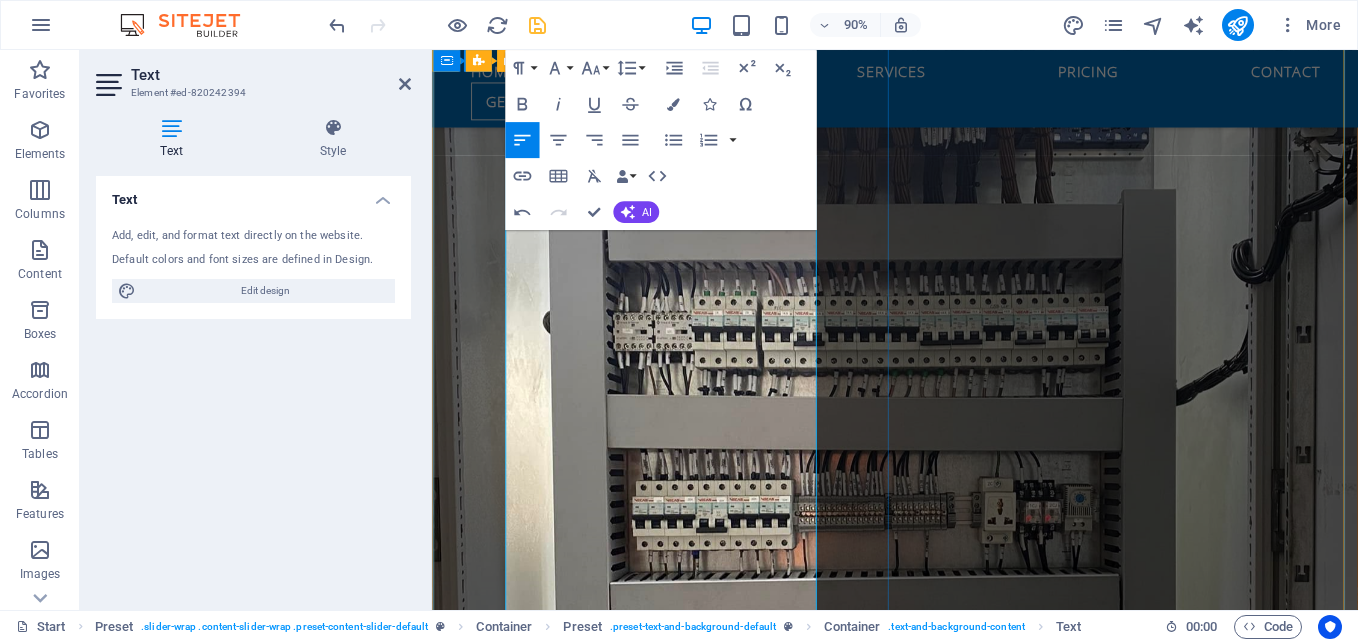 click on "SCADA migration involves the upgrade or replacement of outdated SCADA (Supervisory Control and Data Acquisition) systems with advanced modern platforms. This process requires careful planning, data migration, and, in some cases, enhancements to both hardware and software. It is a crucial undertaking for organizations that rely on SCADA to monitor and manage vital infrastructure. **Improved Functionality:**   Modern SCADA systems provide enhanced features, superior performance, and better integration capabilities.   **Enhanced Security:**   The latest systems often include advanced security measures designed to protect against cyber threats.   **Reduced Downtime:**   A thoughtfully planned migration can minimize downtime, ensuring business continuity.   **Cost Optimization:**   Upgrading to modern SCADA systems can yield long-term cost savings through increased efficiency and lower maintenance needs.   **Future-Proofing:**   [FIRST] [LAST]   CEO, Company3" at bounding box center [947, 1210] 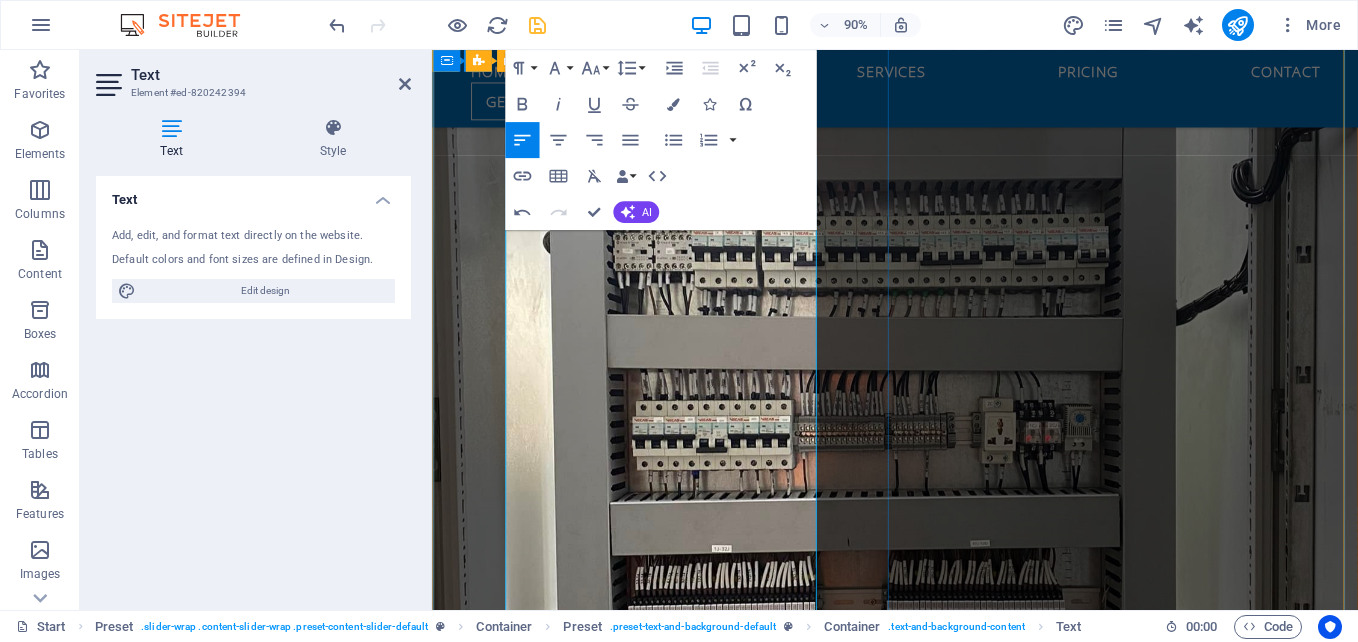 scroll, scrollTop: 2748, scrollLeft: 0, axis: vertical 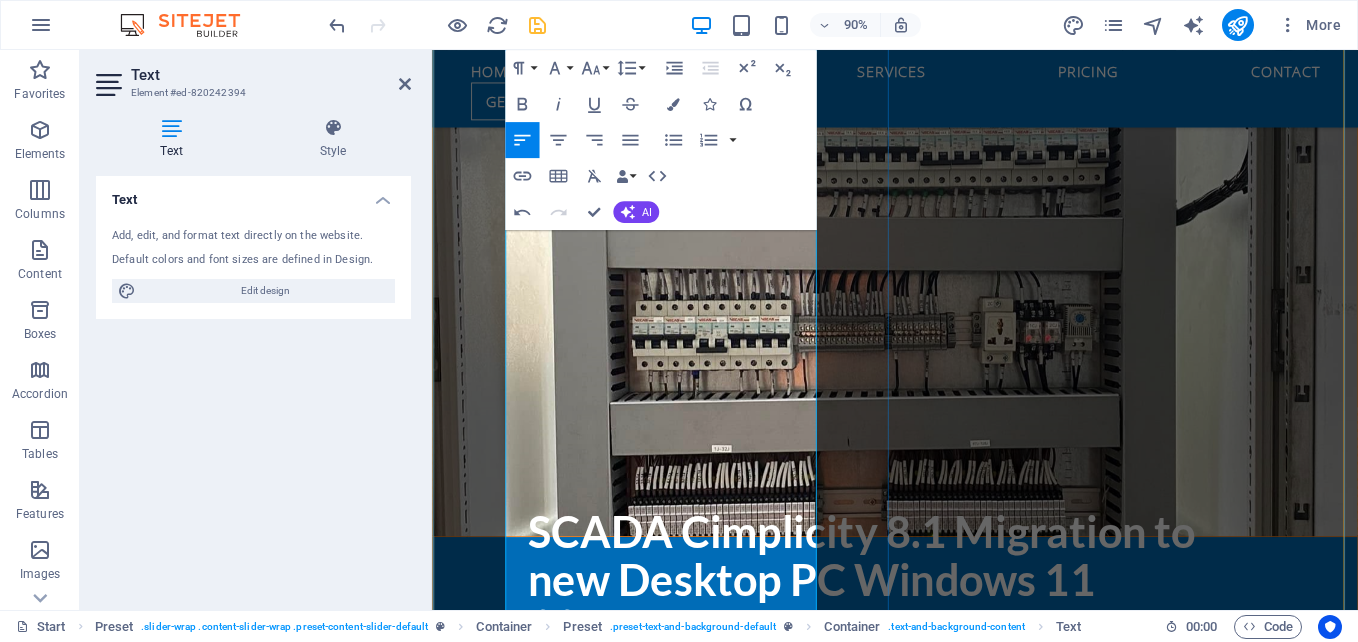 click on "SCADA Cimplicity 8.1 Migration to new Desktop SCADA migration involves the upgrade or replacement of outdated SCADA (Supervisory Control and Data Acquisition) systems with advanced modern platforms. This process requires careful planning, data migration, and, in some cases, enhancements to both hardware and software. It is a crucial undertaking for organizations that rely on SCADA to monitor and manage vital infrastructure. Improved Functionality Modern SCADA systems provide enhanced features, superior performance, and better integration capabilities.   **Enhanced Security:**   The latest systems often include advanced security measures designed to protect against cyber threats.   **Reduced Downtime:**   A thoughtfully planned migration can minimize downtime, ensuring business continuity.   **Cost Optimization:**   Upgrading to modern SCADA systems can yield long-term cost savings through increased efficiency and lower maintenance needs.   **Future-Proofing:**   [FIRST] [LAST]   CEO, Company3" at bounding box center [947, 1010] 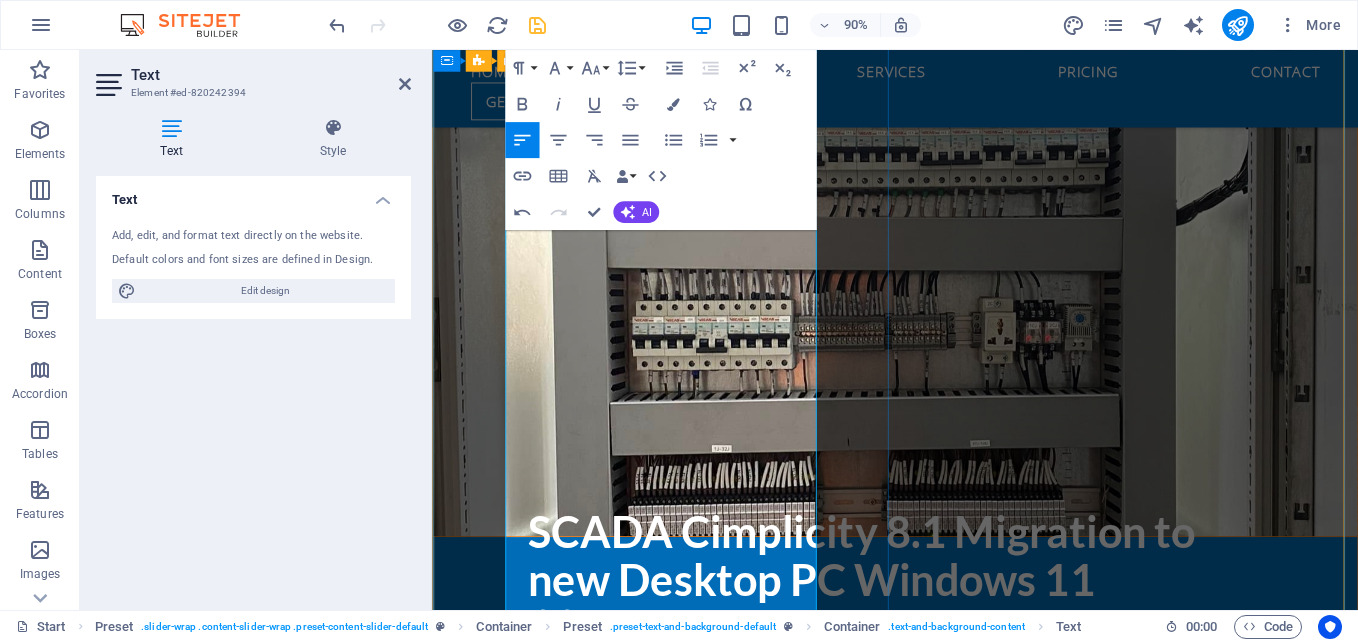 drag, startPoint x: 529, startPoint y: 337, endPoint x: 510, endPoint y: 338, distance: 19.026299 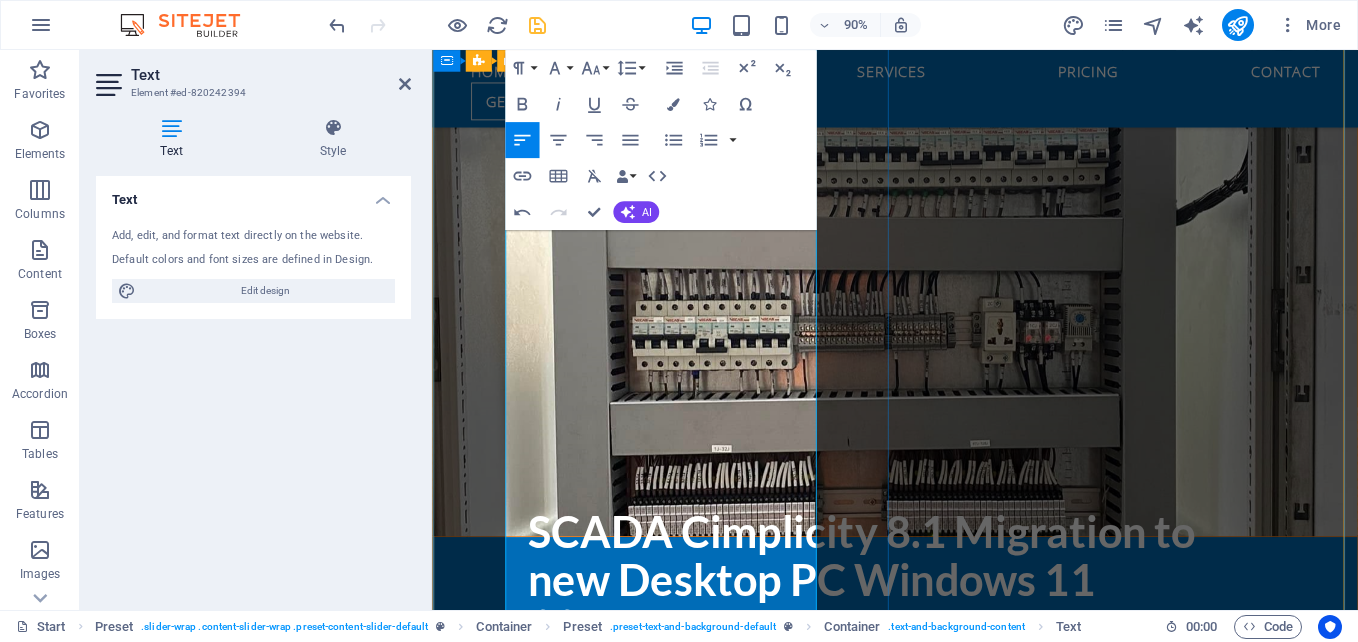 click on "SCADA Cimplicity 8.1 Migration to new Desktop PC Windows 11 Operating System SCADA migration involves the upgrade or replacement of outdated SCADA (Supervisory Control and Data Acquisition) systems with advanced modern platforms. This process requires careful planning, data migration, and, in some cases, enhancements to both hardware and software. It is a crucial undertaking for organizations that rely on SCADA to monitor and manage vital infrastructure. Improved Functionality Modern SCADA systems provide enhanced features, superior performance, and better integration capabilities.   **Enhanced Security   The latest systems often include advanced security measures designed to protect against cyber threats.   **Reduced Downtime:**   A thoughtfully planned migration can minimize downtime, ensuring business continuity.   **Cost Optimization:**   Upgrading to modern SCADA systems can yield long-term cost savings through increased efficiency and lower maintenance needs.   **Future-Proofing:**   [FIRST] [LAST]   CEO, Company3" at bounding box center (946, 978) 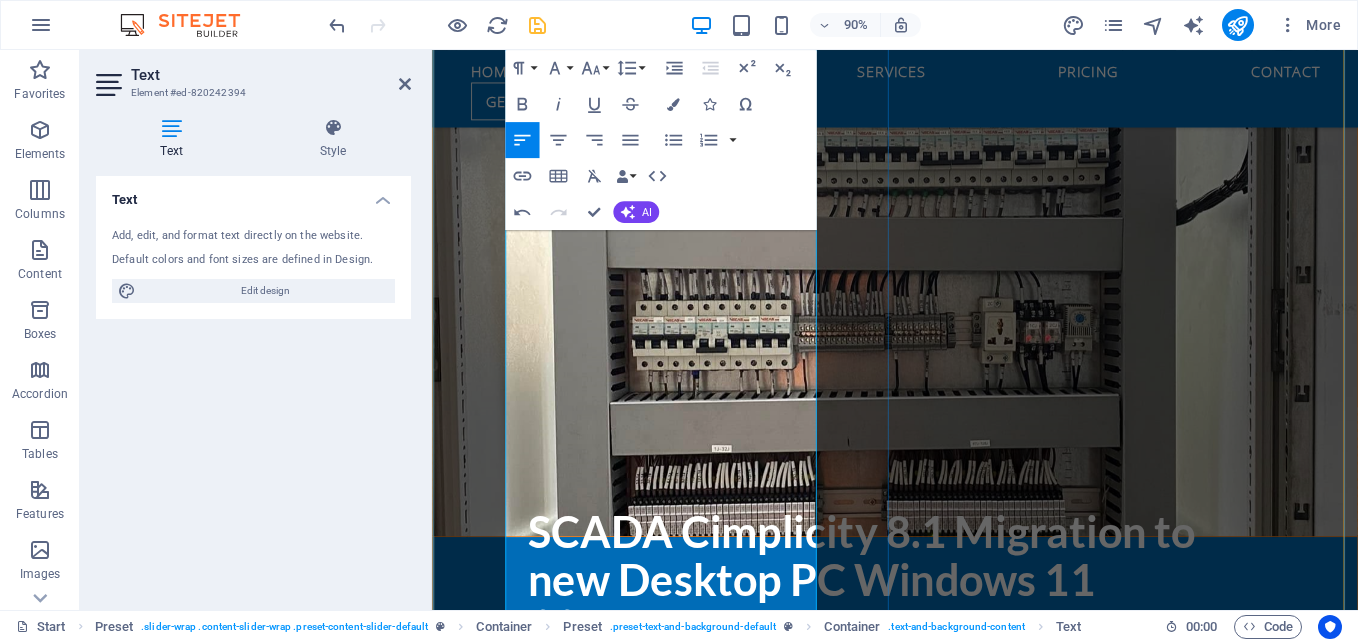 click on "SCADA migration involves the upgrade or replacement of outdated SCADA (Supervisory Control and Data Acquisition) systems with advanced modern platforms. This process requires careful planning, data migration, and, in some cases, enhancements to both hardware and software. It is a crucial undertaking for organizations that rely on SCADA to monitor and manage vital infrastructure. Improved Functionality Modern SCADA systems provide enhanced features, superior performance, and better integration capabilities.   Enhanced Security   The latest systems often include advanced security measures designed to protect against cyber threats.   **Reduced Downtime:**   A thoughtfully planned migration can minimize downtime, ensuring business continuity.   **Cost Optimization:**   Upgrading to modern SCADA systems can yield long-term cost savings through increased efficiency and lower maintenance needs.   **Future-Proofing:**   [FIRST] [LAST]   CEO, Company3" at bounding box center [947, 1010] 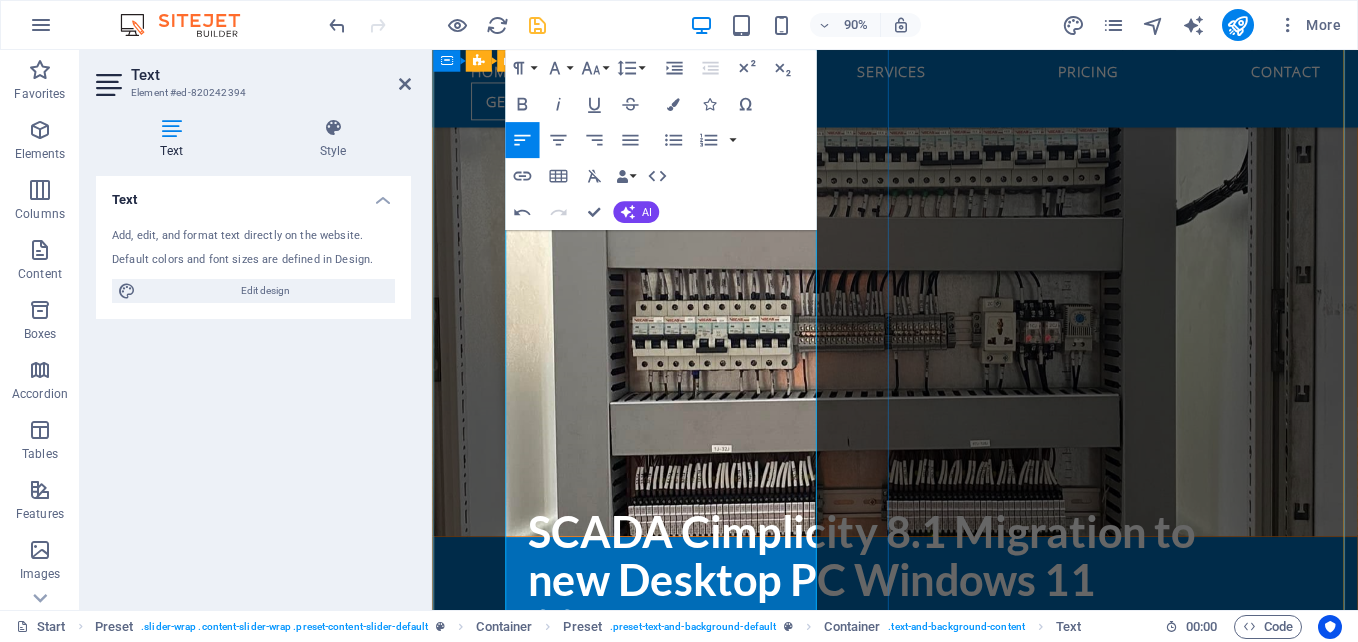 drag, startPoint x: 526, startPoint y: 457, endPoint x: 478, endPoint y: 465, distance: 48.6621 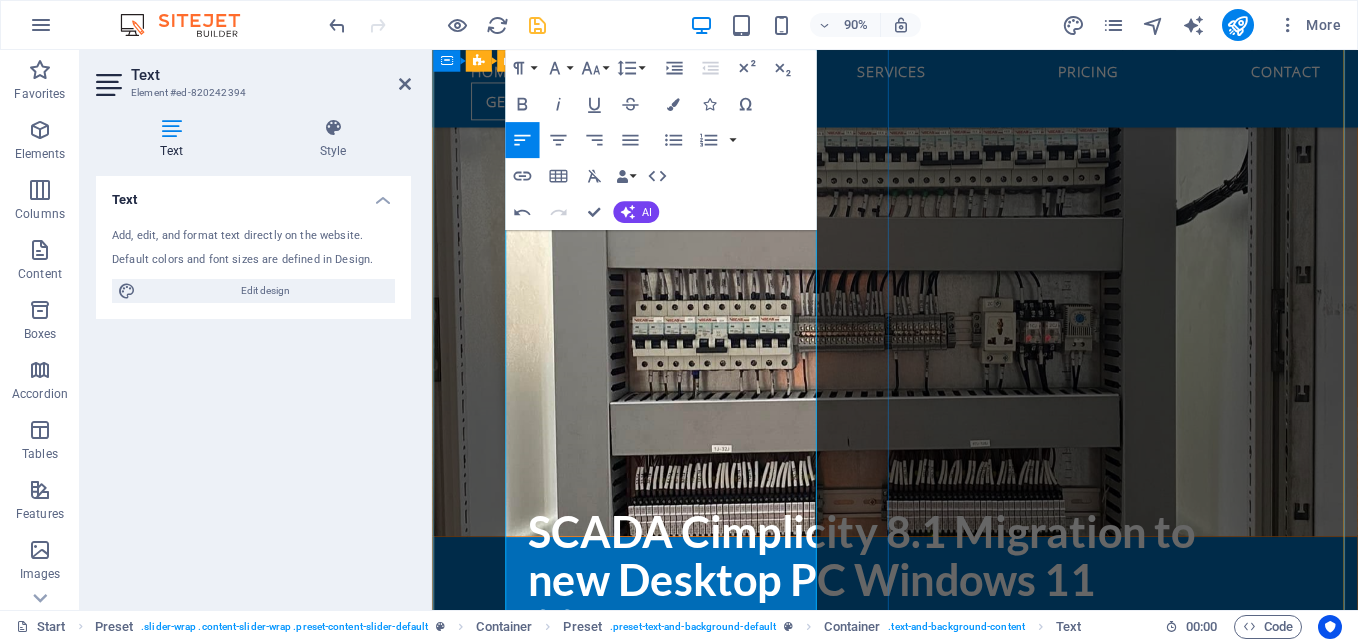 drag, startPoint x: 530, startPoint y: 456, endPoint x: 503, endPoint y: 458, distance: 27.073973 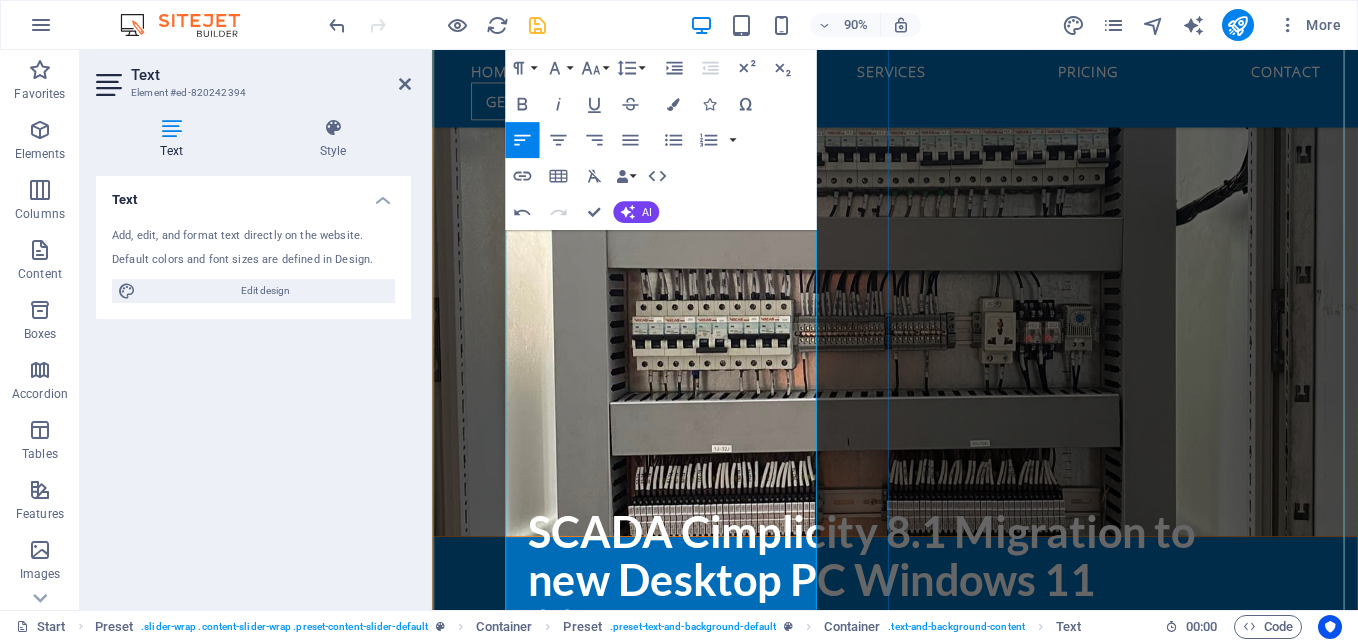 click on "SCADA migration involves the upgrade or replacement of outdated SCADA (Supervisory Control and Data Acquisition) systems with advanced modern platforms. This process requires careful planning, data migration, and, in some cases, enhancements to both hardware and software. It is a crucial undertaking for organizations that rely on SCADA to monitor and manage vital infrastructure. Improved Functionality Modern SCADA systems provide enhanced features, superior performance, and better integration capabilities.   Enhanced Security   The latest systems often include advanced security measures designed to protect against cyber threats.   Reduced Downtime   A thoughtfully planned migration can minimize downtime, ensuring business continuity.   **Cost Optimization:**   Upgrading to modern SCADA systems can yield long-term cost savings through increased efficiency and lower maintenance needs.   **Future-Proofing:**   [FIRST] [LAST]   CEO, Company3" at bounding box center (947, 1010) 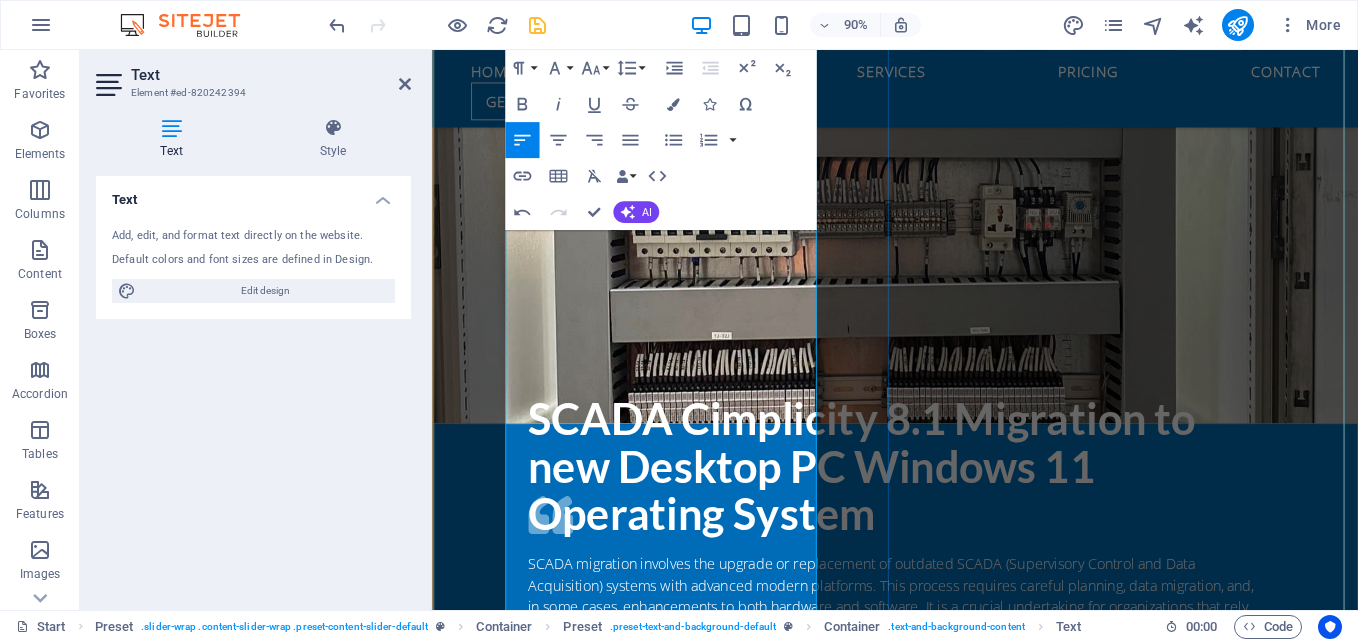 scroll, scrollTop: 3048, scrollLeft: 0, axis: vertical 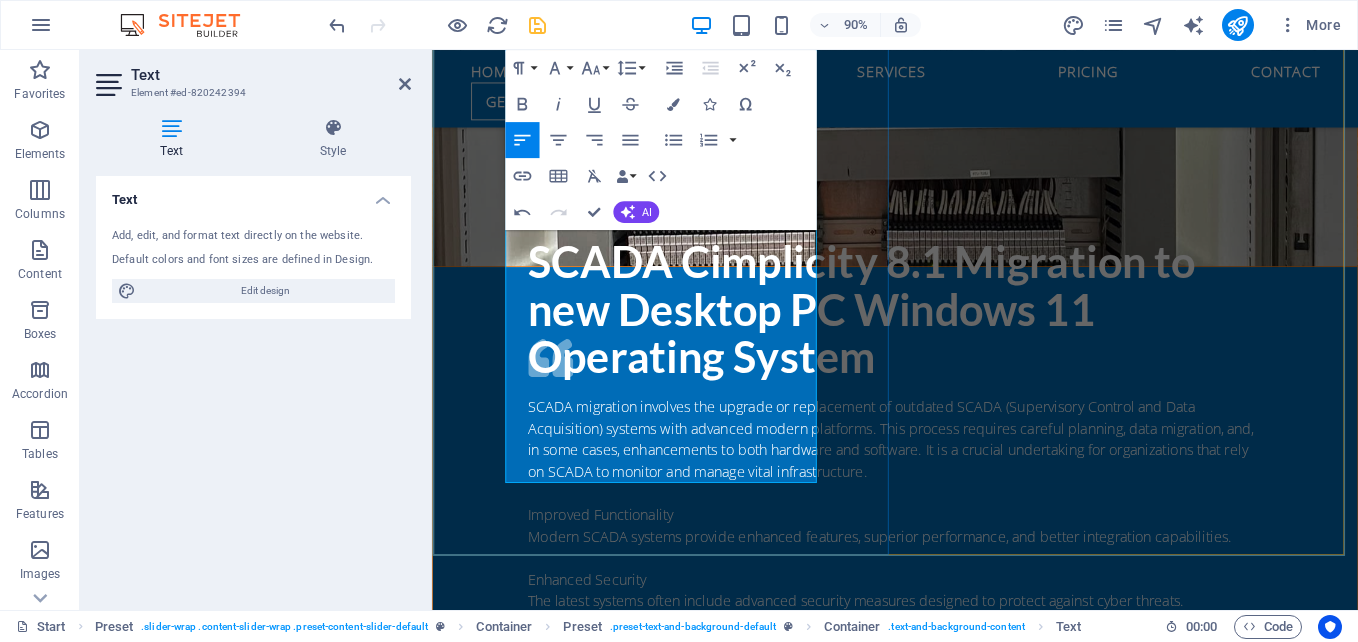 click on "SCADA migration involves the upgrade or replacement of outdated SCADA (Supervisory Control and Data Acquisition) systems with advanced modern platforms. This process requires careful planning, data migration, and, in some cases, enhancements to both hardware and software. It is a crucial undertaking for organizations that rely on SCADA to monitor and manage vital infrastructure. Improved Functionality Modern SCADA systems provide enhanced features, superior performance, and better integration capabilities.   Enhanced Security   The latest systems often include advanced security measures designed to protect against cyber threats.   Reduced Downtime   A thoughtfully planned migration can minimize downtime, ensuring business continuity.   Cost Optimization   Upgrading to modern SCADA systems can yield long-term cost savings through increased efficiency and lower maintenance needs.   **Future-Proofing:**   [FIRST] [LAST]   CEO, Company3" at bounding box center (947, 710) 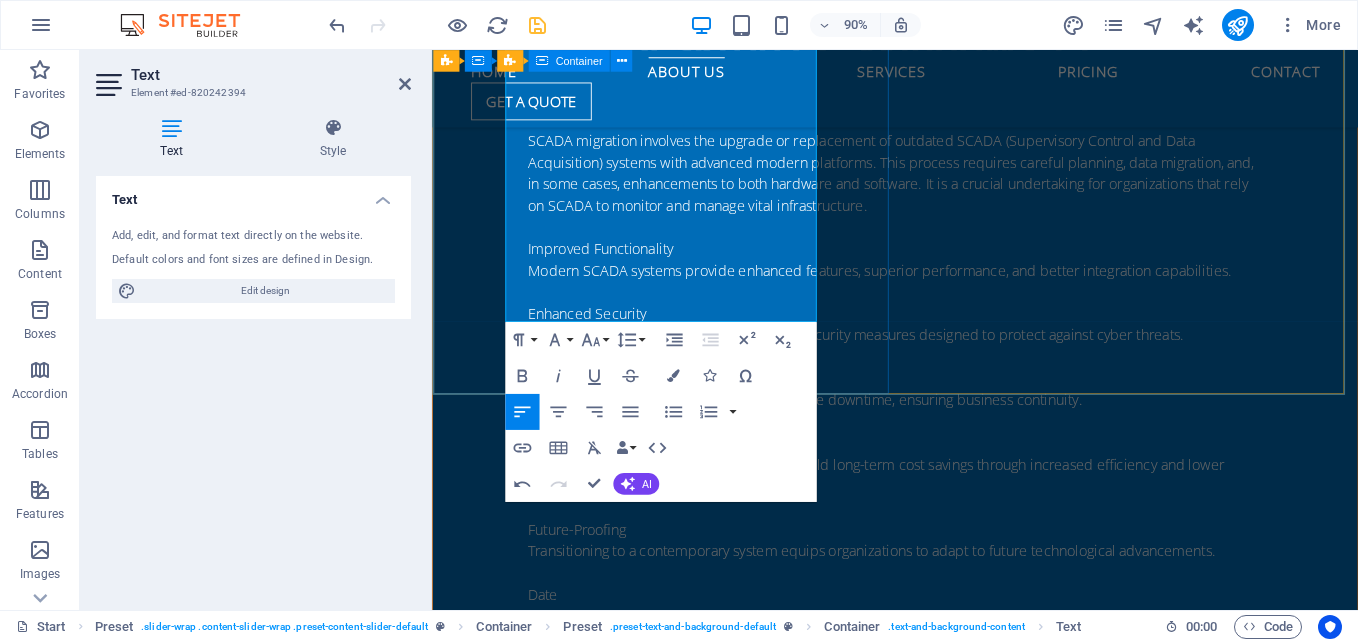 scroll, scrollTop: 3348, scrollLeft: 0, axis: vertical 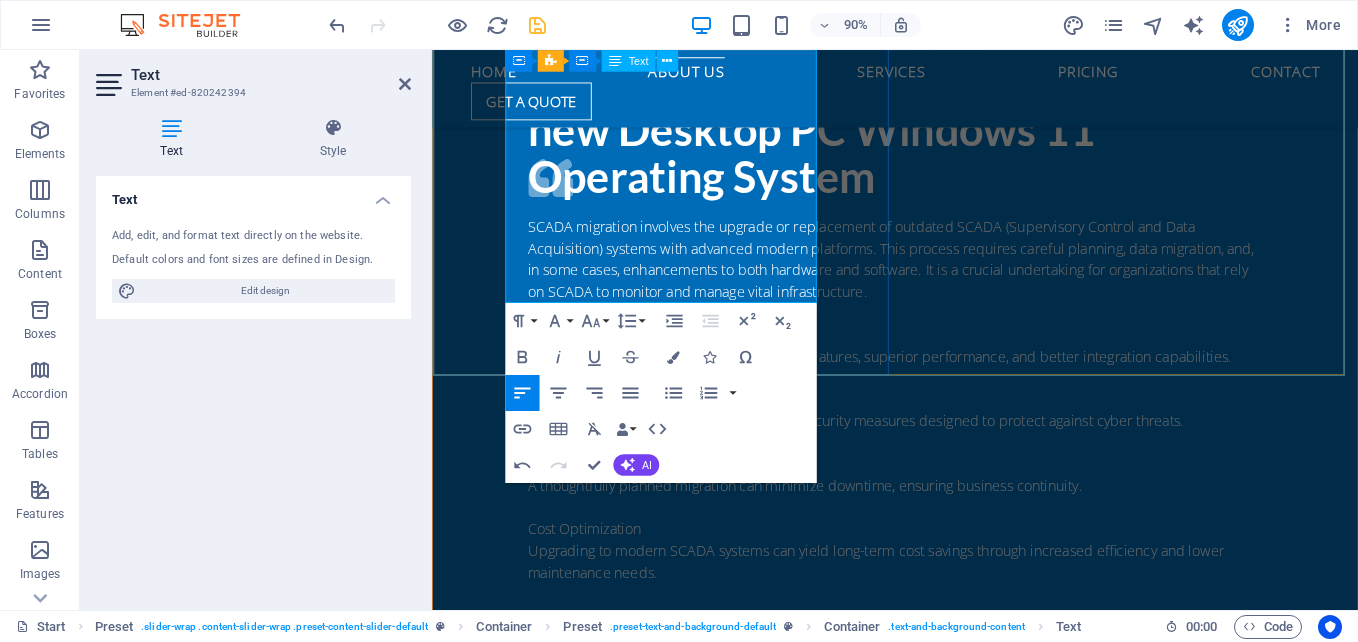 click on "SCADA migration involves the upgrade or replacement of outdated SCADA (Supervisory Control and Data Acquisition) systems with advanced modern platforms. This process requires careful planning, data migration, and, in some cases, enhancements to both hardware and software. It is a crucial undertaking for organizations that rely on SCADA to monitor and manage vital infrastructure. Improved Functionality Modern SCADA systems provide enhanced features, superior performance, and better integration capabilities.   Enhanced Security   The latest systems often include advanced security measures designed to protect against cyber threats.   Reduced Downtime   A thoughtfully planned migration can minimize downtime, ensuring business continuity.   Cost Optimization   Upgrading to modern SCADA systems can yield long-term cost savings through increased efficiency and lower maintenance needs.   Future-Proofing   Transitioning to a contemporary system equips organizations to adapt to future technological advancements." at bounding box center [947, 510] 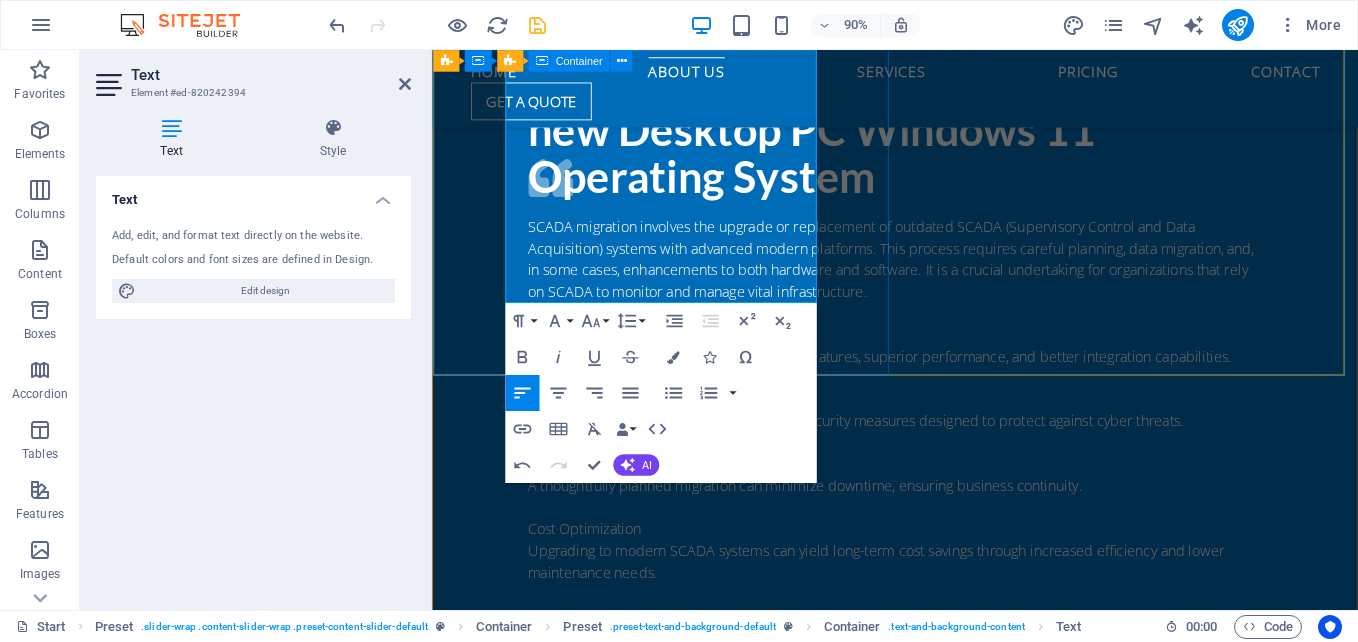 drag, startPoint x: 649, startPoint y: 319, endPoint x: 491, endPoint y: 318, distance: 158.00316 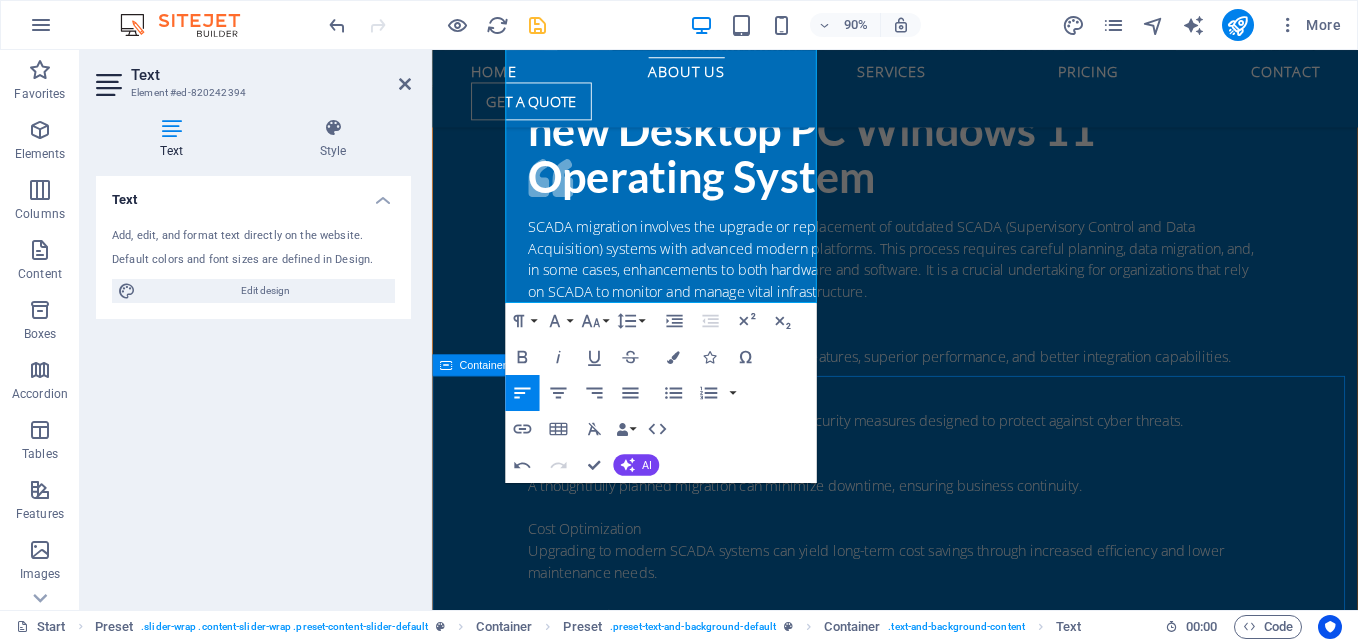 click on "About us Lorem ipsum dolor sit amet, consetetur sadipscing elitr, sed diam nonumy eirmod tempor invidunt ut labore et dolore magna aliquyam erat, sed diam voluptua. At vero eos et accusam et justo duo dolores et ea rebum. Stet clita kasd gubergren, no sea takimata sanctus est Lorem ipsum dolor sit amet. Lorem ipsum dolor sit amet, consetetur sadipscing elitr, sed diam nonumy eirmod tempor invidunt ut labore et dolore magna aliquyam erat, sed diam voluptua. At vero eos et accusam et justo duo dolores et ea rebum. Stet clita kasd gubergren, no sea takimata sanctus est Lorem ipsum dolor sit amet.  Lorem ipsum dolor sit amet, consetetur sadipscing elitr, sed diam nonumy eirmod tempor invidunt ut labore et dolore magna aliquyam erat, sed diam voluptua. At vero eos et accusam et justo duo dolores et ea rebum. Stet clita kasd gubergren, no sea takimata sanctus est Lorem ipsum dolor sit amet. Automation/instrumentation and control engineering Engineering services PROCESS ENGINEERING ELECTRICAL ENGINEERING SERVICES" at bounding box center (946, 3026) 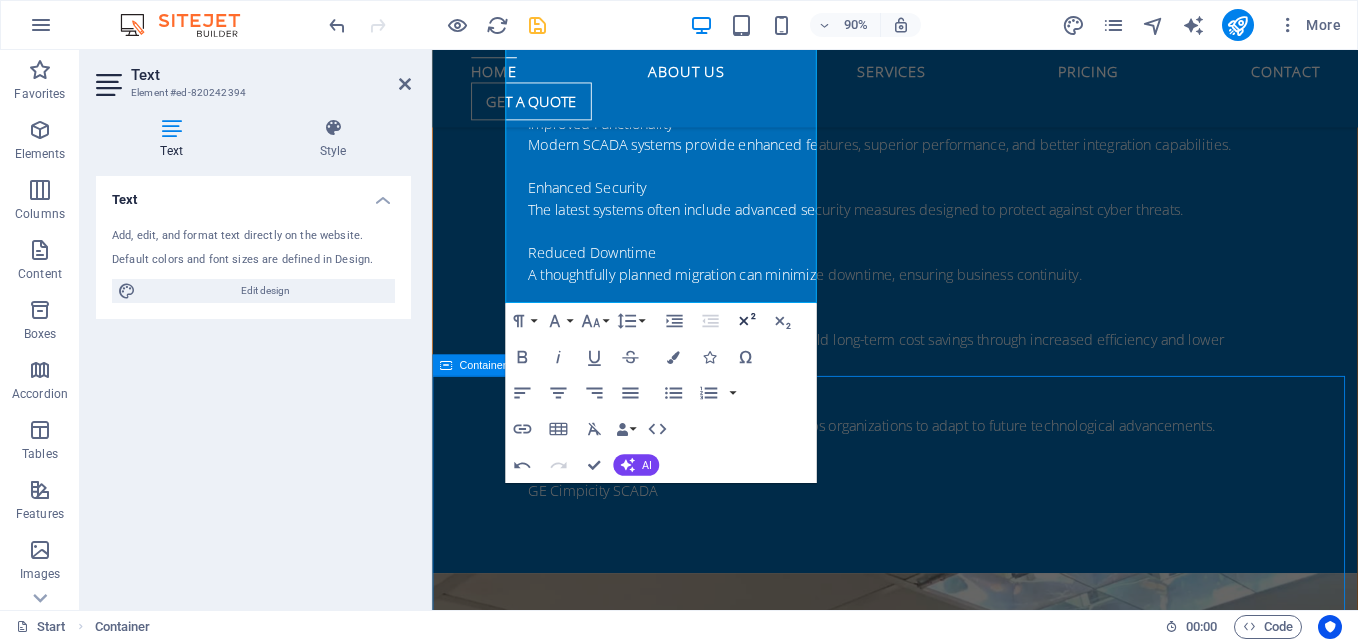 scroll, scrollTop: 2759, scrollLeft: 0, axis: vertical 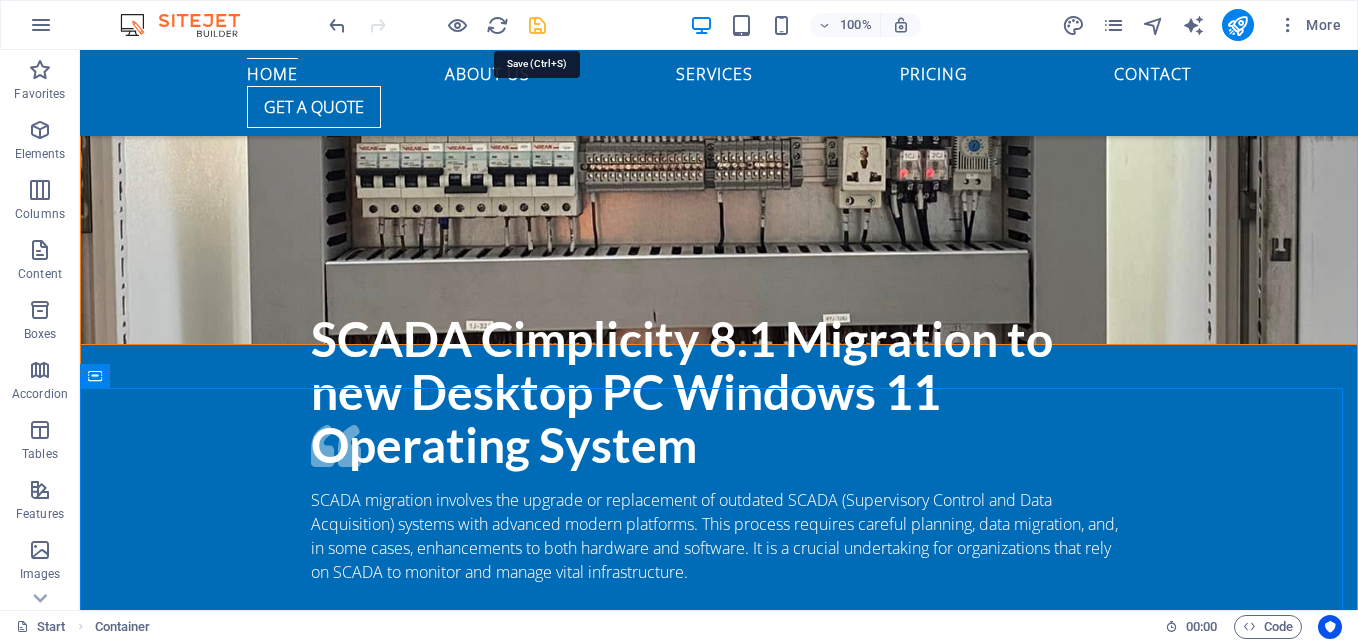 click at bounding box center [537, 25] 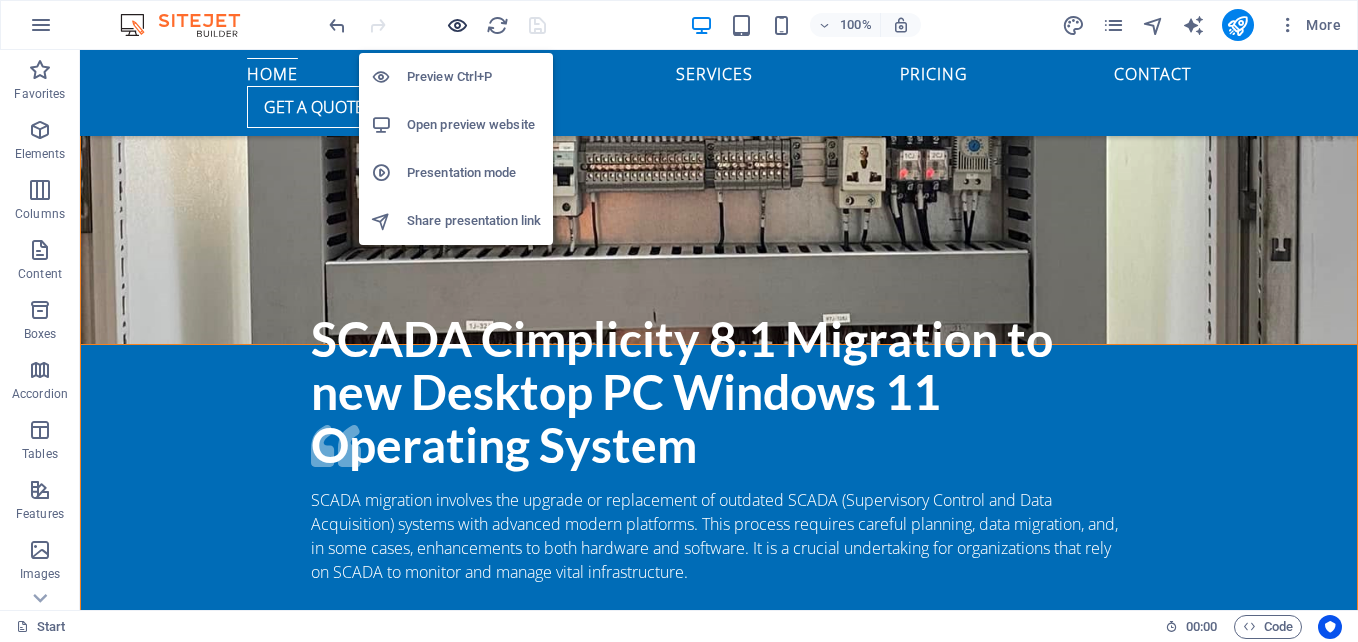 click at bounding box center [457, 25] 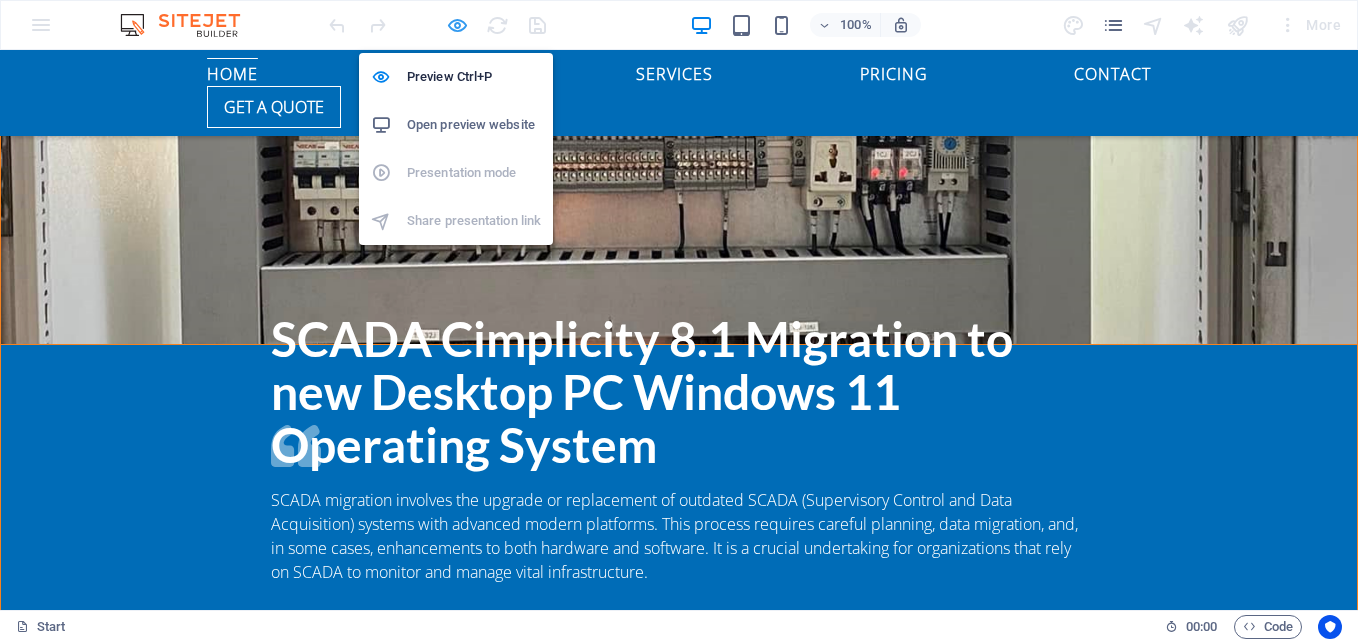 scroll, scrollTop: 2677, scrollLeft: 0, axis: vertical 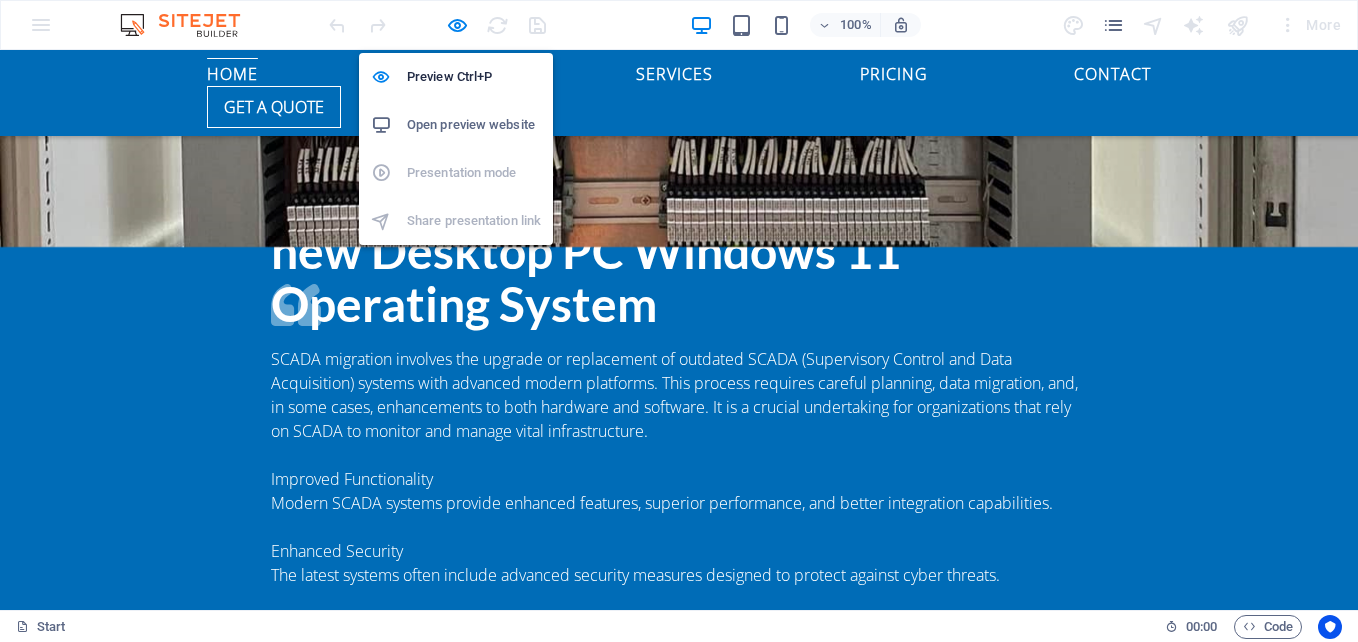 click on "Open preview website" at bounding box center [474, 125] 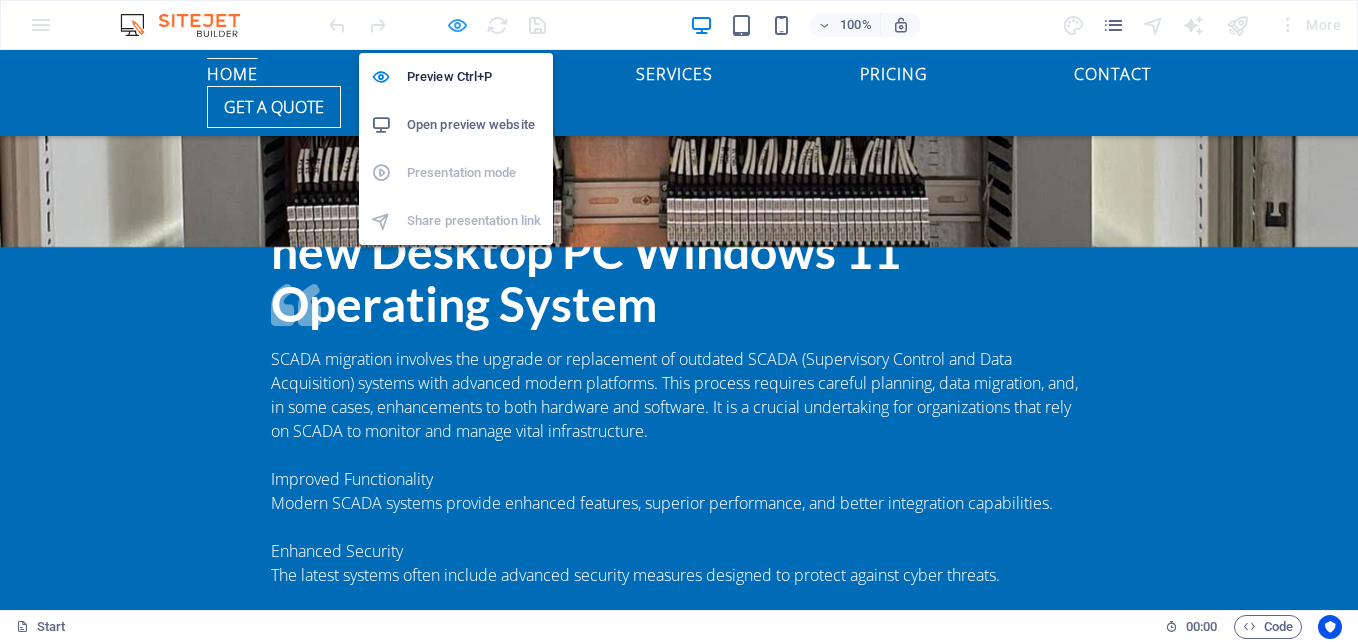 click at bounding box center [457, 25] 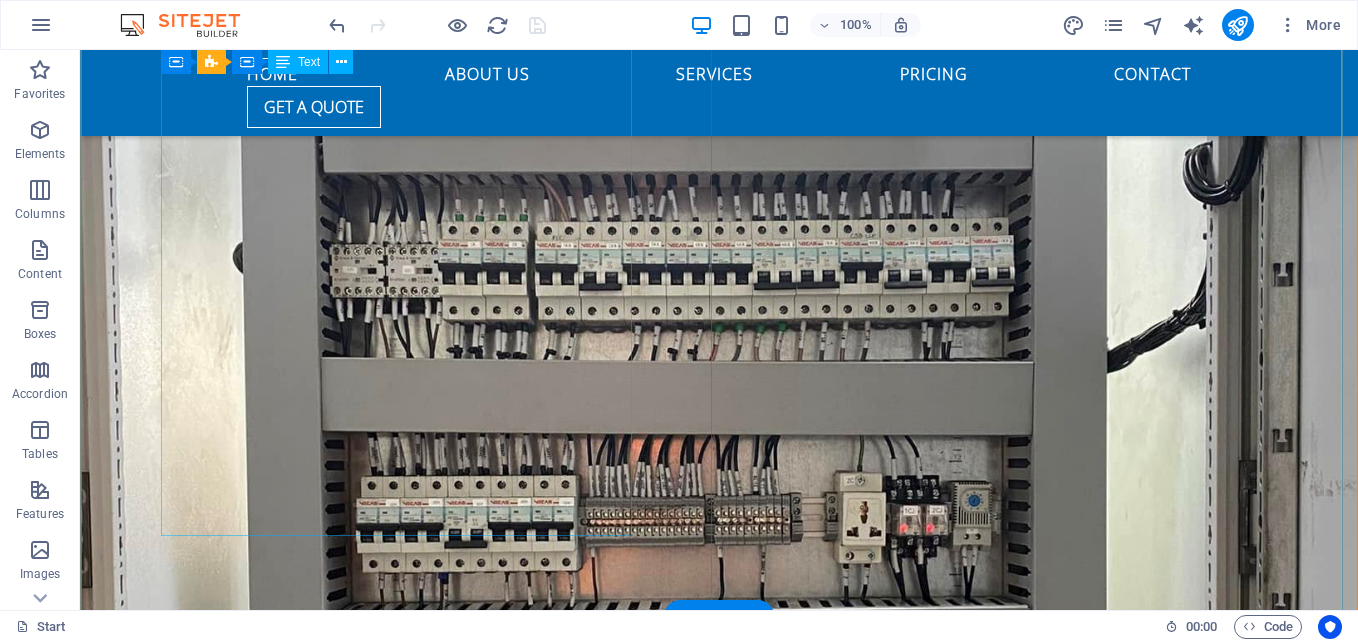 scroll, scrollTop: 2359, scrollLeft: 0, axis: vertical 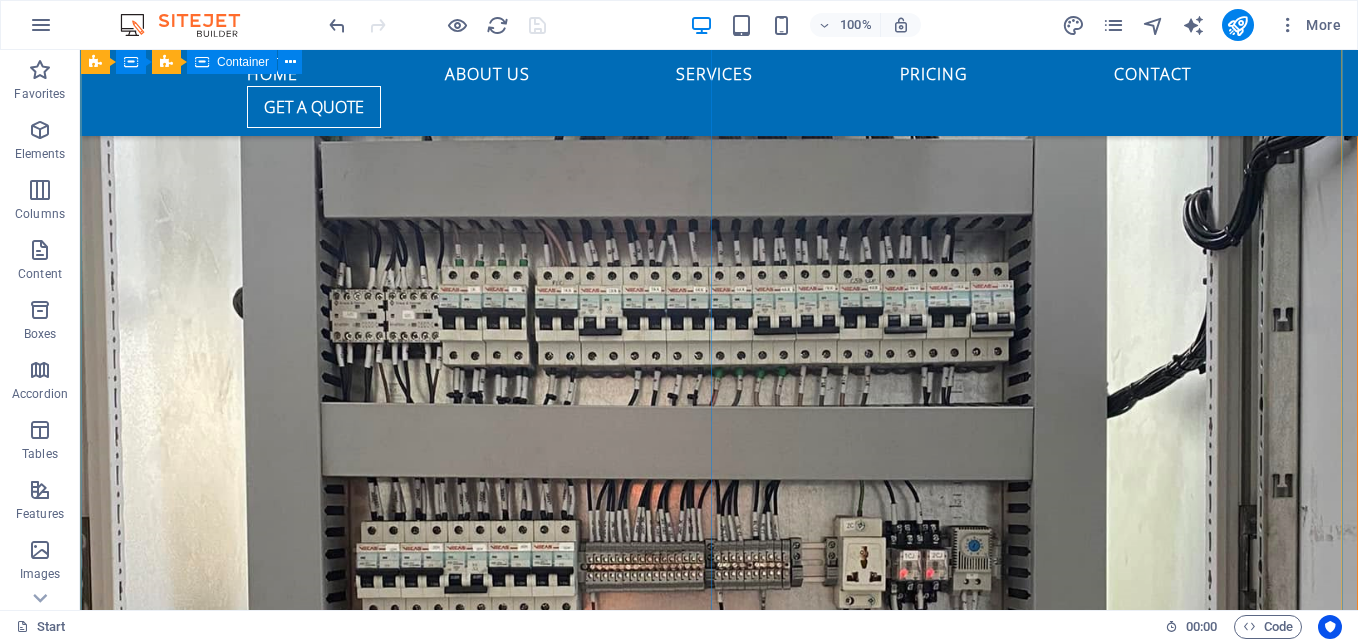 click on "SCADA Cimplicity 8.1 Migration to new Desktop PC Windows 11 Operating System SCADA migration involves the upgrade or replacement of outdated SCADA (Supervisory Control and Data Acquisition) systems with advanced modern platforms. This process requires careful planning, data migration, and, in some cases, enhancements to both hardware and software. It is a crucial undertaking for organizations that rely on SCADA to monitor and manage vital infrastructure. Improved Functionality Modern SCADA systems provide enhanced features, superior performance, and better integration capabilities.   Enhanced Security   The latest systems often include advanced security measures designed to protect against cyber threats.   Reduced Downtime   A thoughtfully planned migration can minimize downtime, ensuring business continuity.   Cost Optimization   Upgrading to modern SCADA systems can yield long-term cost savings through increased efficiency and lower maintenance needs.   Future-Proofing     Date: [DATE]" at bounding box center [719, 1132] 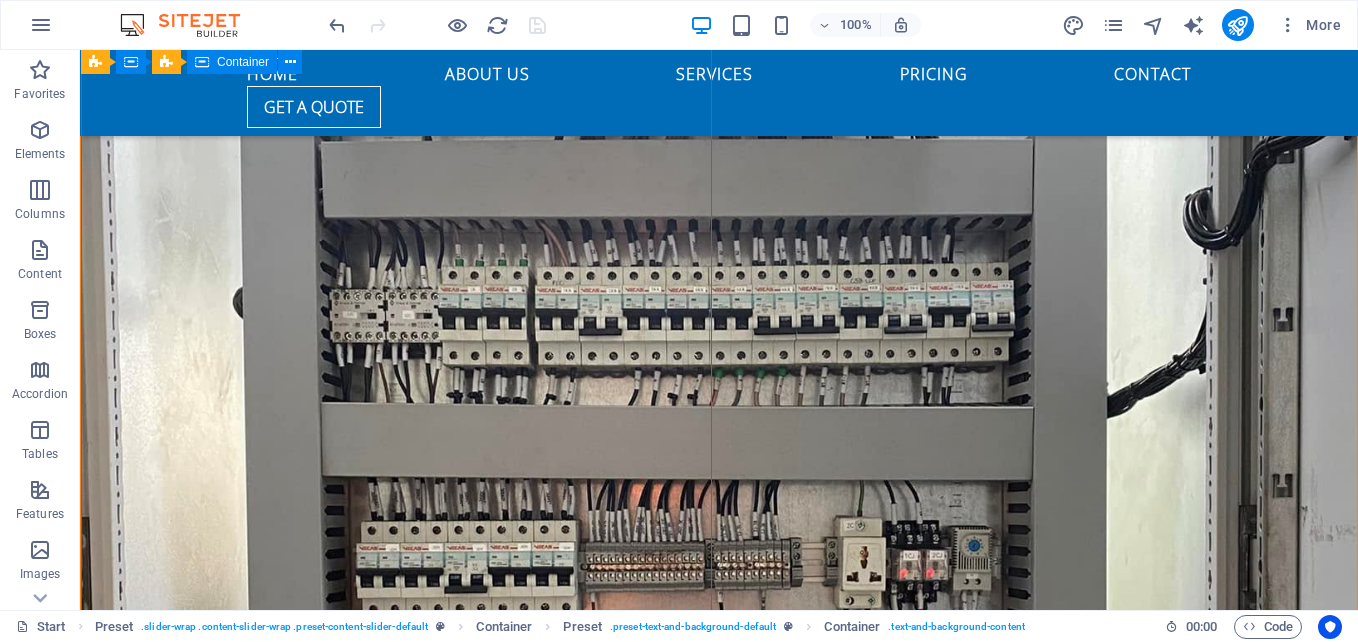 click on "SCADA Cimplicity 8.1 Migration to new Desktop PC Windows 11 Operating System SCADA migration involves the upgrade or replacement of outdated SCADA (Supervisory Control and Data Acquisition) systems with advanced modern platforms. This process requires careful planning, data migration, and, in some cases, enhancements to both hardware and software. It is a crucial undertaking for organizations that rely on SCADA to monitor and manage vital infrastructure. Improved Functionality Modern SCADA systems provide enhanced features, superior performance, and better integration capabilities.   Enhanced Security   The latest systems often include advanced security measures designed to protect against cyber threats.   Reduced Downtime   A thoughtfully planned migration can minimize downtime, ensuring business continuity.   Cost Optimization   Upgrading to modern SCADA systems can yield long-term cost savings through increased efficiency and lower maintenance needs.   Future-Proofing     Date: [DATE]" at bounding box center (719, 1132) 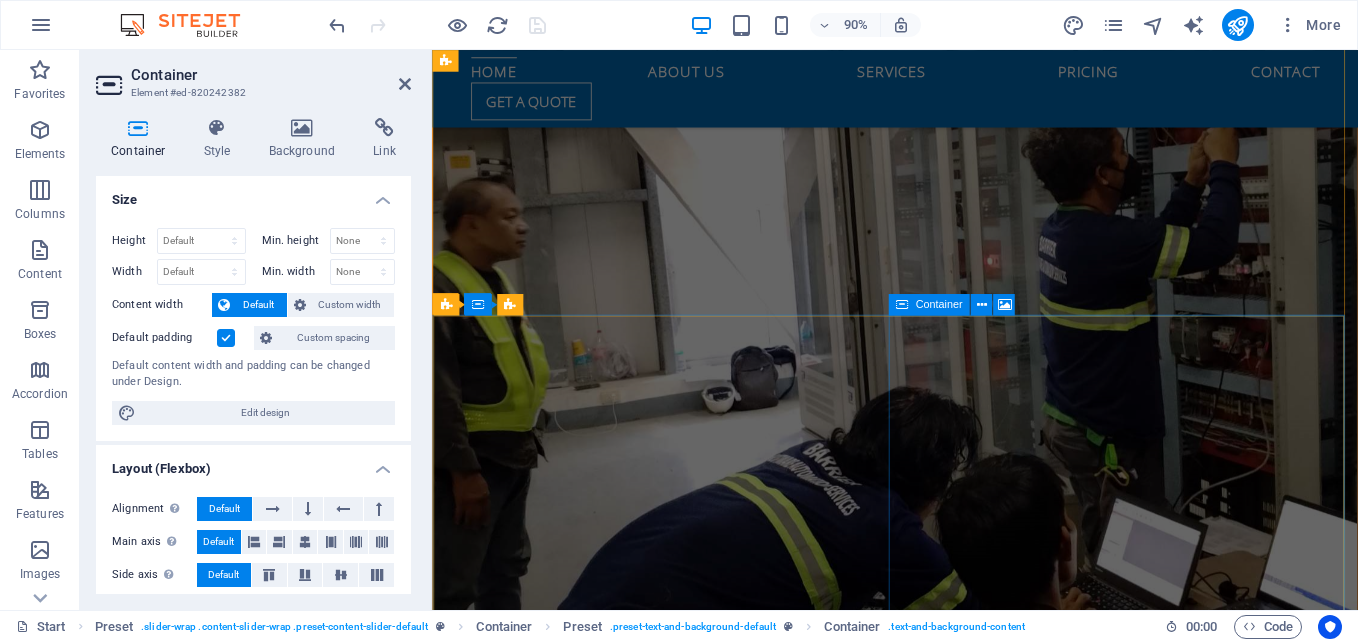 scroll, scrollTop: 1152, scrollLeft: 0, axis: vertical 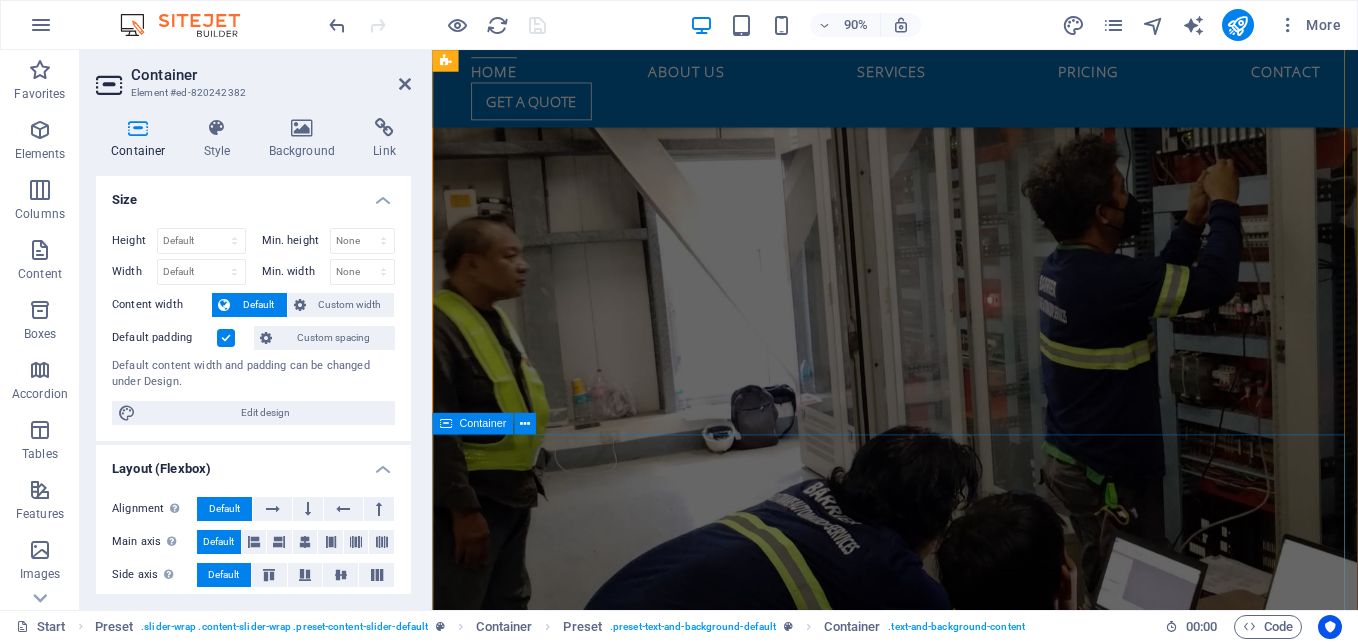 click at bounding box center [445, 424] 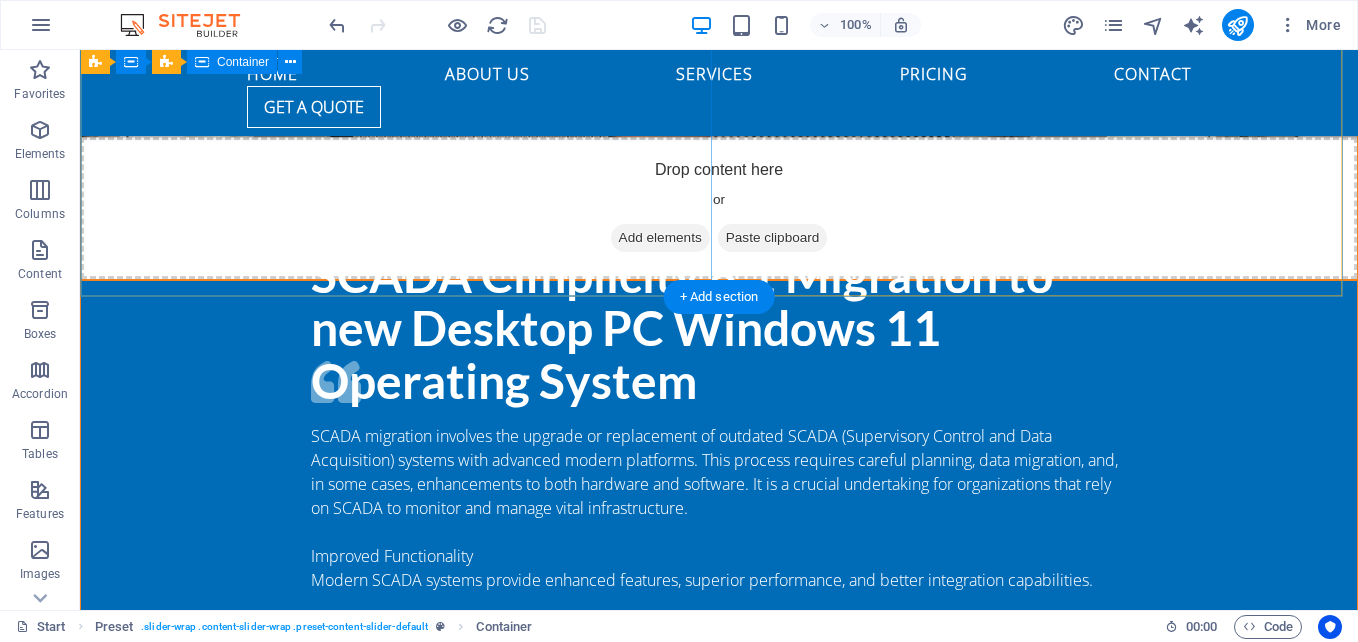 scroll, scrollTop: 2852, scrollLeft: 0, axis: vertical 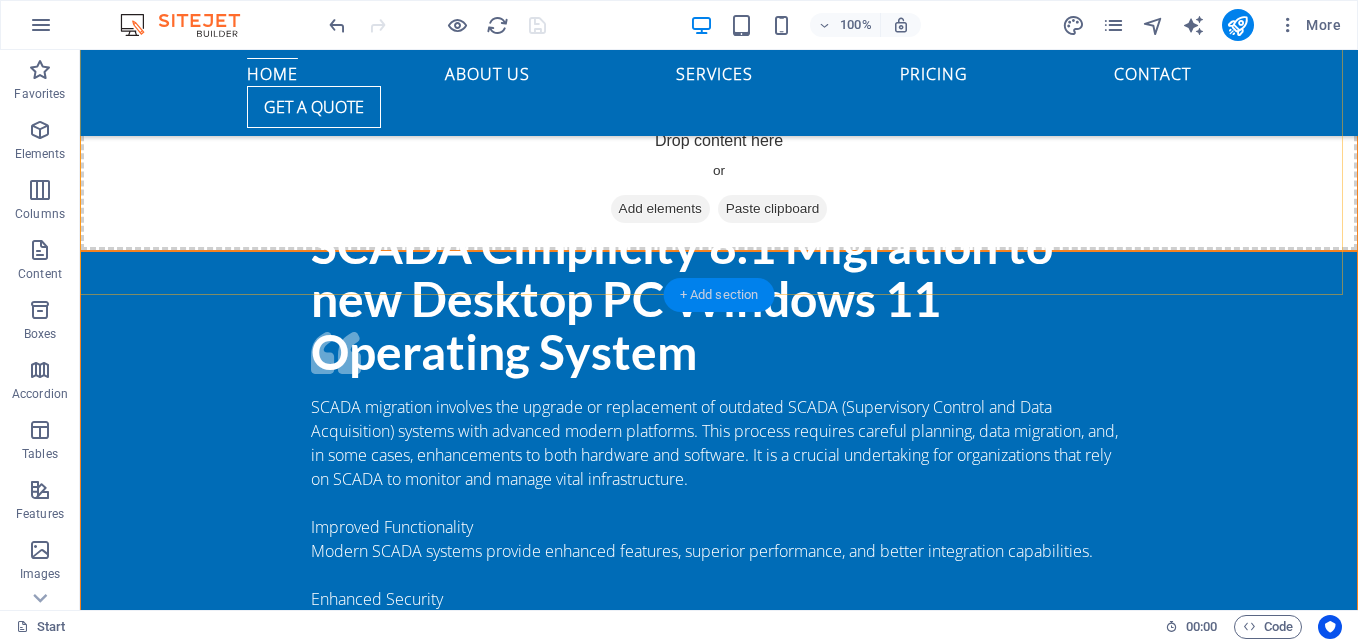 click on "+ Add section" at bounding box center [719, 295] 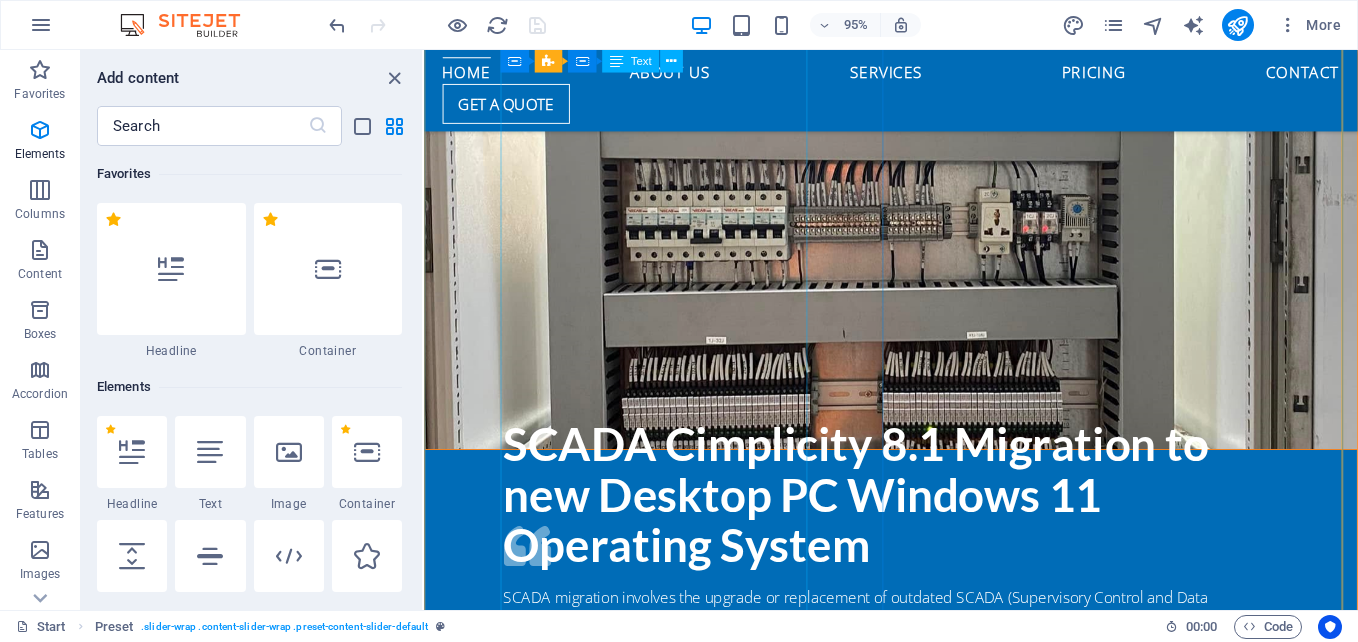 scroll, scrollTop: 3499, scrollLeft: 0, axis: vertical 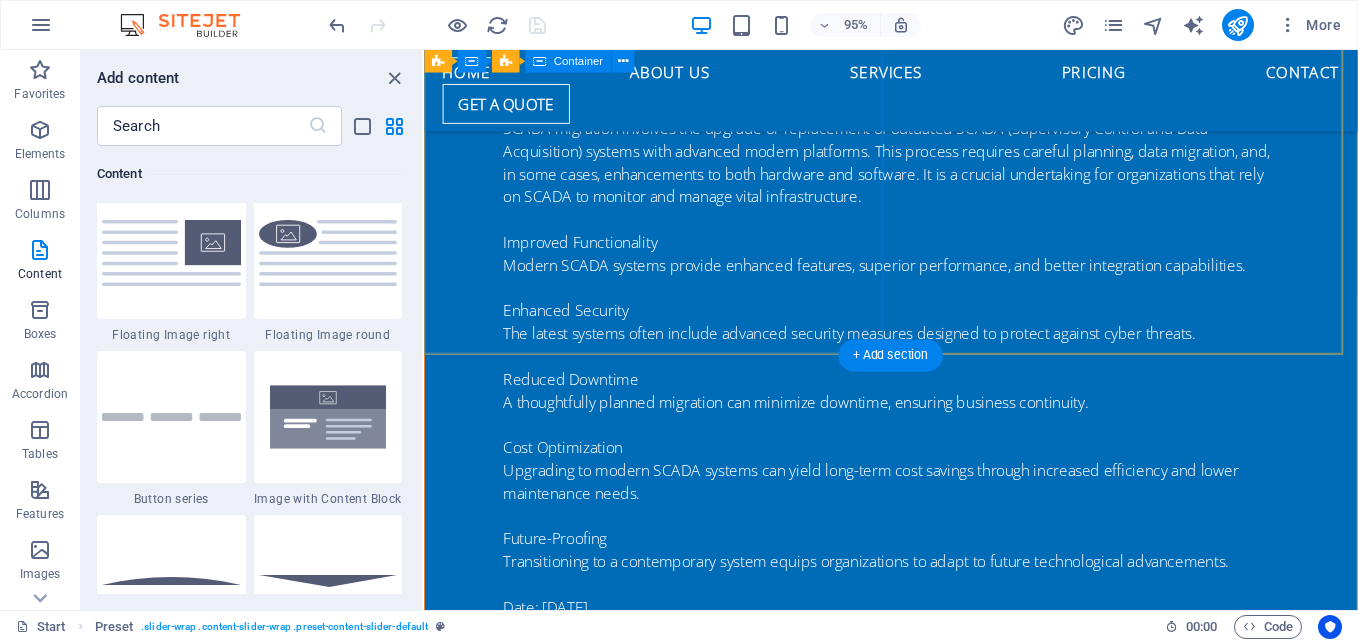 click on "SCADA Cimplicity 8.1 Migration to new Desktop PC Windows 11 Operating System SCADA migration involves the upgrade or replacement of outdated SCADA (Supervisory Control and Data Acquisition) systems with advanced modern platforms. This process requires careful planning, data migration, and, in some cases, enhancements to both hardware and software. It is a crucial undertaking for organizations that rely on SCADA to monitor and manage vital infrastructure. Improved Functionality Modern SCADA systems provide enhanced features, superior performance, and better integration capabilities.   Enhanced Security   The latest systems often include advanced security measures designed to protect against cyber threats.   Reduced Downtime   A thoughtfully planned migration can minimize downtime, ensuring business continuity.   Cost Optimization   Upgrading to modern SCADA systems can yield long-term cost savings through increased efficiency and lower maintenance needs.   Future-Proofing     Date: [DATE]" at bounding box center [915, 365] 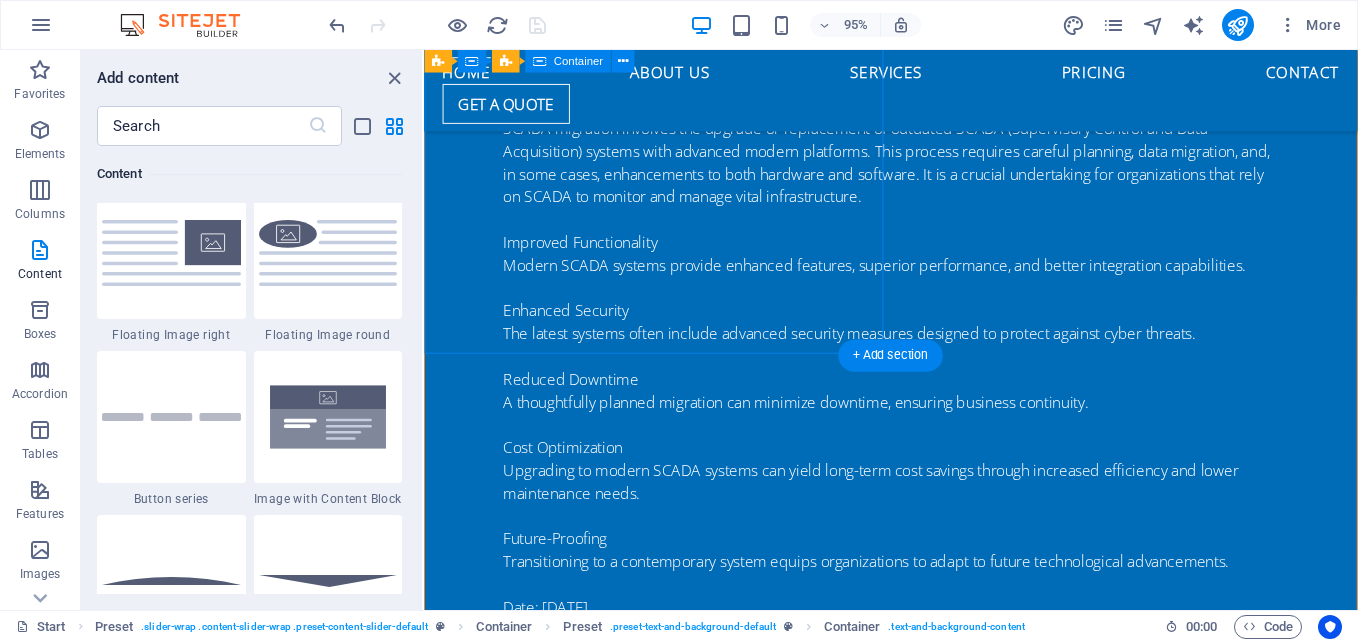 click on "SCADA Cimplicity 8.1 Migration to new Desktop PC Windows 11 Operating System SCADA migration involves the upgrade or replacement of outdated SCADA (Supervisory Control and Data Acquisition) systems with advanced modern platforms. This process requires careful planning, data migration, and, in some cases, enhancements to both hardware and software. It is a crucial undertaking for organizations that rely on SCADA to monitor and manage vital infrastructure. Improved Functionality Modern SCADA systems provide enhanced features, superior performance, and better integration capabilities.   Enhanced Security   The latest systems often include advanced security measures designed to protect against cyber threats.   Reduced Downtime   A thoughtfully planned migration can minimize downtime, ensuring business continuity.   Cost Optimization   Upgrading to modern SCADA systems can yield long-term cost savings through increased efficiency and lower maintenance needs.   Future-Proofing     Date: [DATE]" at bounding box center (915, 365) 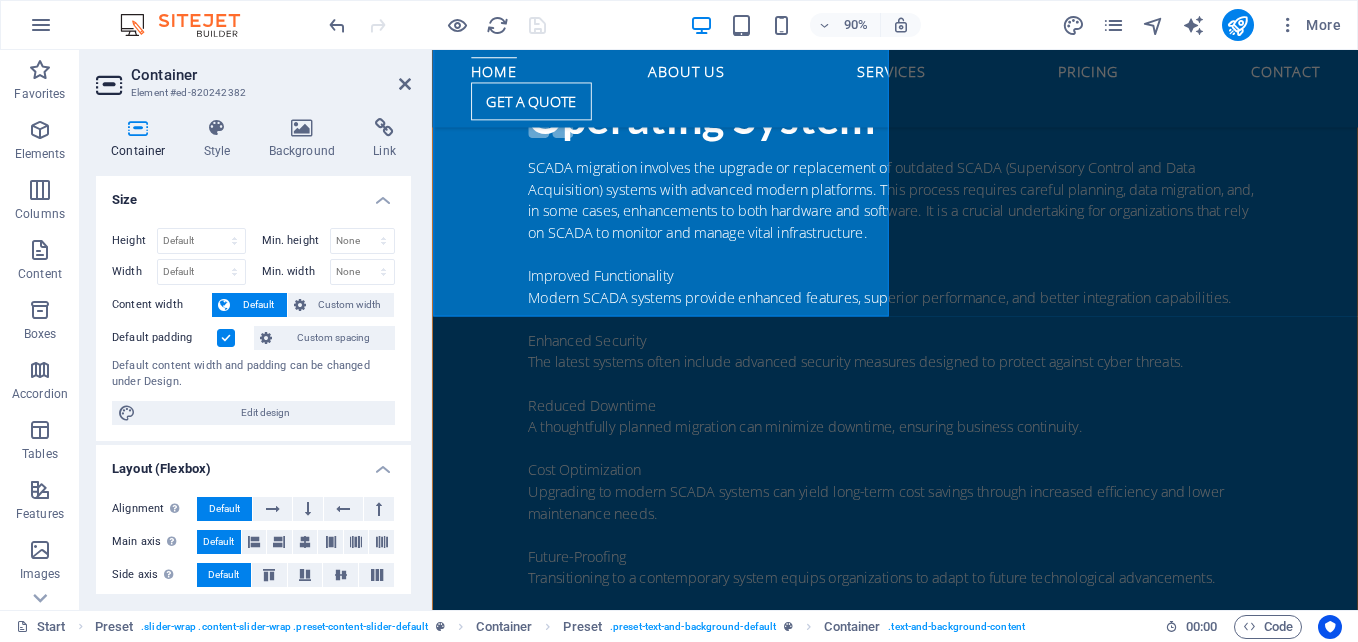 scroll, scrollTop: 200, scrollLeft: 0, axis: vertical 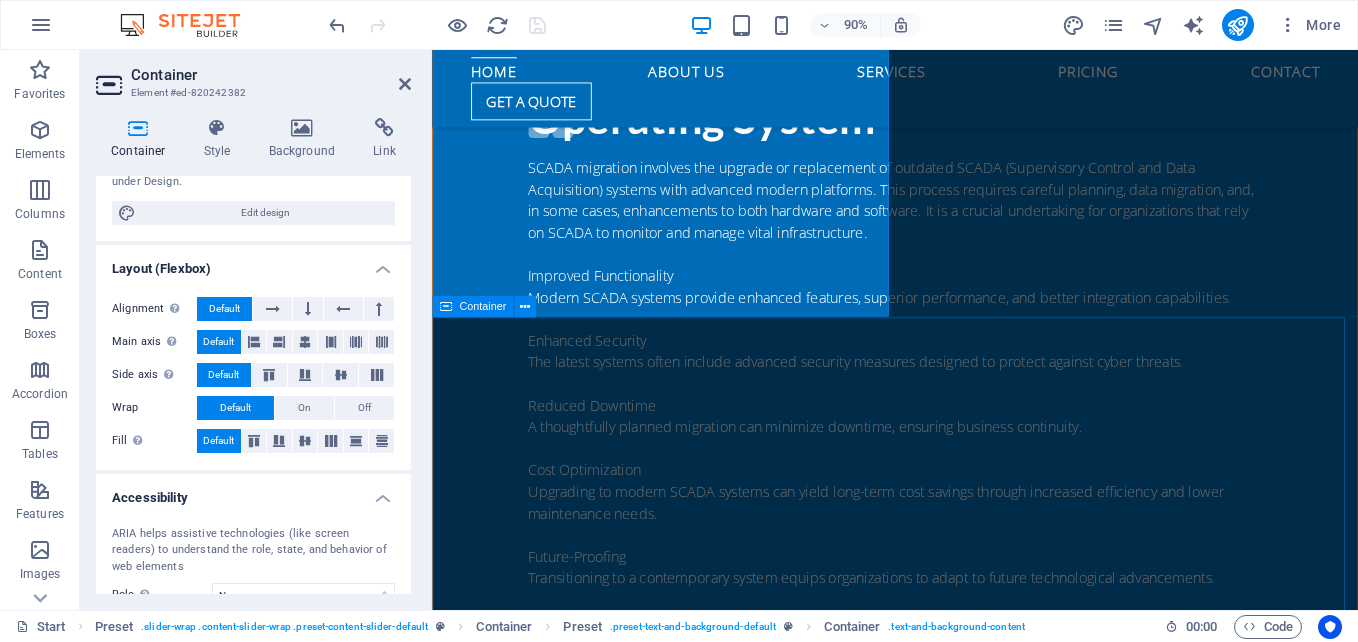 click on "About us Lorem ipsum dolor sit amet, consetetur sadipscing elitr, sed diam nonumy eirmod tempor invidunt ut labore et dolore magna aliquyam erat, sed diam voluptua. At vero eos et accusam et justo duo dolores et ea rebum. Stet clita kasd gubergren, no sea takimata sanctus est Lorem ipsum dolor sit amet. Lorem ipsum dolor sit amet, consetetur sadipscing elitr, sed diam nonumy eirmod tempor invidunt ut labore et dolore magna aliquyam erat, sed diam voluptua. At vero eos et accusam et justo duo dolores et ea rebum. Stet clita kasd gubergren, no sea takimata sanctus est Lorem ipsum dolor sit amet.  Lorem ipsum dolor sit amet, consetetur sadipscing elitr, sed diam nonumy eirmod tempor invidunt ut labore et dolore magna aliquyam erat, sed diam voluptua. At vero eos et accusam et justo duo dolores et ea rebum. Stet clita kasd gubergren, no sea takimata sanctus est Lorem ipsum dolor sit amet. Automation/instrumentation and control engineering Engineering services PROCESS ENGINEERING ELECTRICAL ENGINEERING SERVICES" at bounding box center (946, 2961) 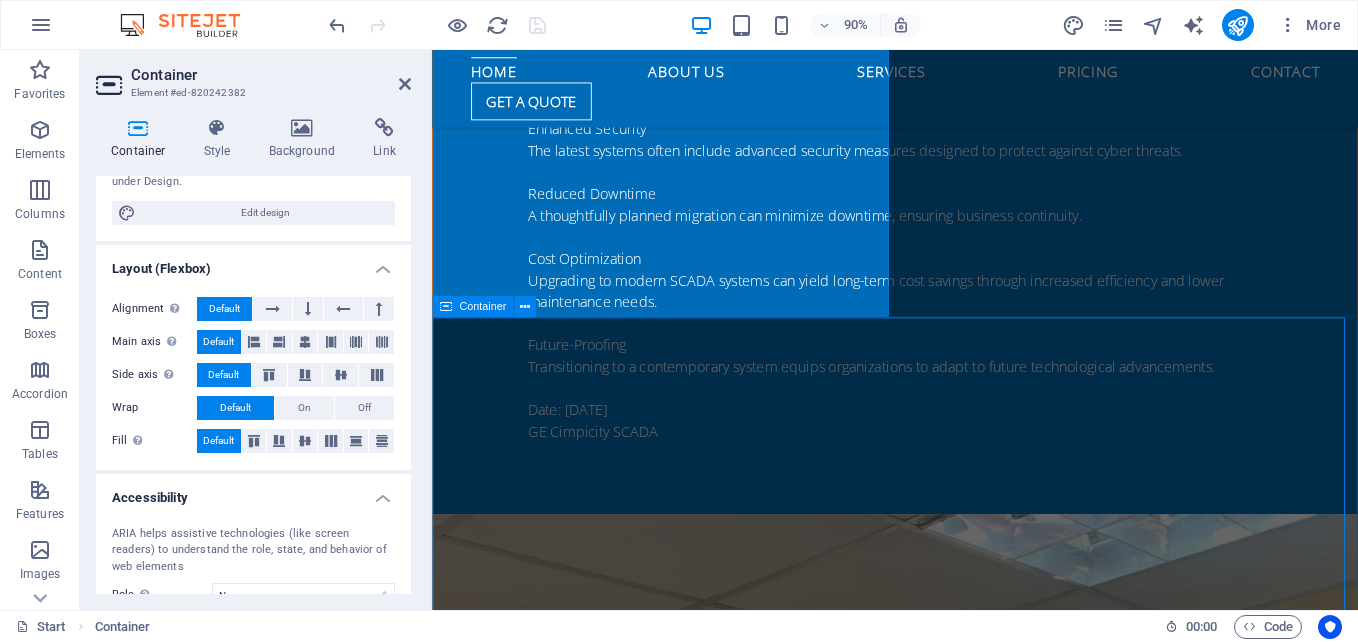 scroll, scrollTop: 2824, scrollLeft: 0, axis: vertical 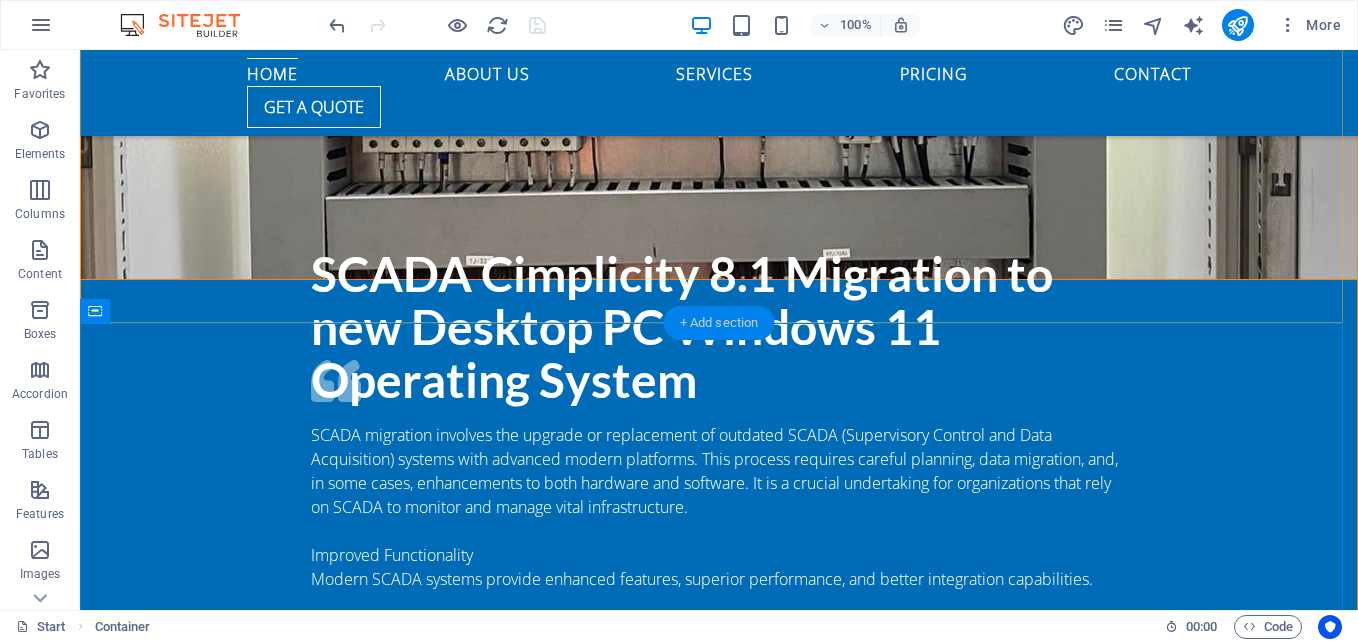 click on "+ Add section" at bounding box center [719, 323] 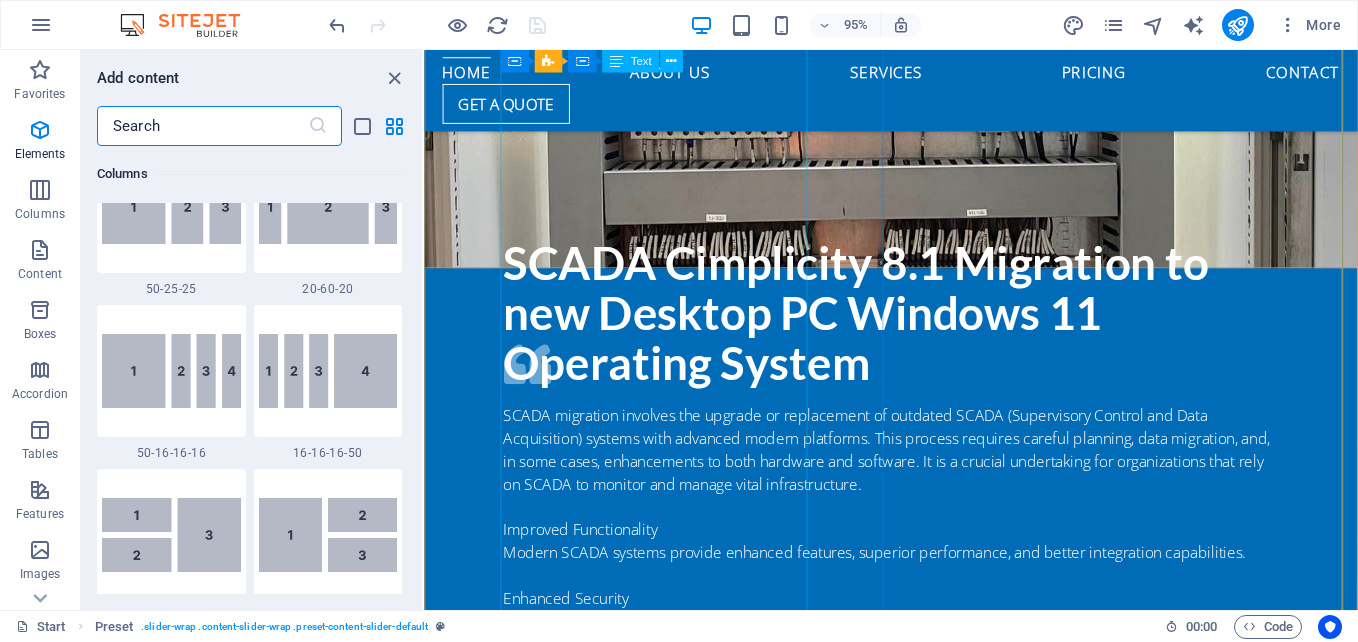 scroll, scrollTop: 3499, scrollLeft: 0, axis: vertical 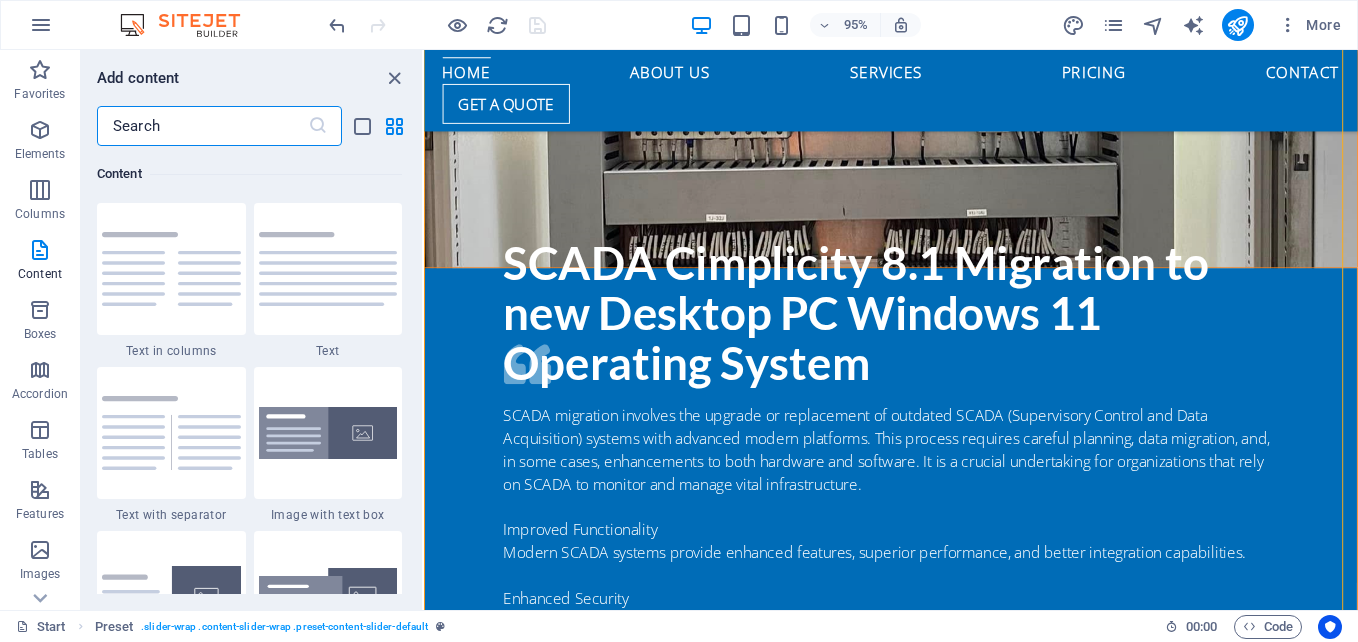click at bounding box center [202, 126] 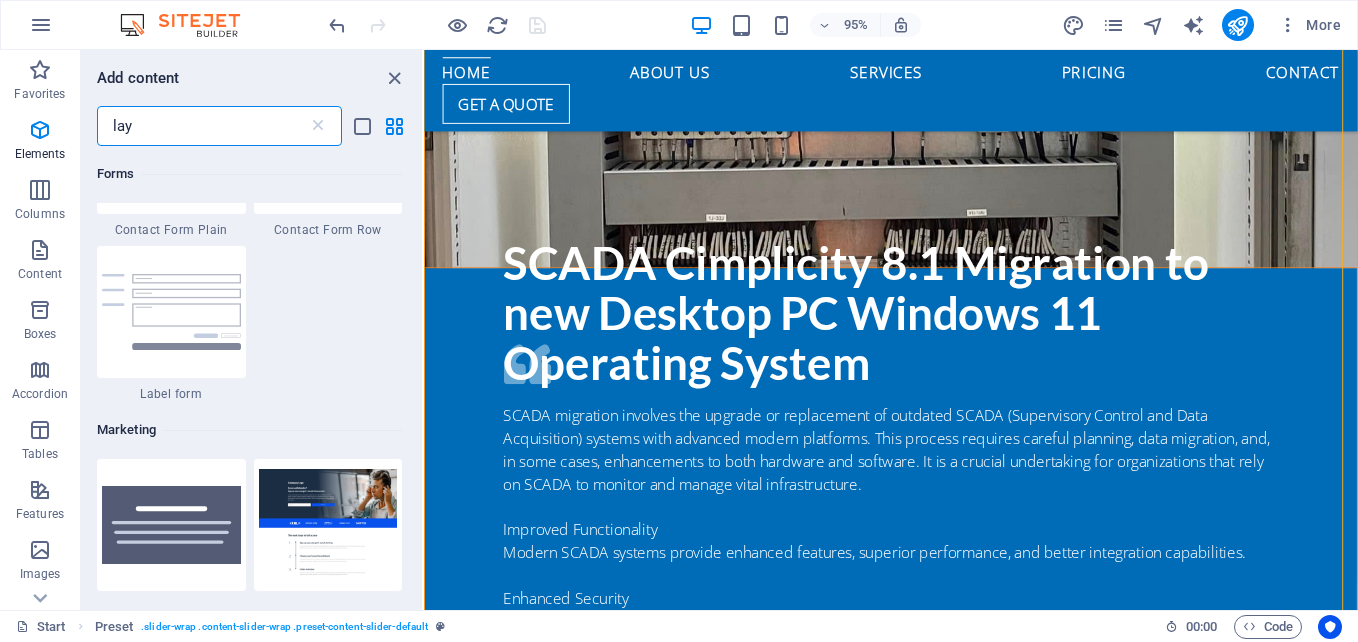 scroll, scrollTop: 0, scrollLeft: 0, axis: both 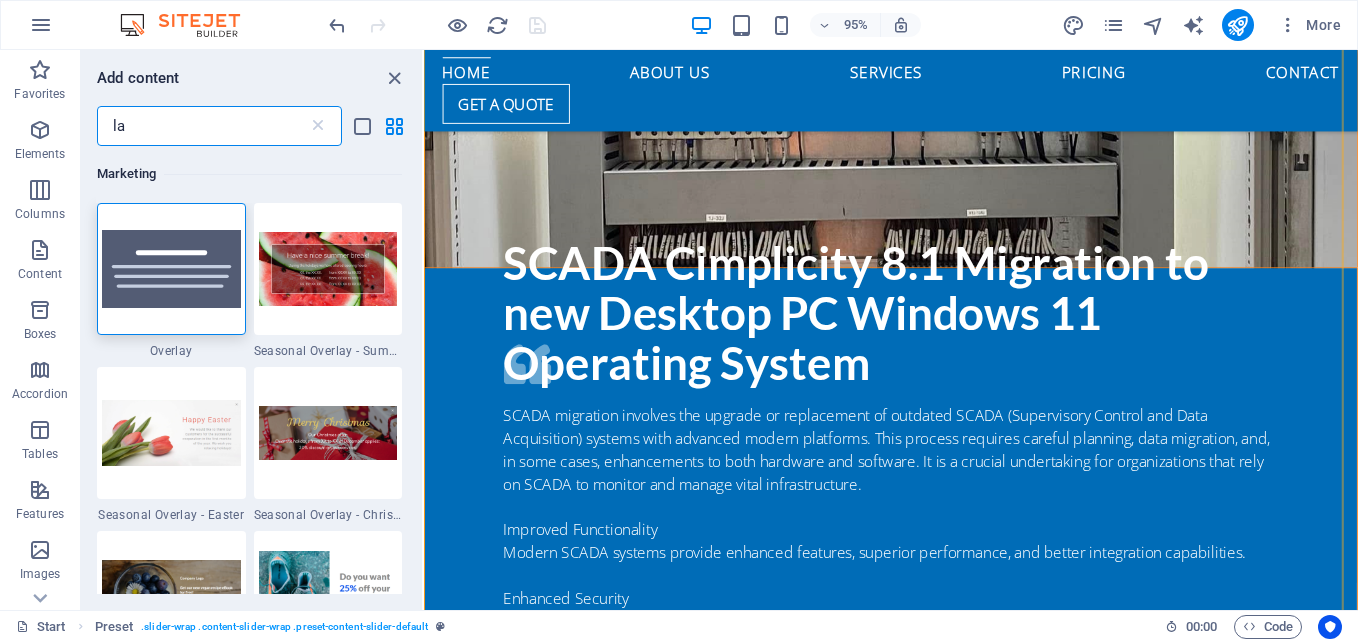 type on "l" 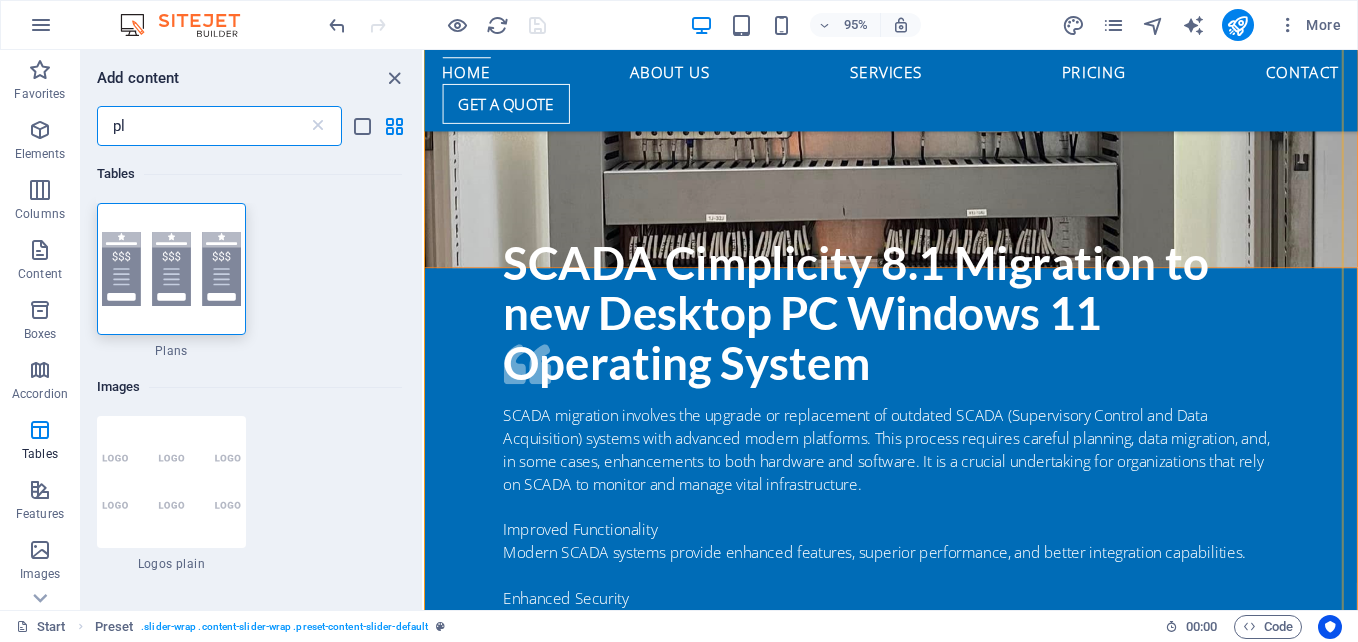 type on "p" 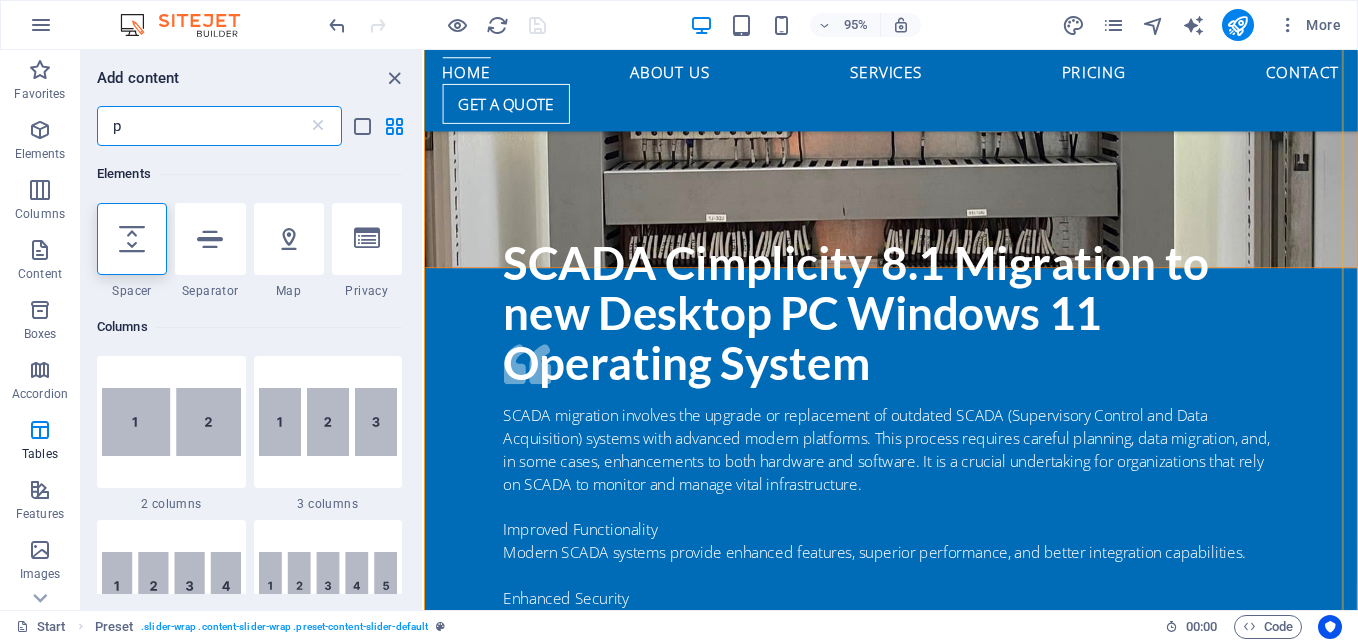 type 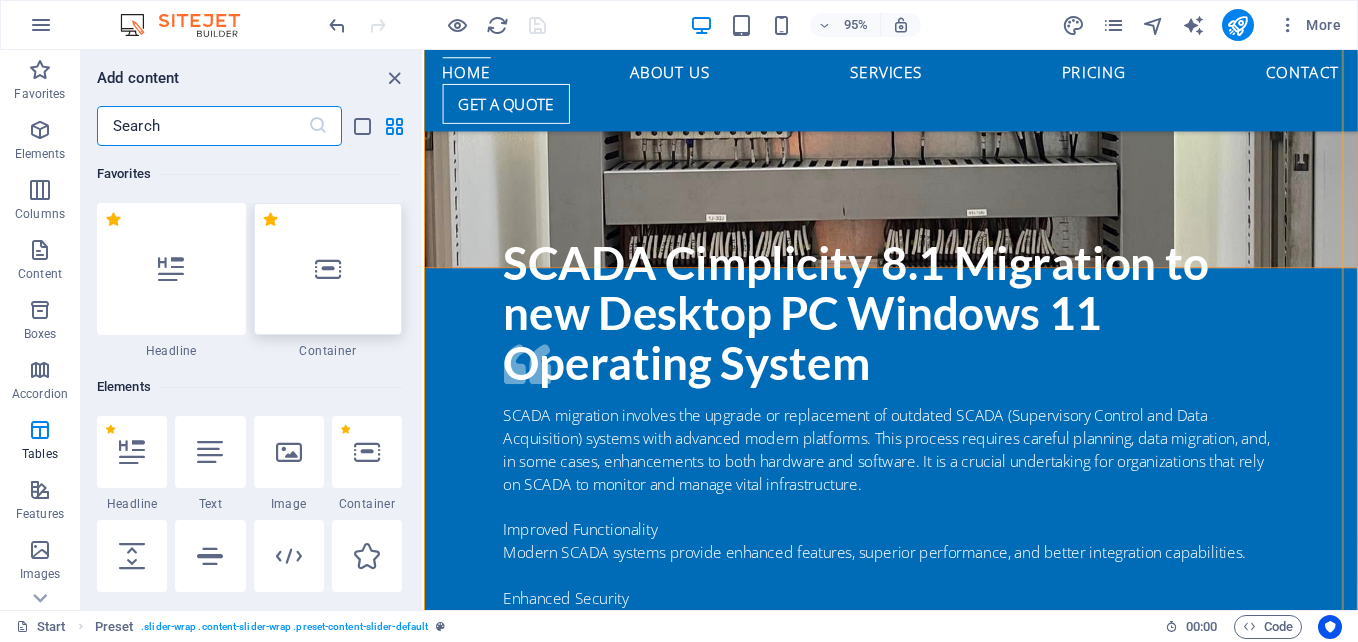 click at bounding box center [328, 269] 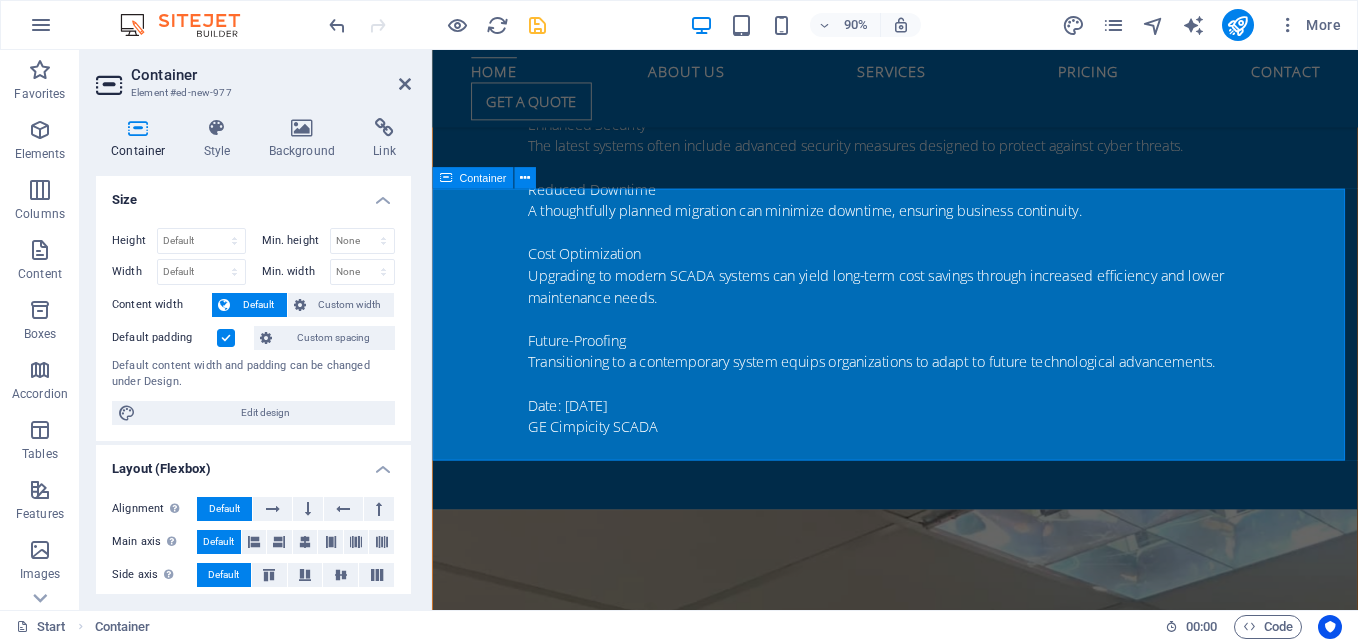 scroll, scrollTop: 3650, scrollLeft: 0, axis: vertical 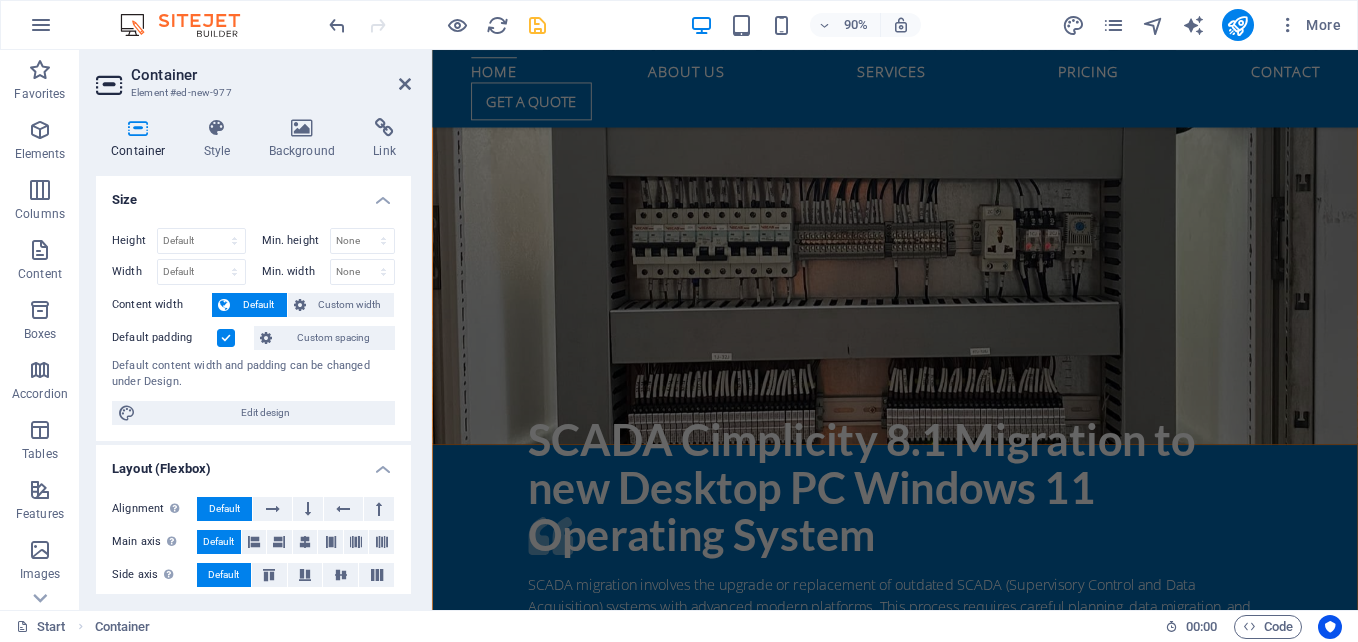 click at bounding box center [946, 1969] 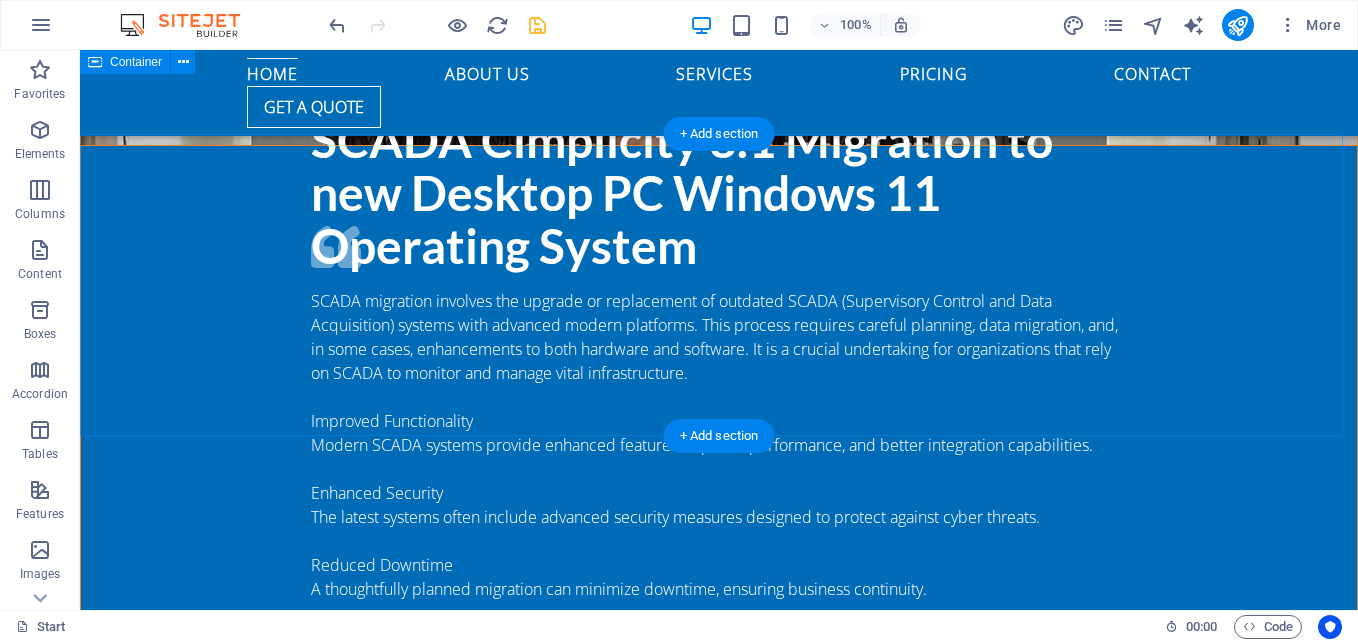 scroll, scrollTop: 2957, scrollLeft: 0, axis: vertical 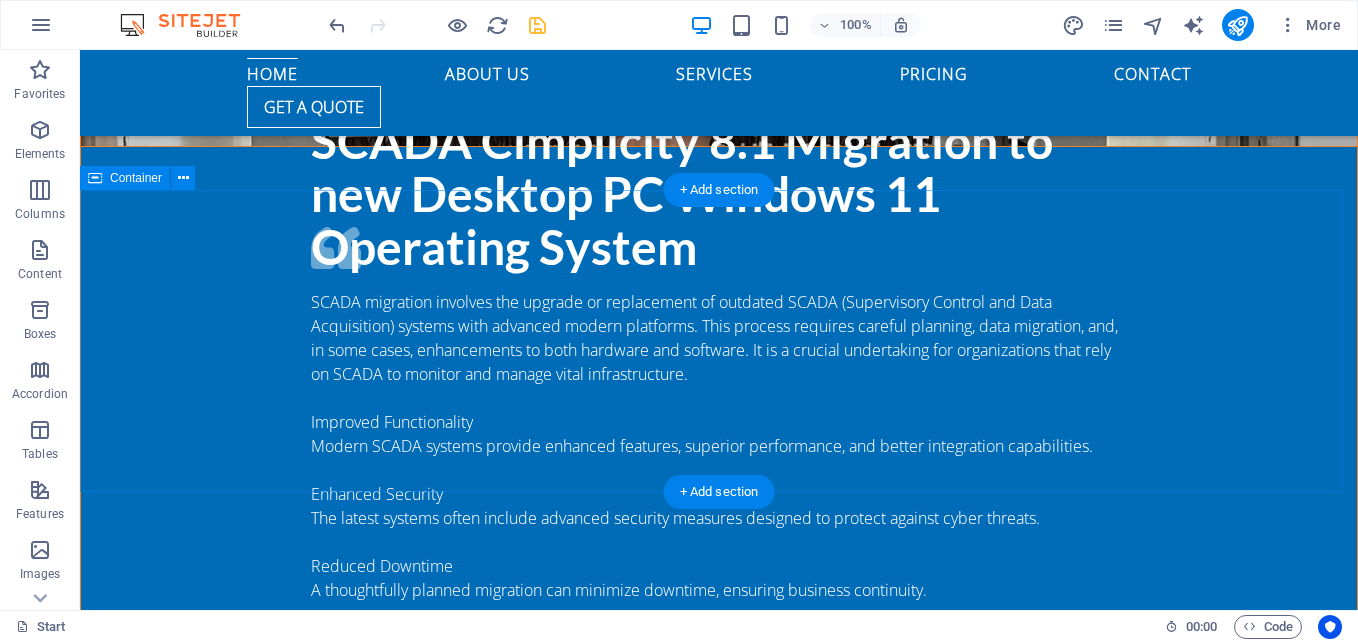 click on "Drop content here or  Add elements  Paste clipboard" at bounding box center [719, 2347] 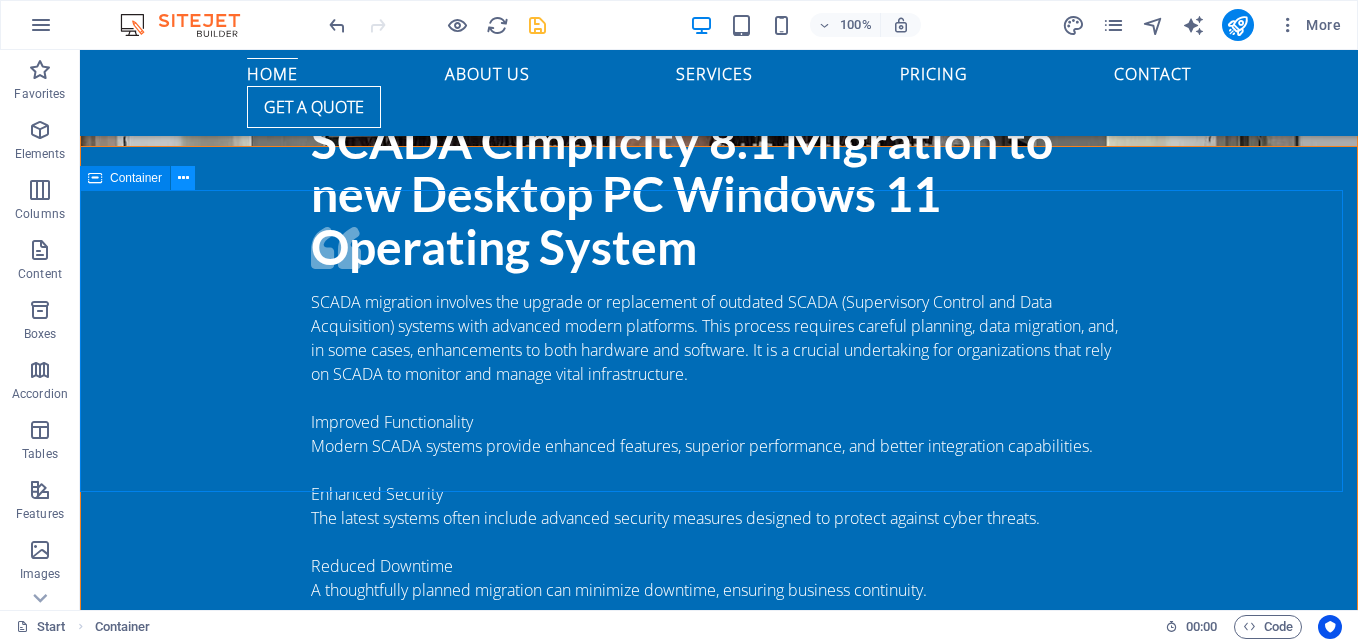 click at bounding box center (183, 178) 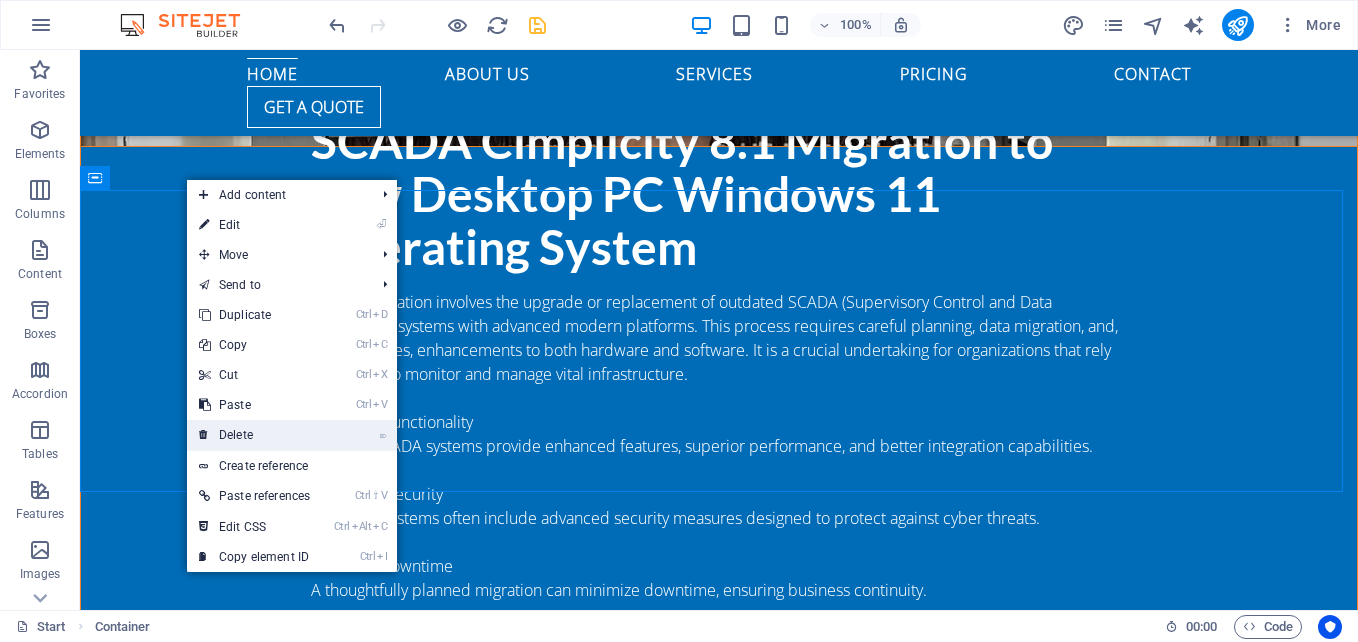 click on "⌦  Delete" at bounding box center [254, 435] 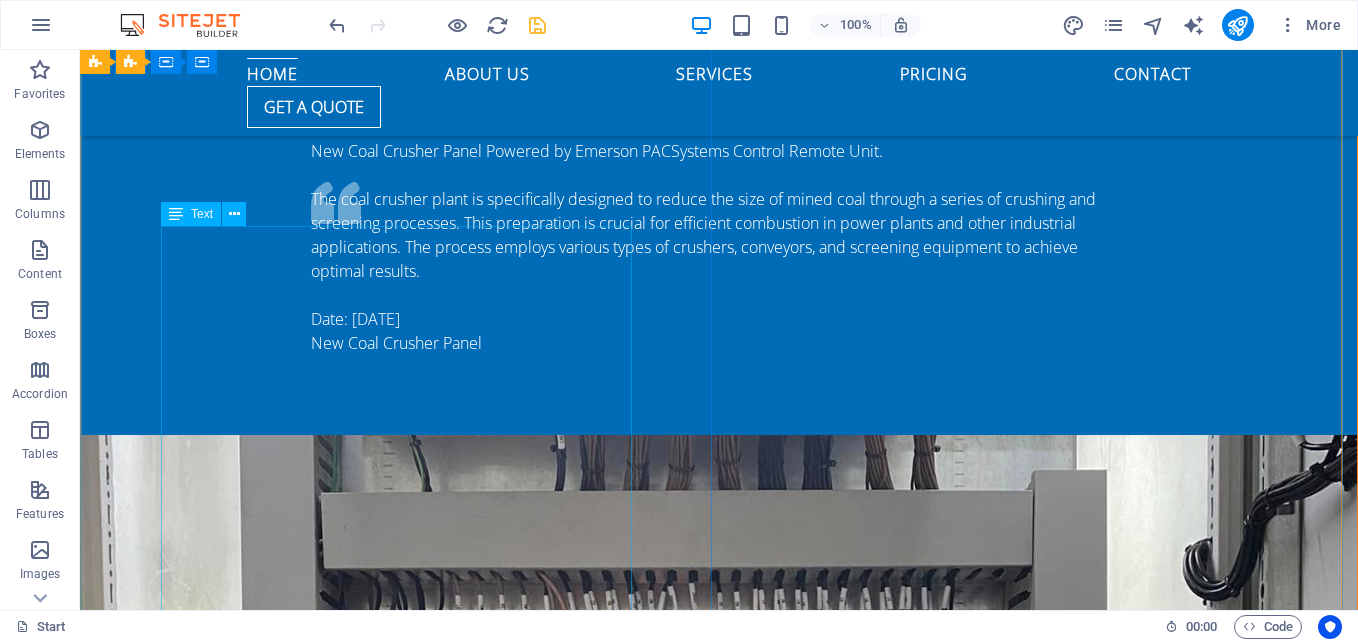 scroll, scrollTop: 1757, scrollLeft: 0, axis: vertical 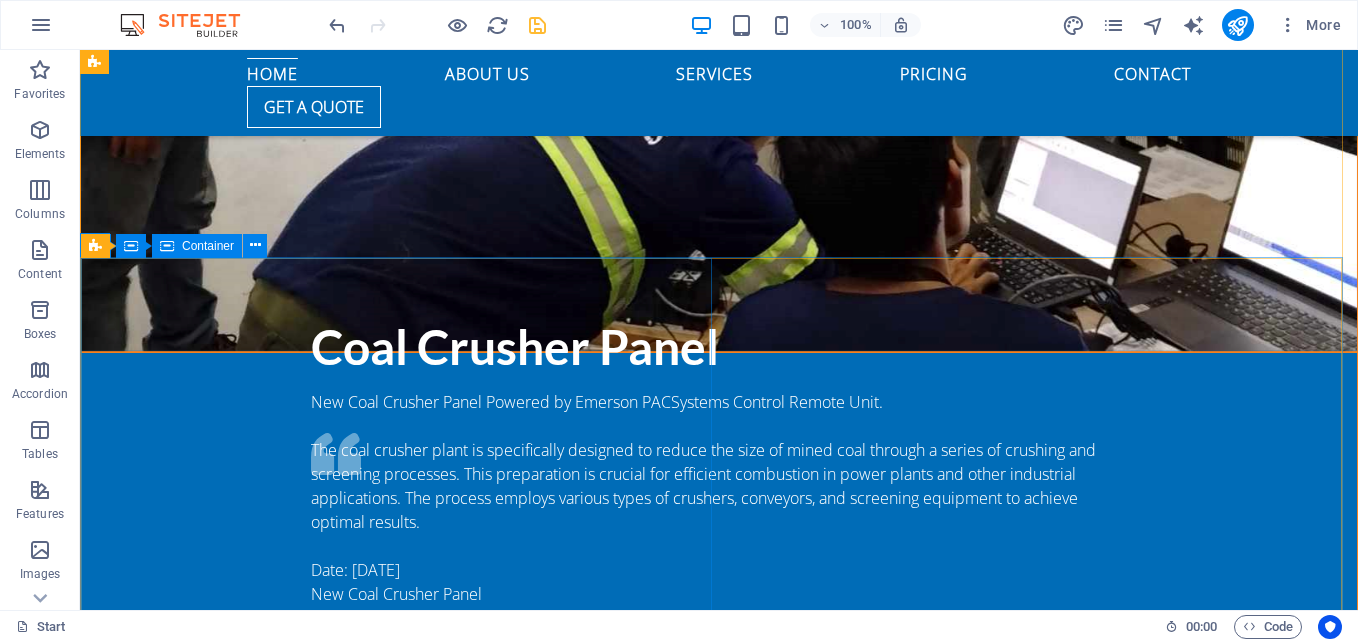 click on "SCADA Cimplicity 8.1 Migration to new Desktop PC Windows 11 Operating System SCADA migration involves the upgrade or replacement of outdated SCADA (Supervisory Control and Data Acquisition) systems with advanced modern platforms. This process requires careful planning, data migration, and, in some cases, enhancements to both hardware and software. It is a crucial undertaking for organizations that rely on SCADA to monitor and manage vital infrastructure. Improved Functionality Modern SCADA systems provide enhanced features, superior performance, and better integration capabilities.   Enhanced Security   The latest systems often include advanced security measures designed to protect against cyber threats.   Reduced Downtime   A thoughtfully planned migration can minimize downtime, ensuring business continuity.   Cost Optimization   Upgrading to modern SCADA systems can yield long-term cost savings through increased efficiency and lower maintenance needs.   Future-Proofing     Date: [DATE]" at bounding box center (719, 1734) 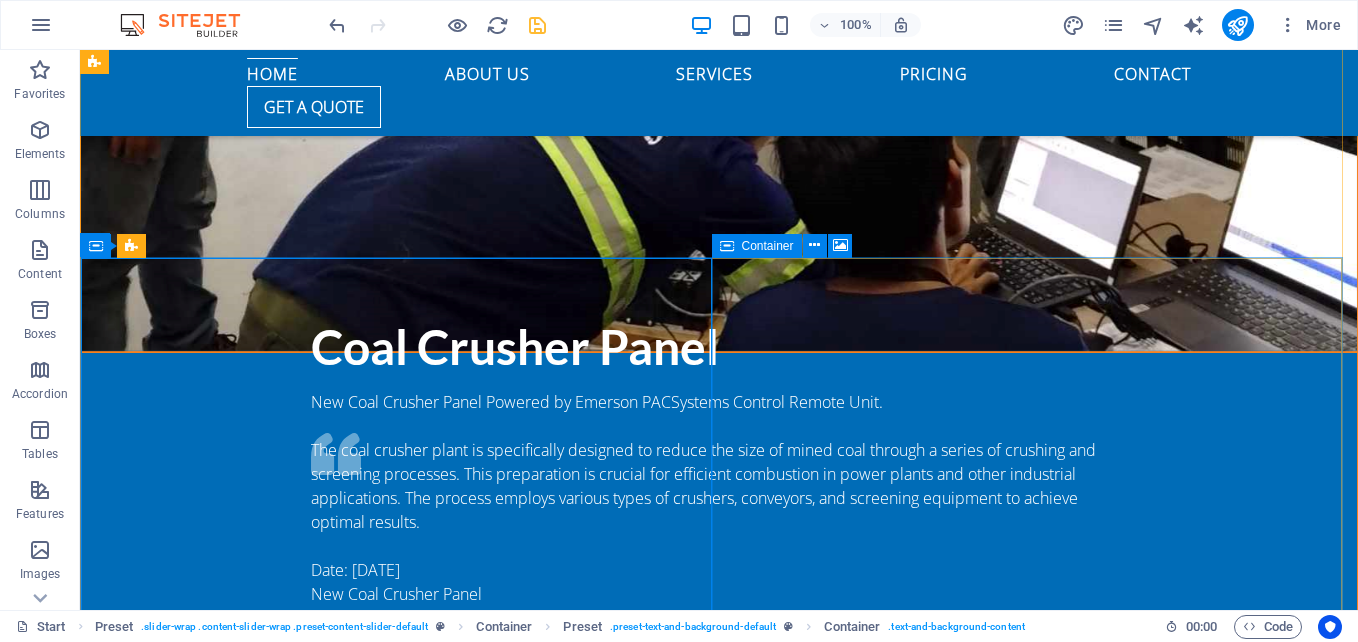 click on "Add elements" at bounding box center (660, 3354) 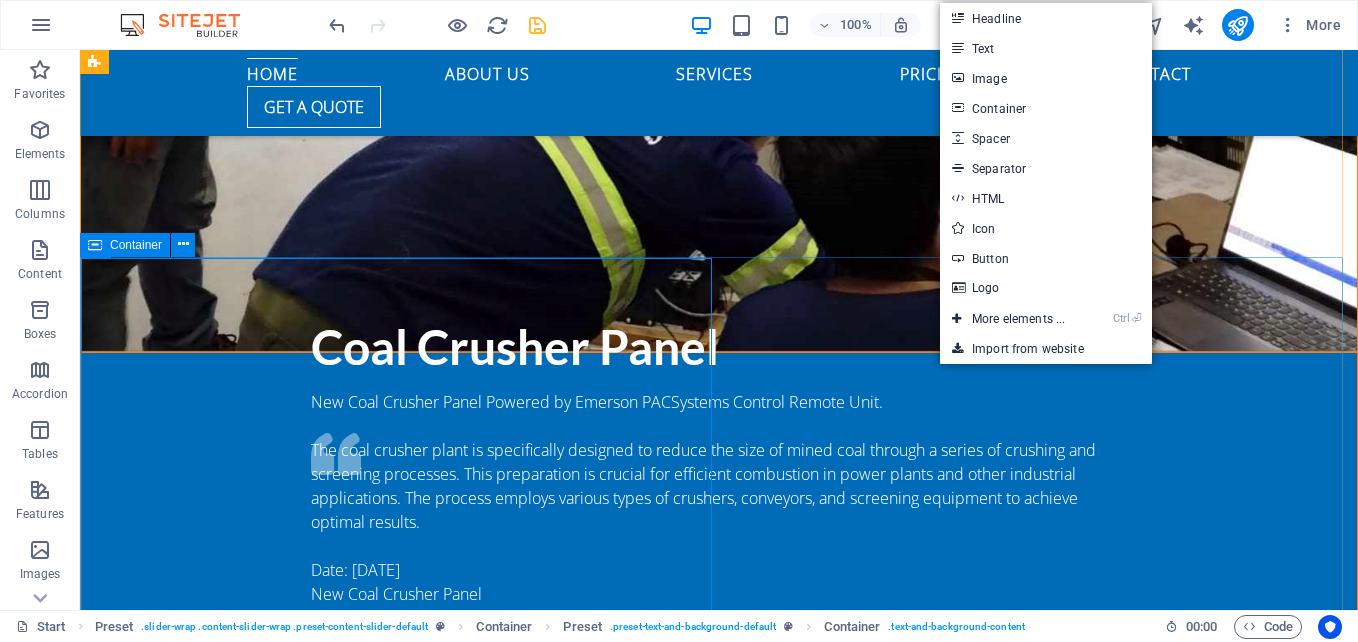 click at bounding box center (95, 245) 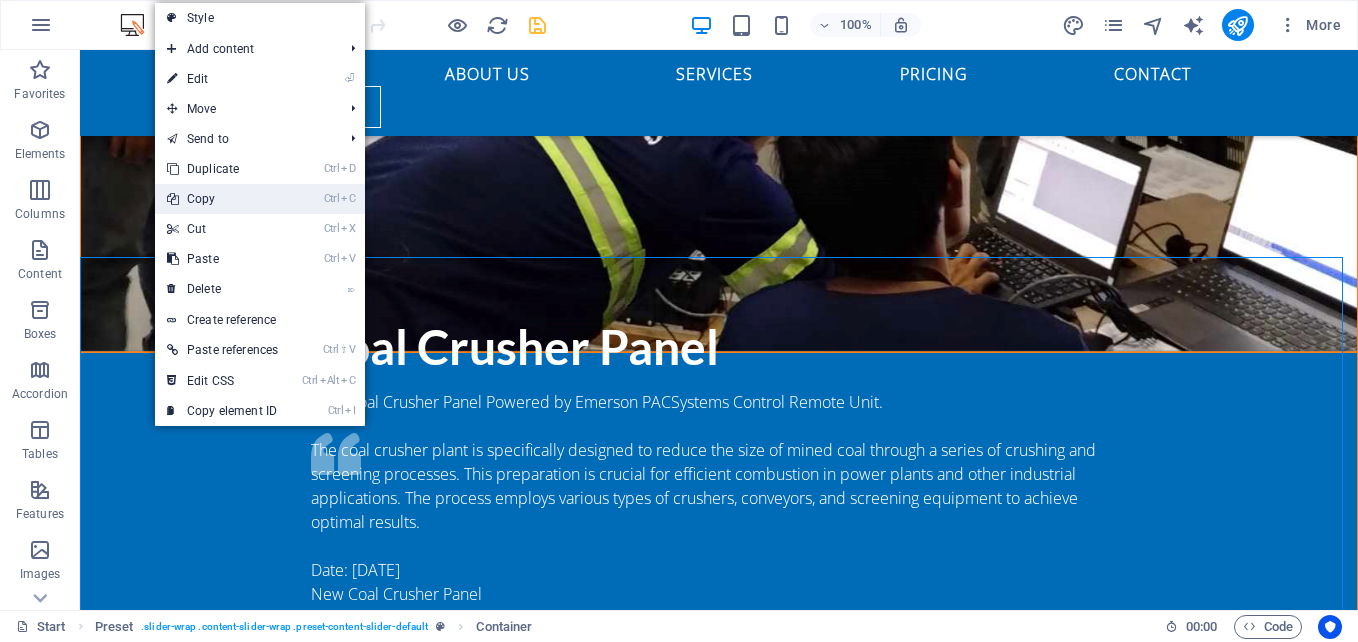 click on "Ctrl C  Copy" at bounding box center (222, 199) 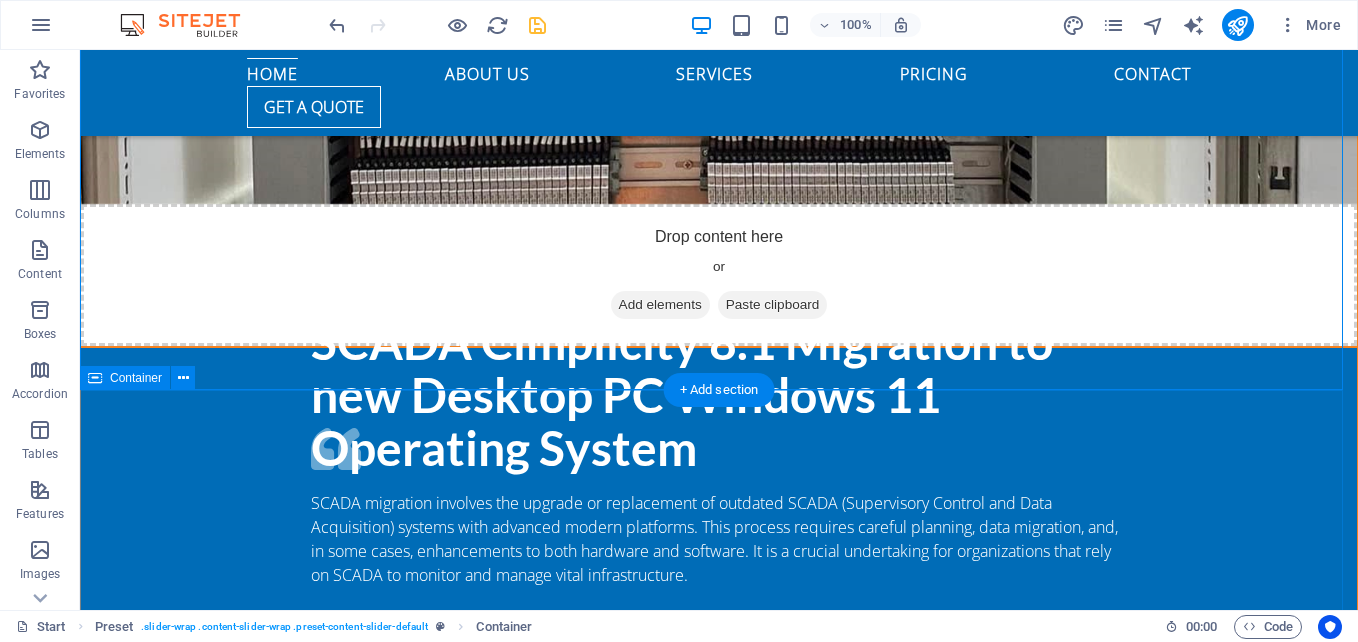 scroll, scrollTop: 2757, scrollLeft: 0, axis: vertical 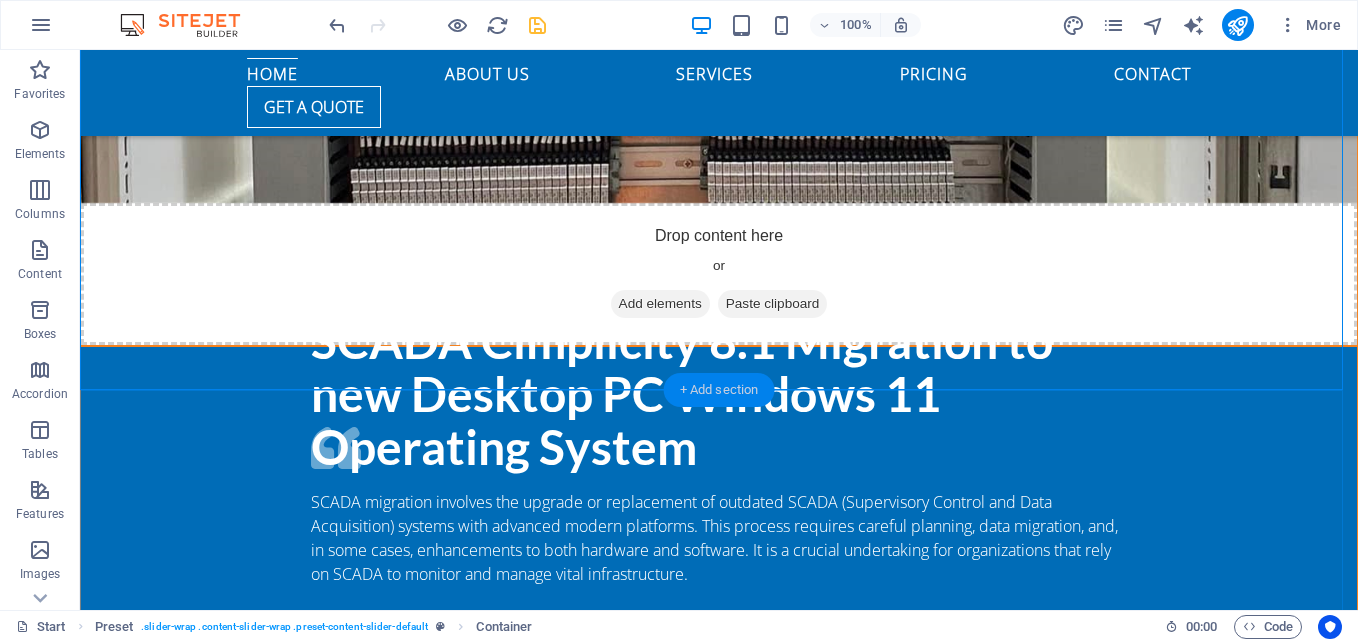 drag, startPoint x: 697, startPoint y: 387, endPoint x: 61, endPoint y: 390, distance: 636.0071 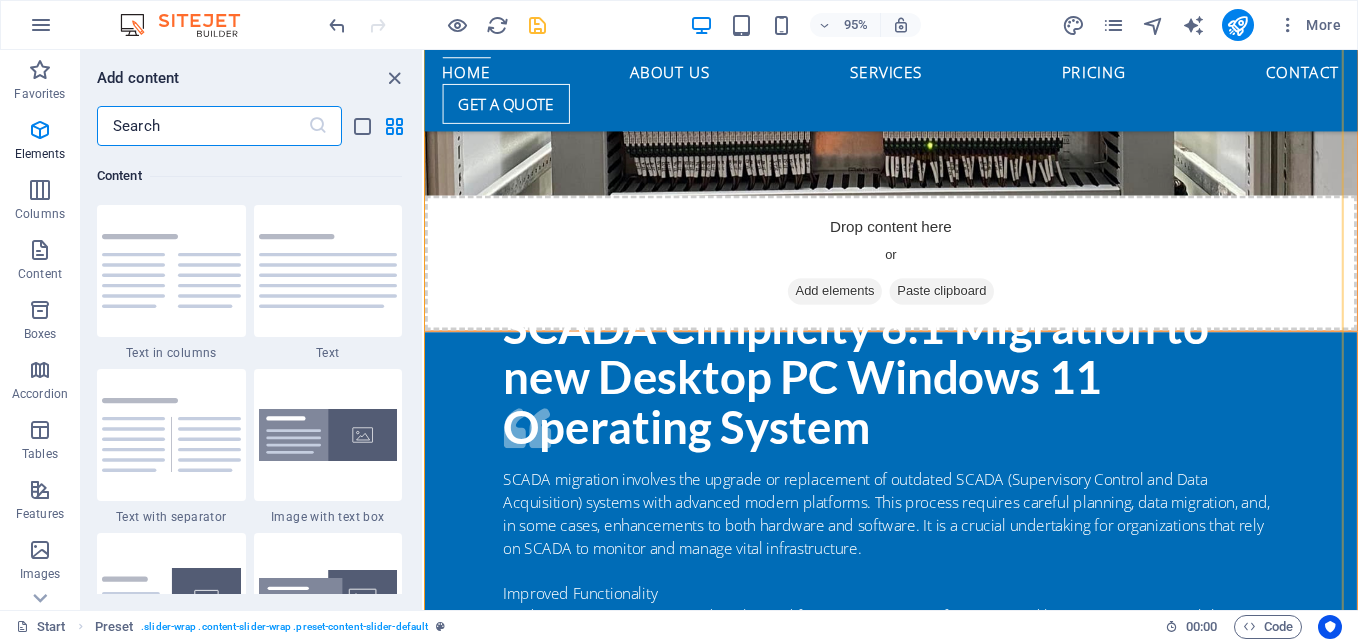 scroll, scrollTop: 3499, scrollLeft: 0, axis: vertical 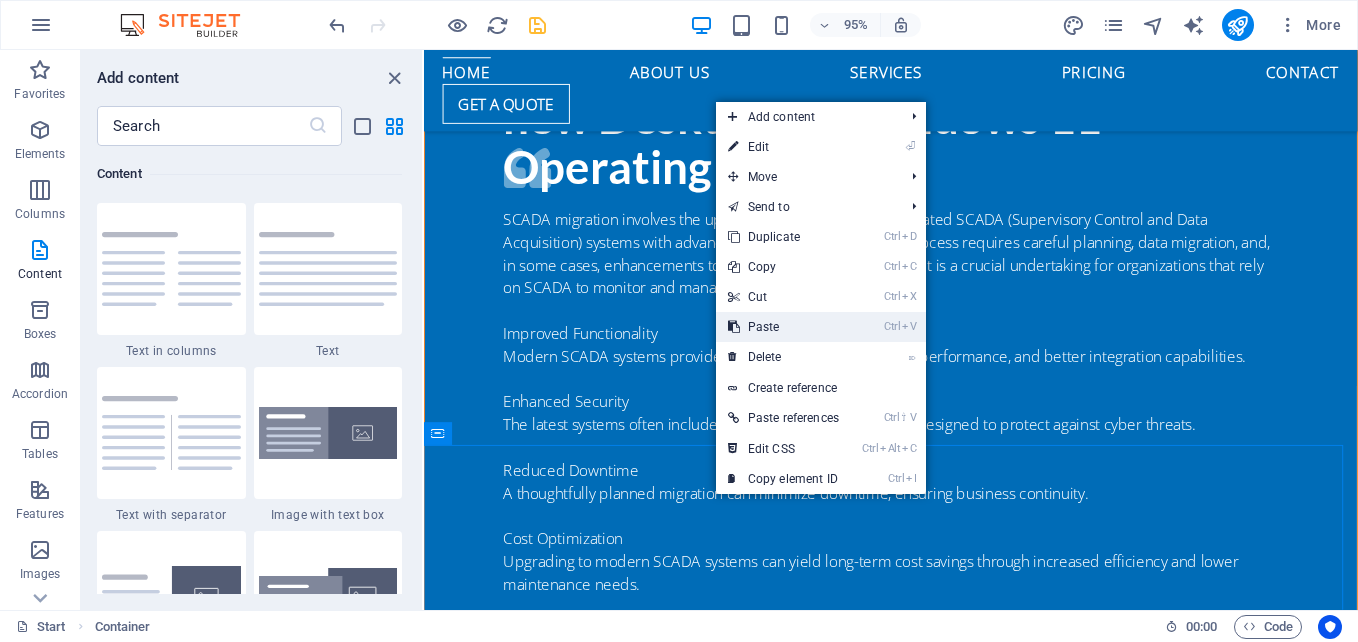 click on "Ctrl V  Paste" at bounding box center (783, 327) 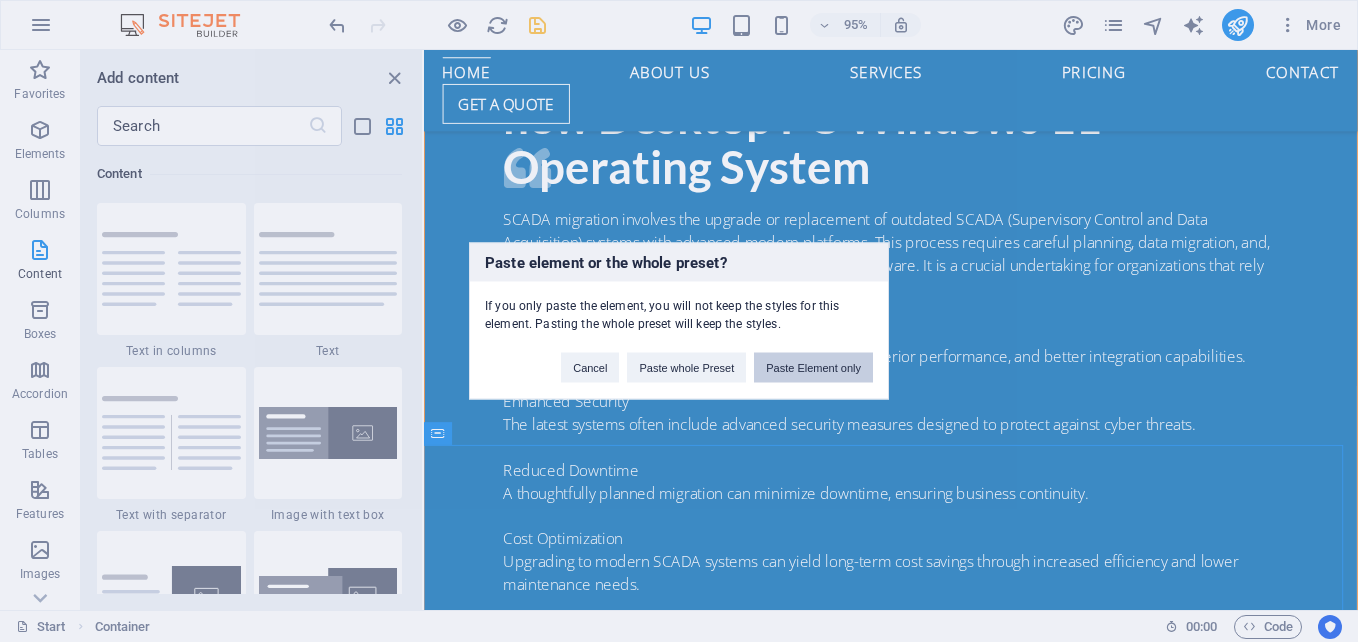 click on "Paste Element only" at bounding box center [813, 368] 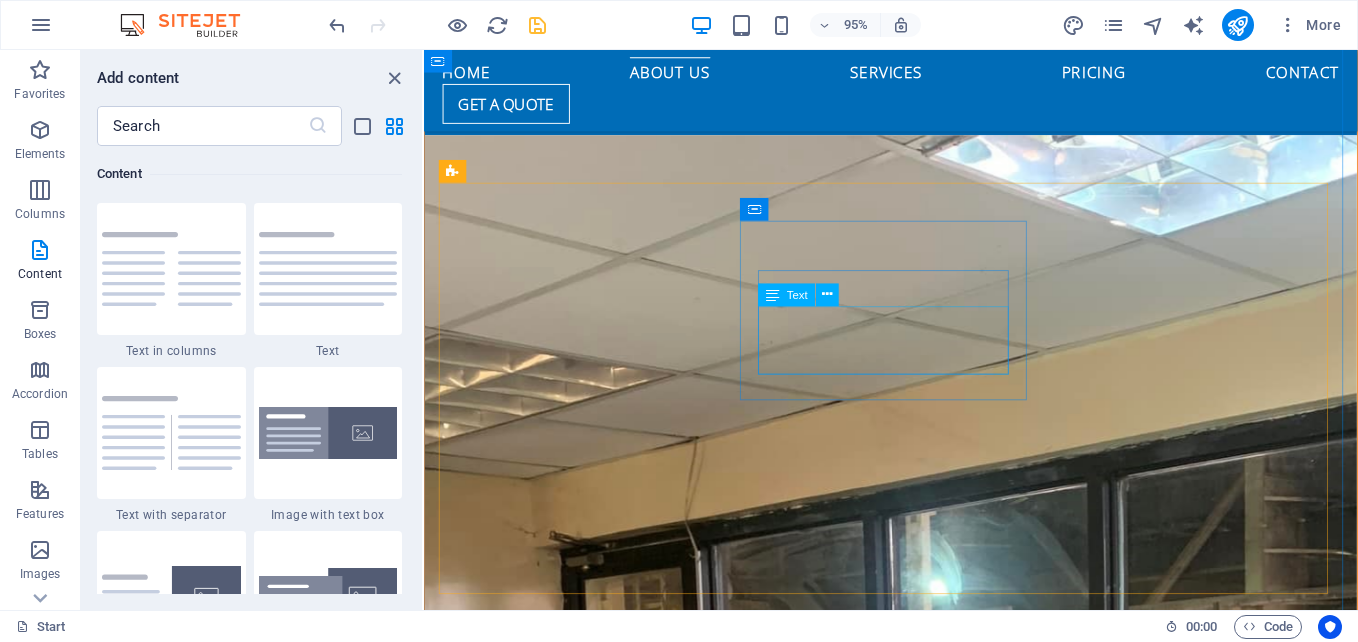 scroll, scrollTop: 4365, scrollLeft: 0, axis: vertical 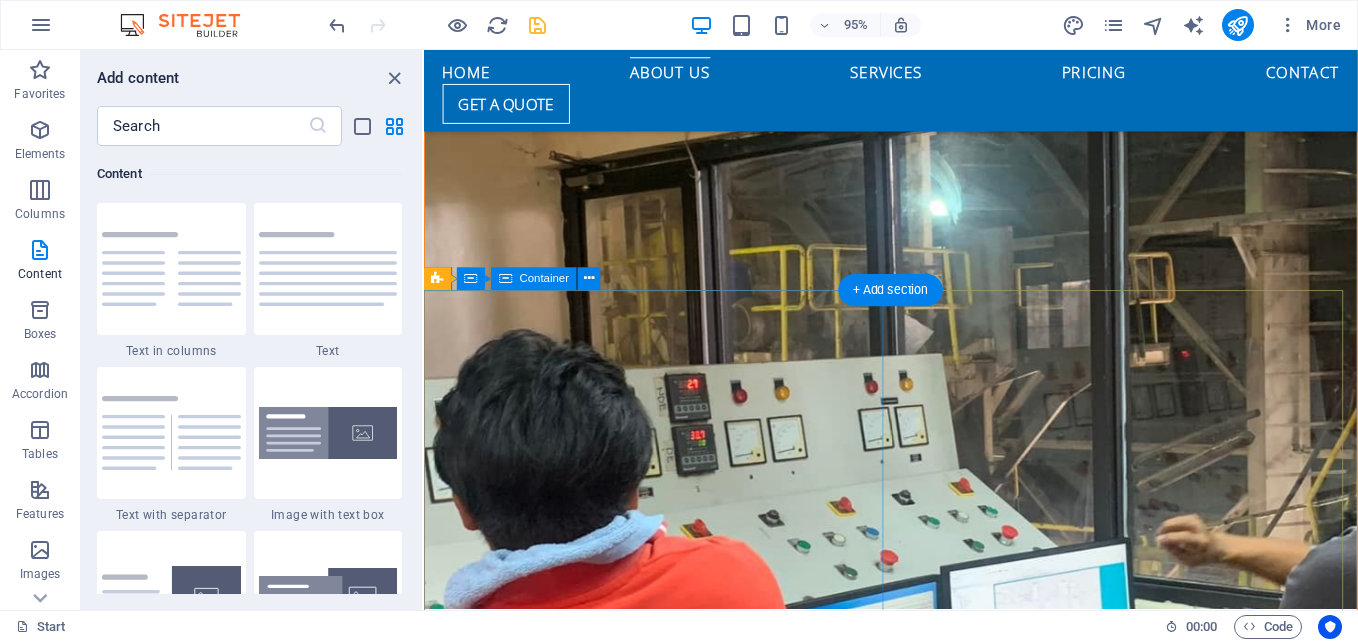 click on "SCADA Cimplicity 8.1 Migration to new Desktop PC Windows 11 Operating System SCADA migration involves the upgrade or replacement of outdated SCADA (Supervisory Control and Data Acquisition) systems with advanced modern platforms. This process requires careful planning, data migration, and, in some cases, enhancements to both hardware and software. It is a crucial undertaking for organizations that rely on SCADA to monitor and manage vital infrastructure. Improved Functionality Modern SCADA systems provide enhanced features, superior performance, and better integration capabilities.   Enhanced Security   The latest systems often include advanced security measures designed to protect against cyber threats.   Reduced Downtime   A thoughtfully planned migration can minimize downtime, ensuring business continuity.   Cost Optimization   Upgrading to modern SCADA systems can yield long-term cost savings through increased efficiency and lower maintenance needs.   Future-Proofing     Date: [DATE]" at bounding box center (915, 2967) 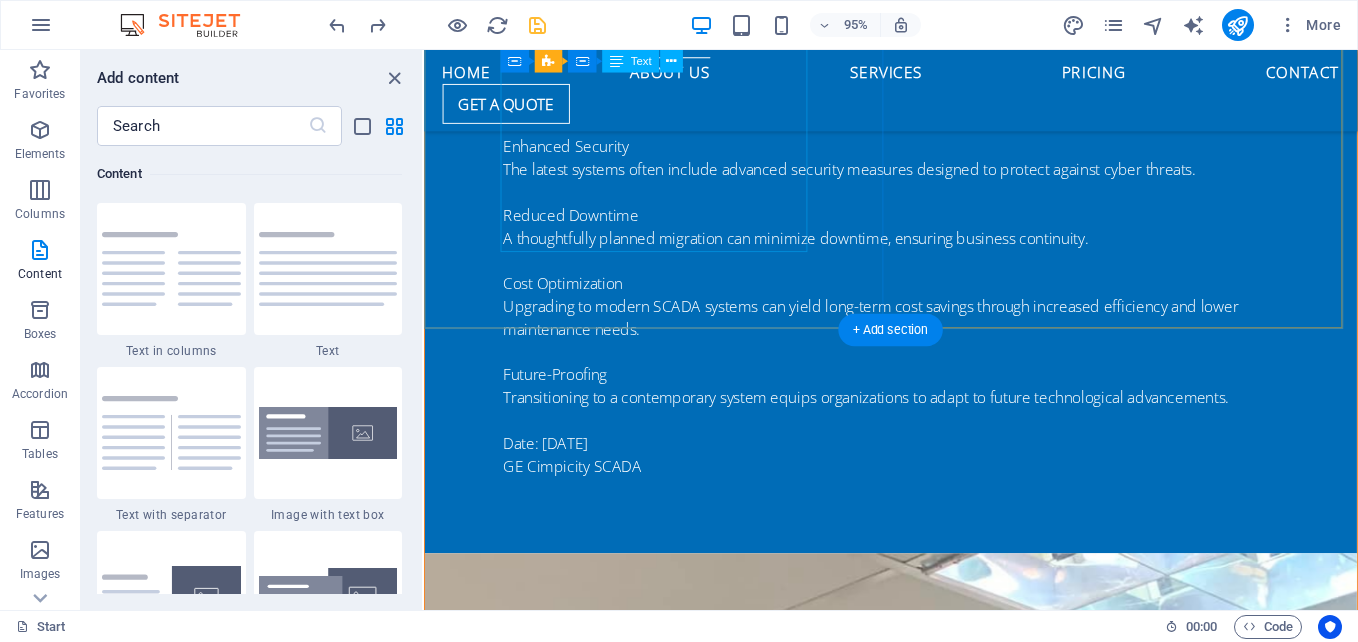 scroll, scrollTop: 3365, scrollLeft: 0, axis: vertical 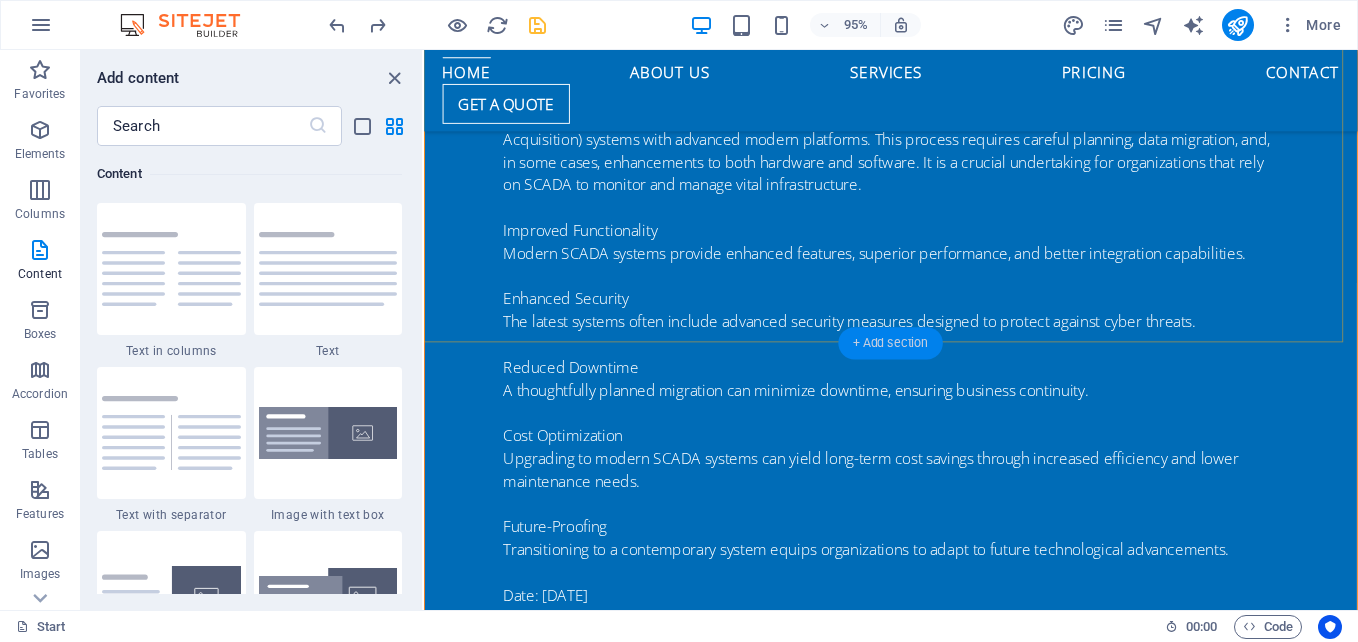 click on "+ Add section" at bounding box center (890, 343) 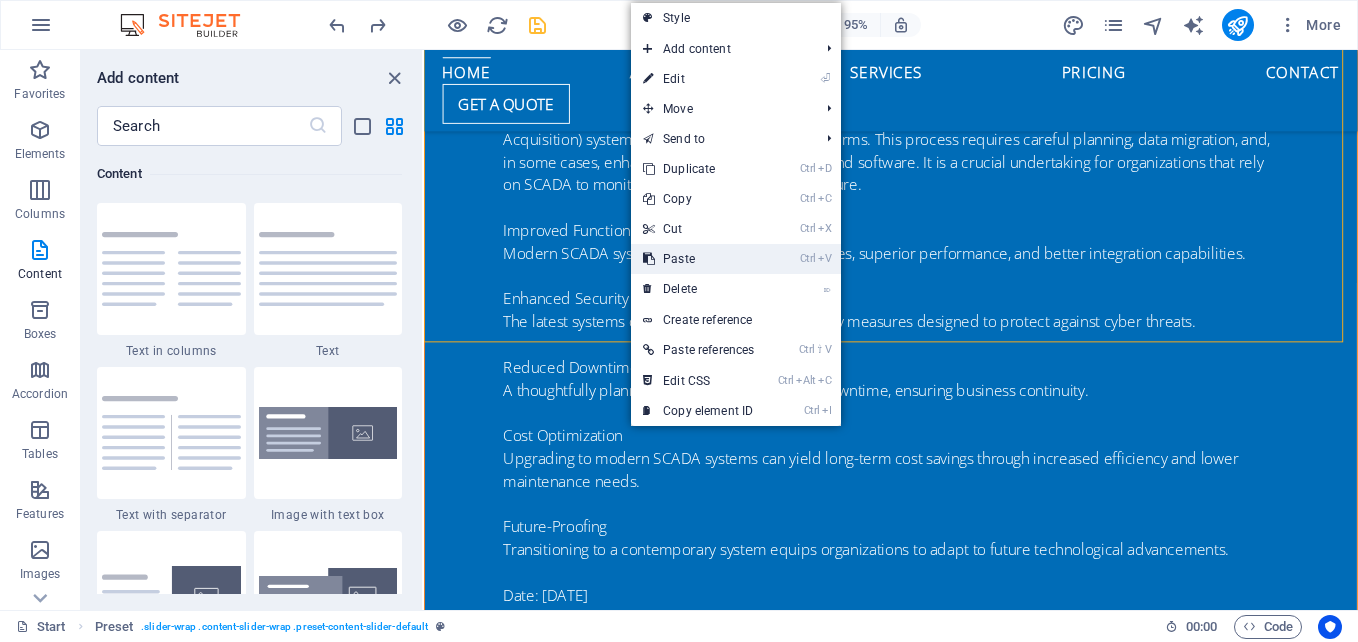click on "Ctrl V  Paste" at bounding box center [698, 259] 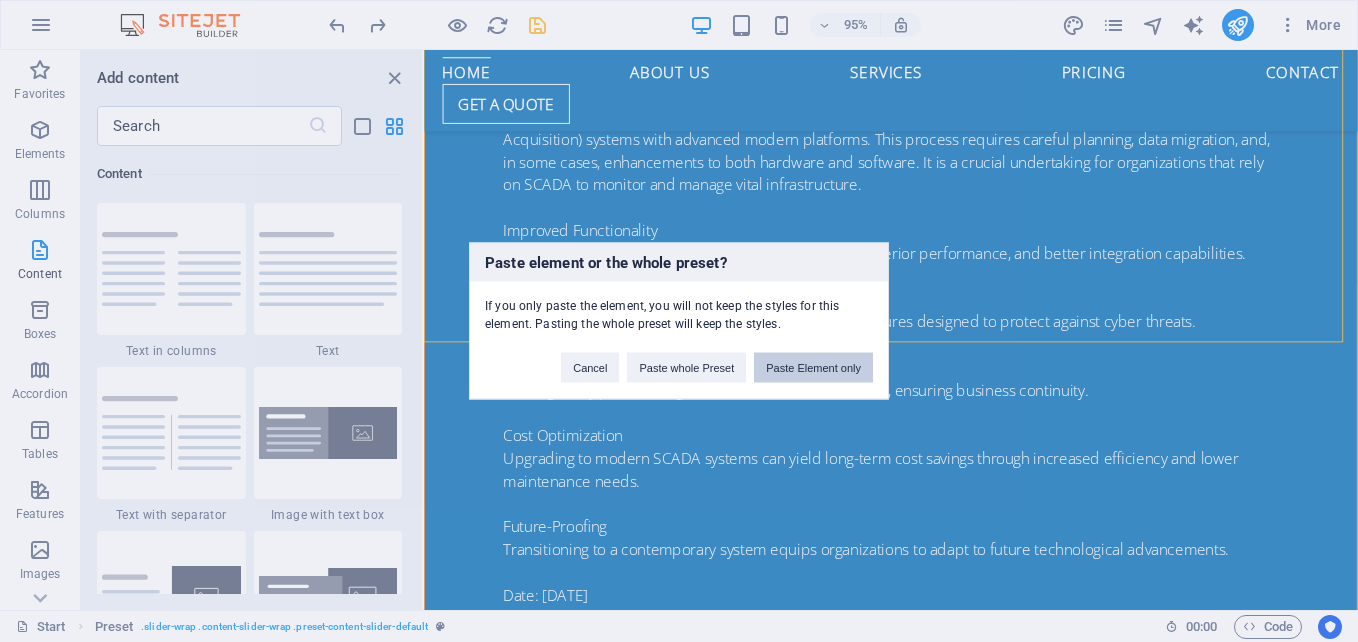 click on "Paste Element only" at bounding box center (813, 368) 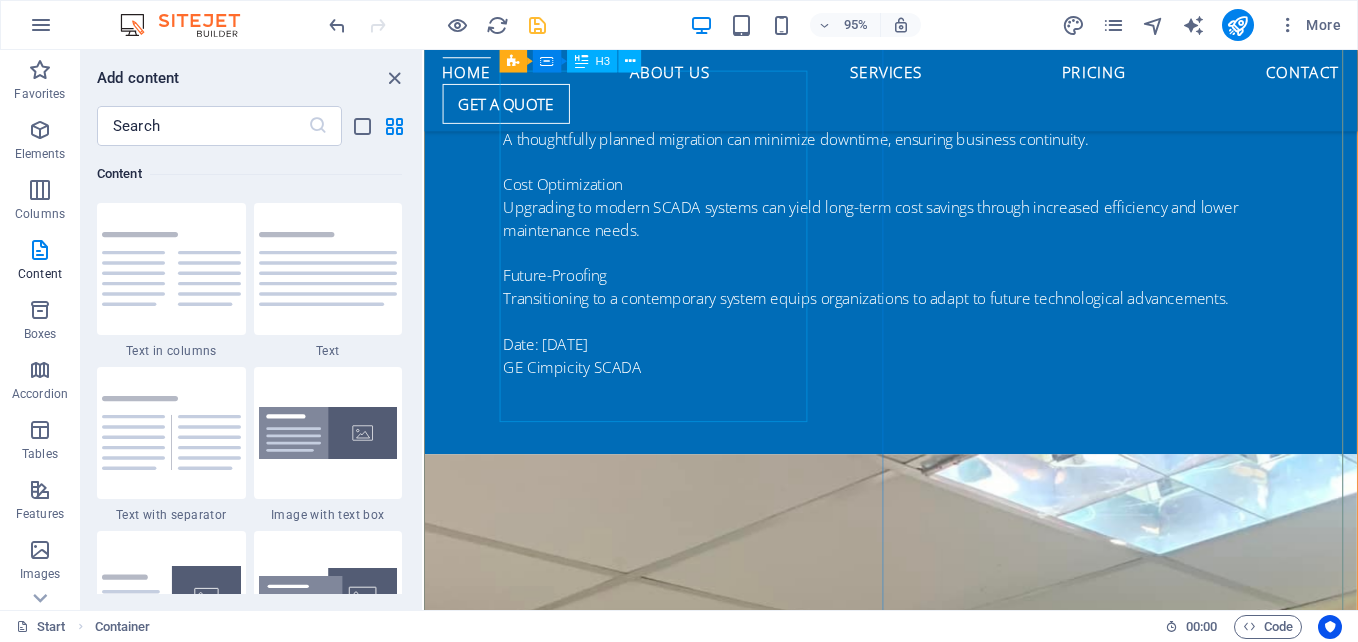 scroll, scrollTop: 3365, scrollLeft: 0, axis: vertical 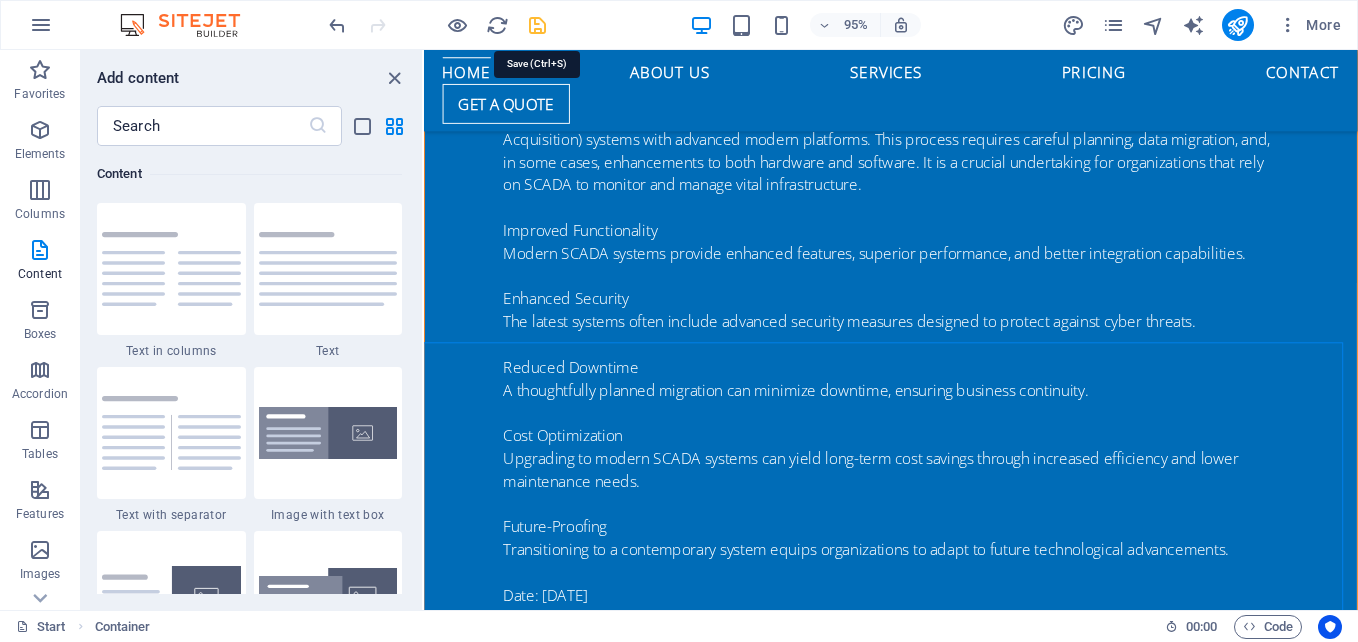 click at bounding box center (537, 25) 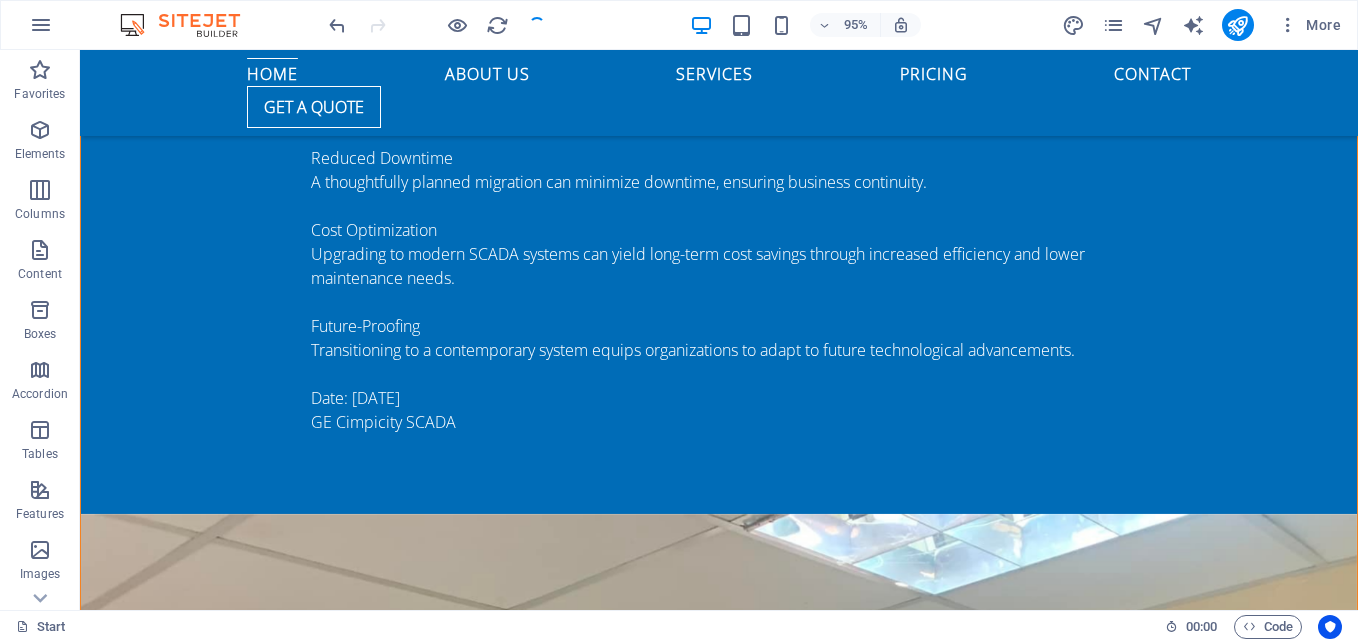 scroll, scrollTop: 2837, scrollLeft: 0, axis: vertical 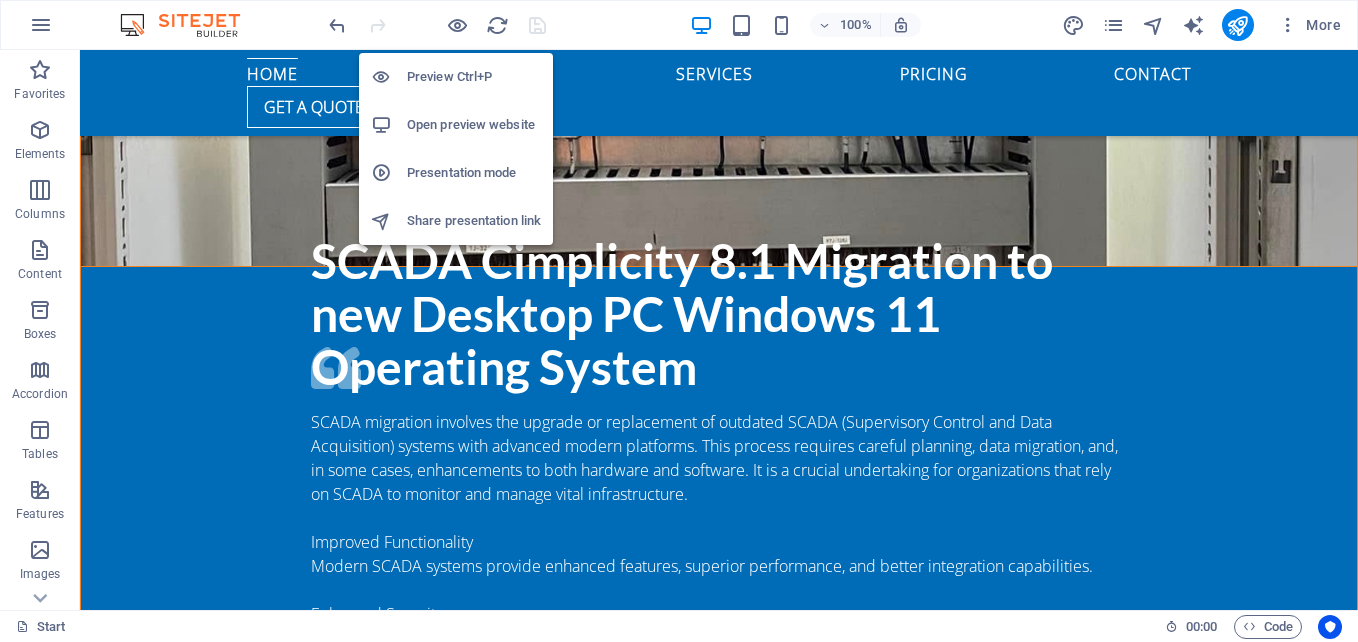 click on "Open preview website" at bounding box center [474, 125] 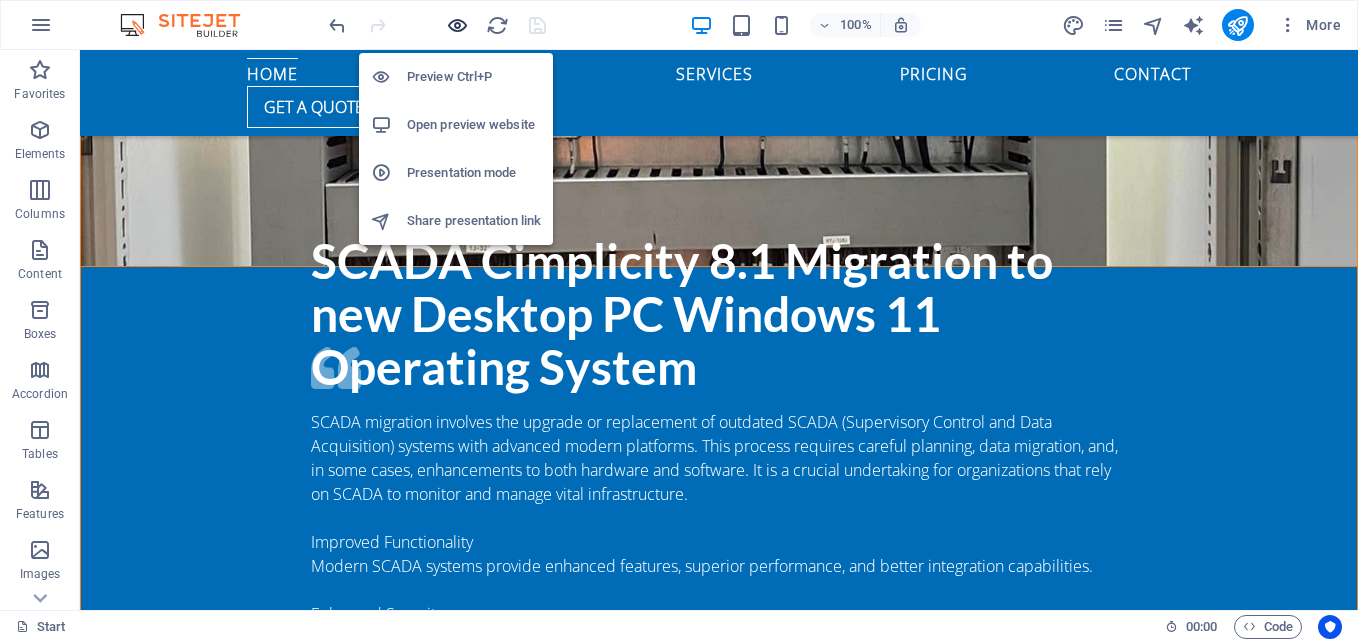 click at bounding box center [457, 25] 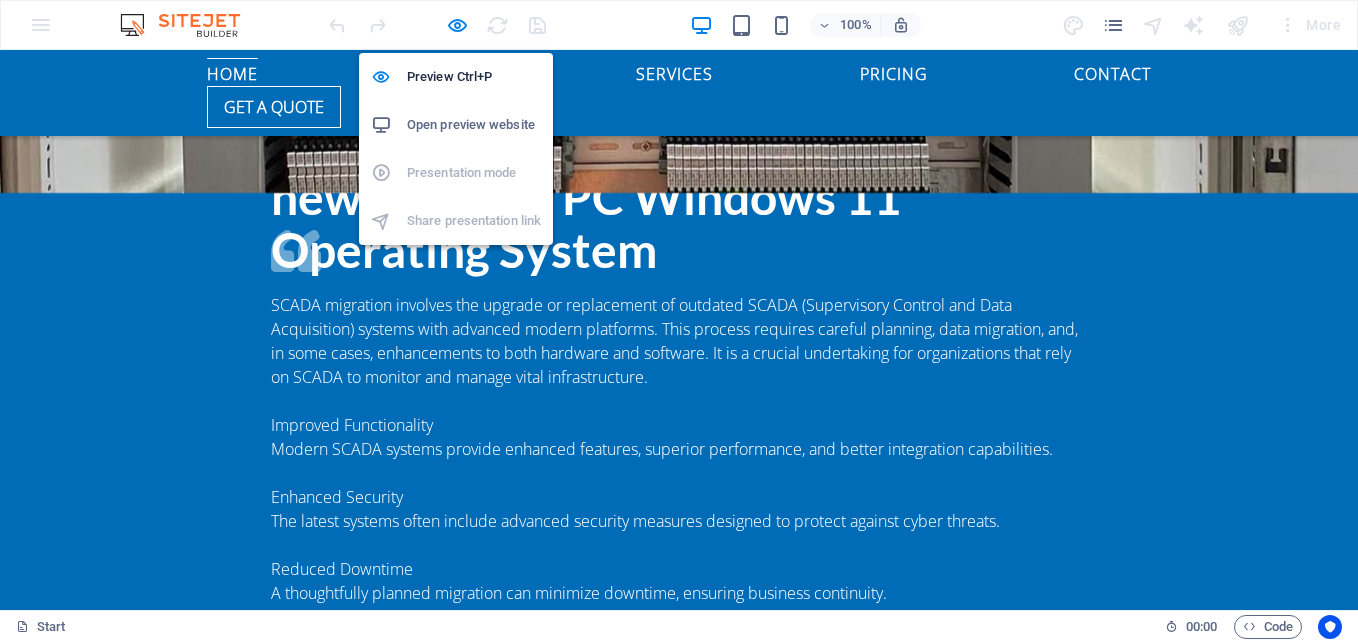click on "Open preview website" at bounding box center [474, 125] 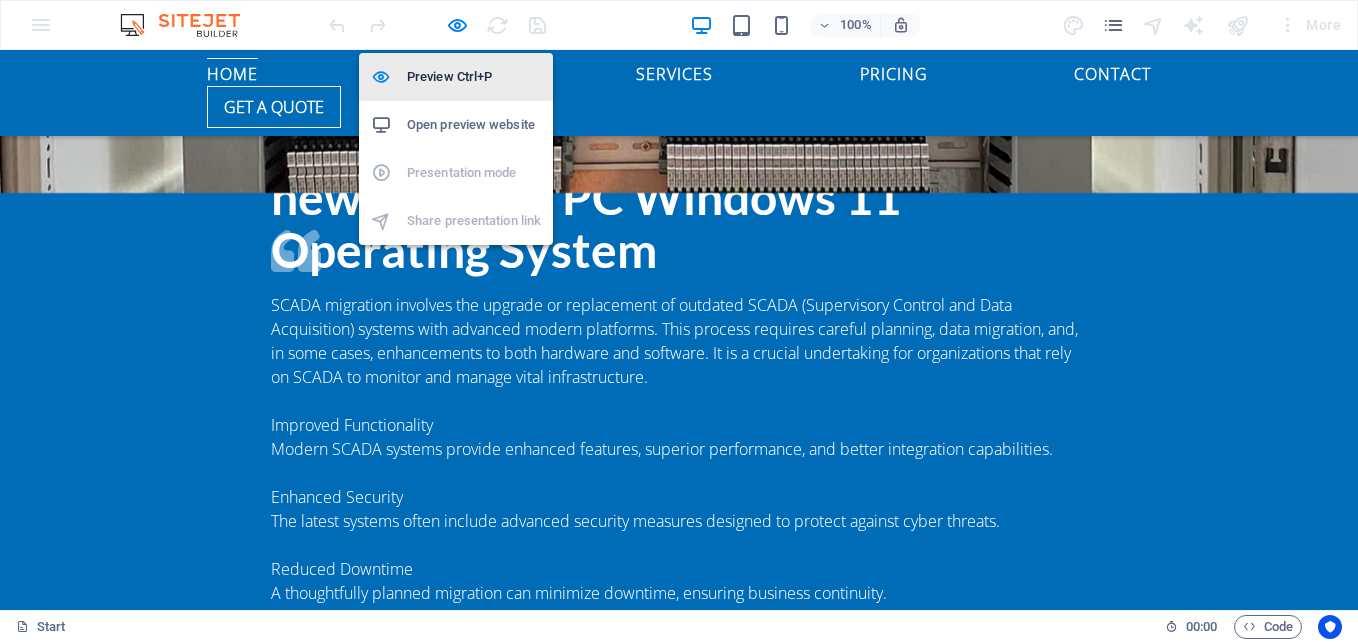 click on "Preview Ctrl+P" at bounding box center [474, 77] 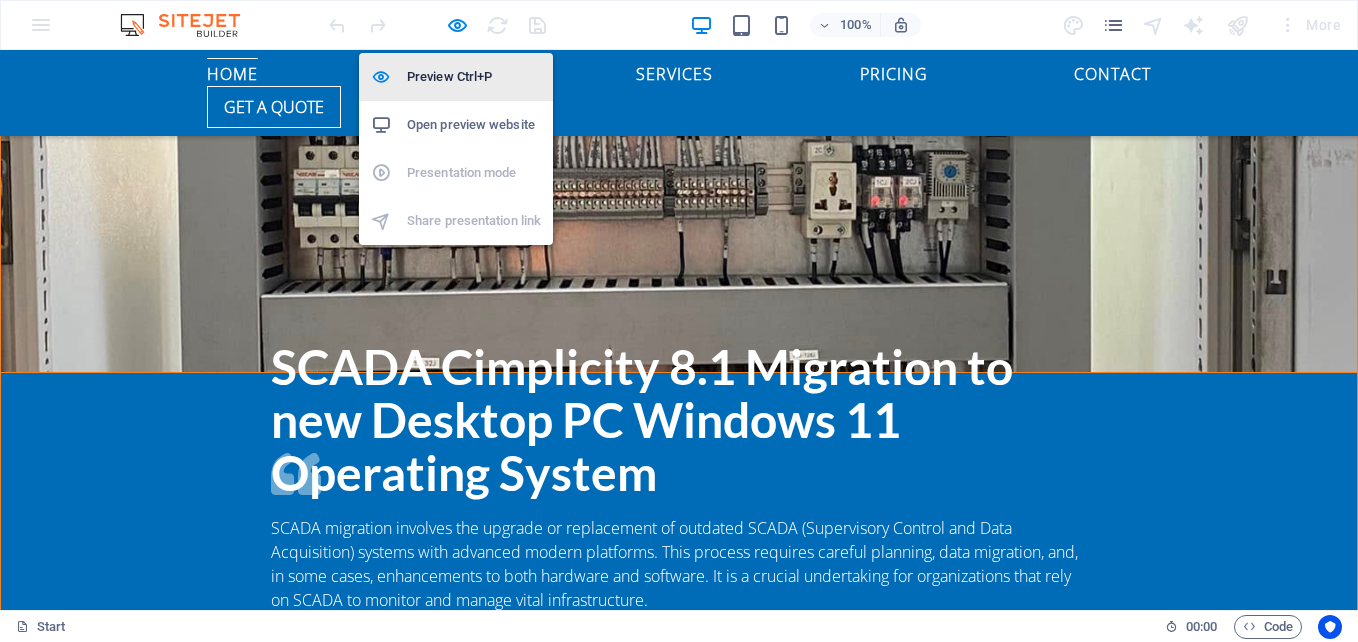 scroll, scrollTop: 2837, scrollLeft: 0, axis: vertical 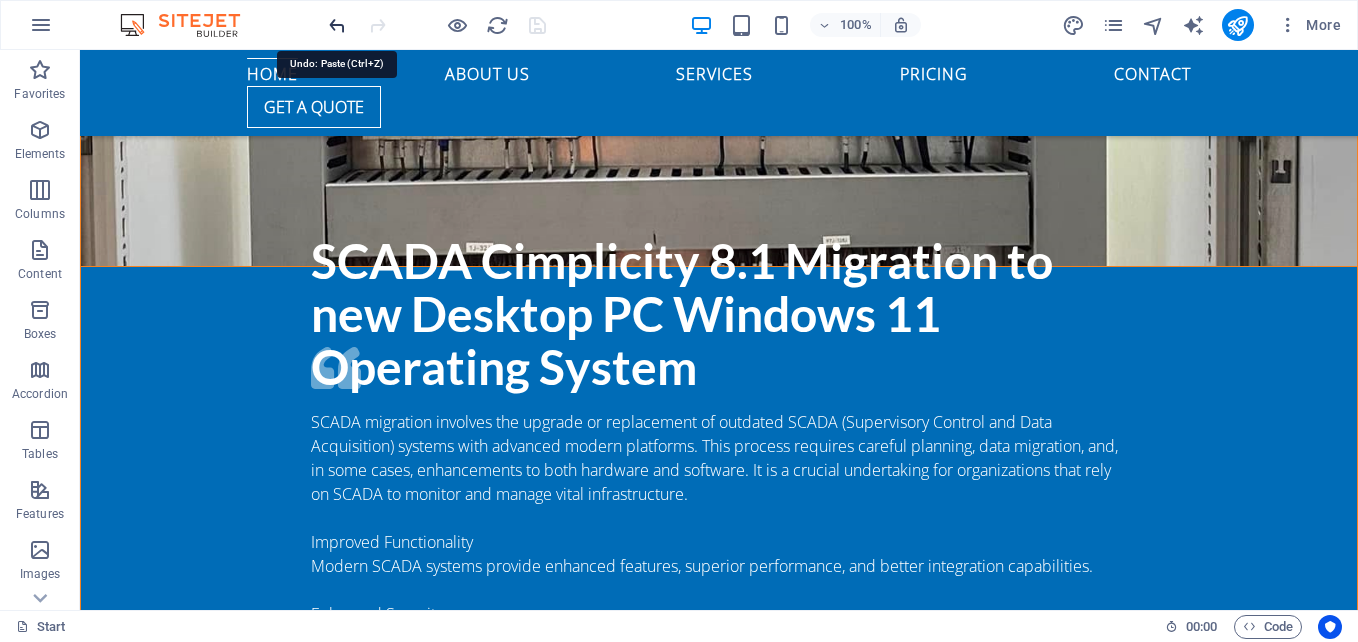 click at bounding box center (337, 25) 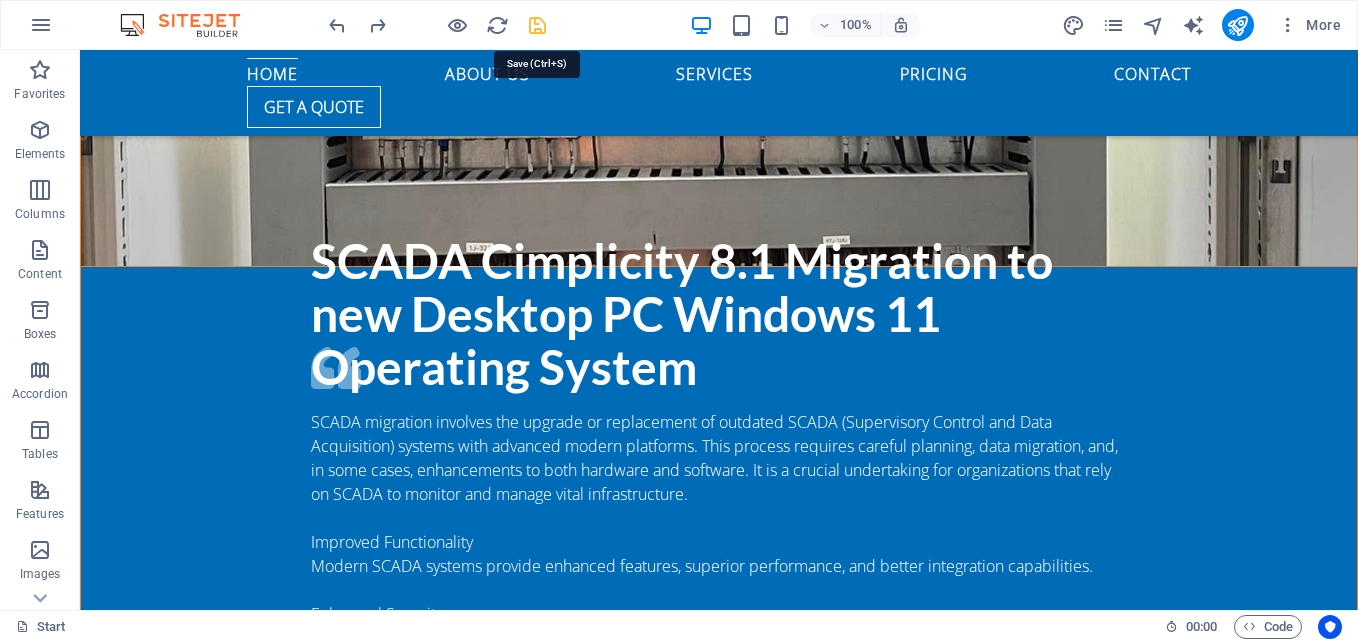 click at bounding box center [537, 25] 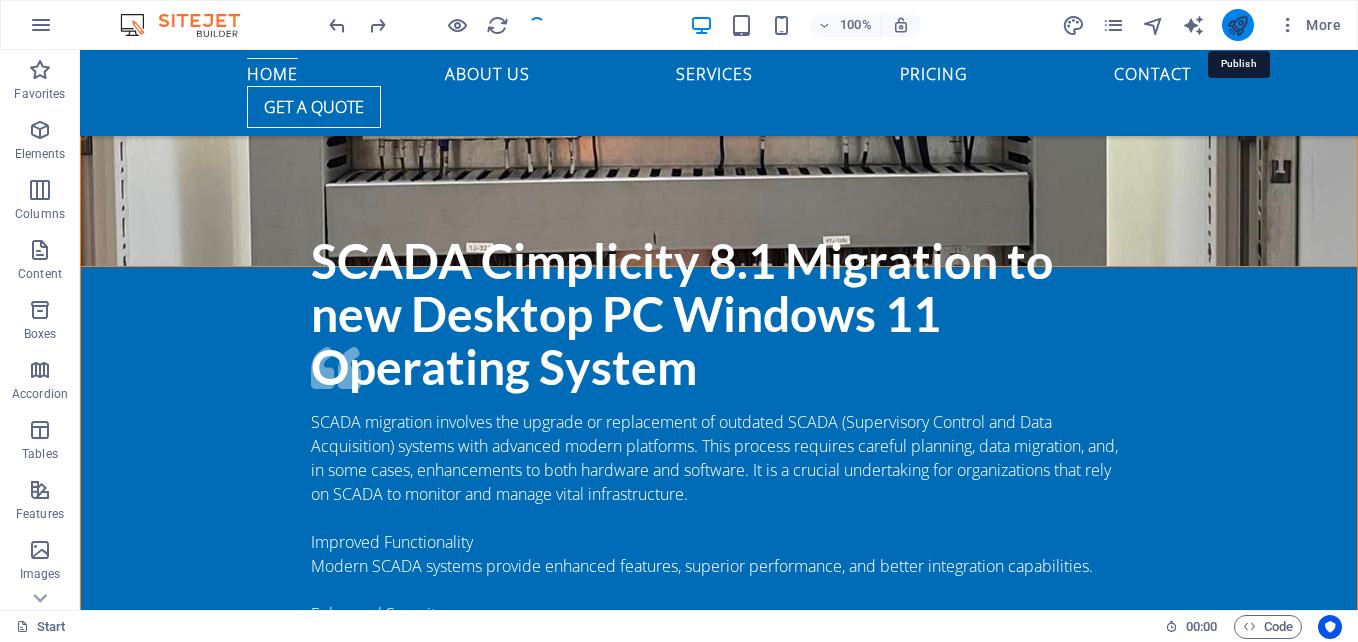 click at bounding box center [1237, 25] 